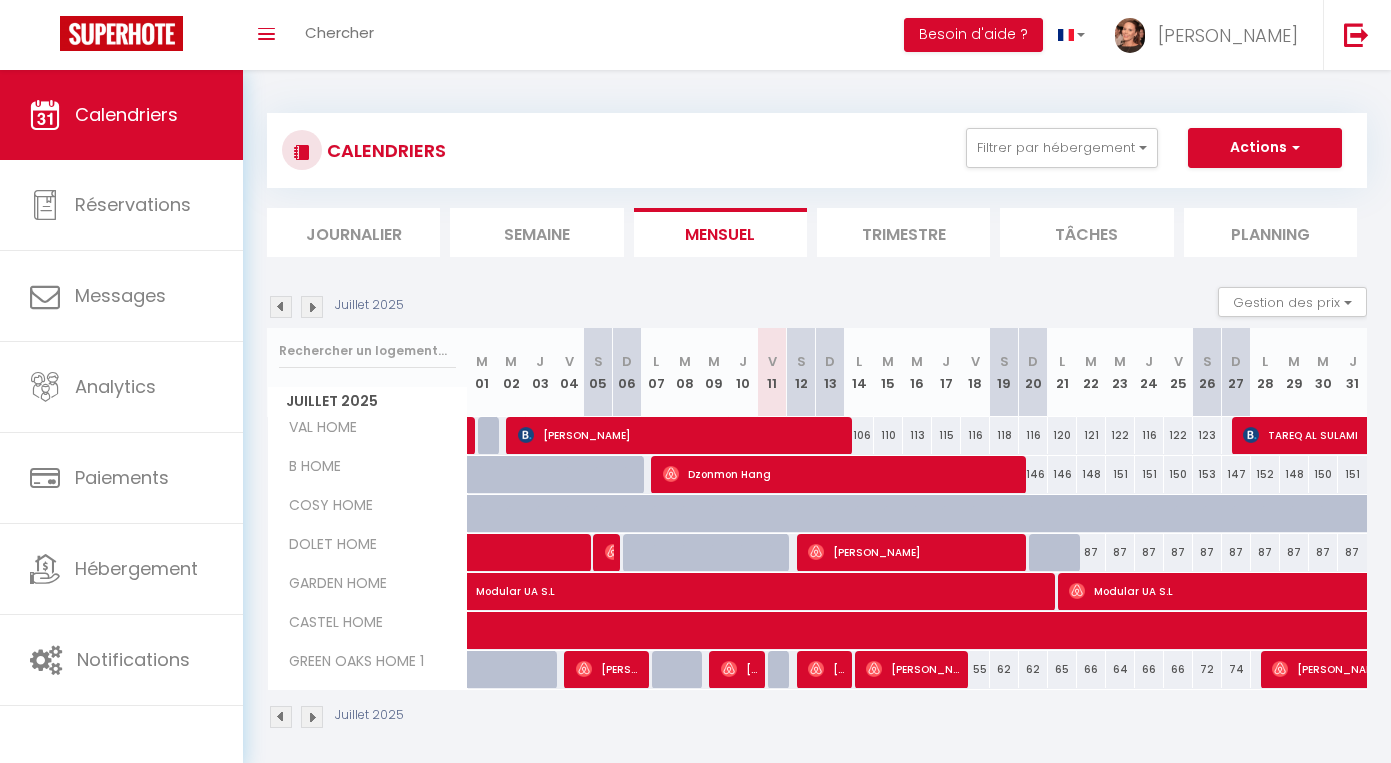 scroll, scrollTop: 0, scrollLeft: 0, axis: both 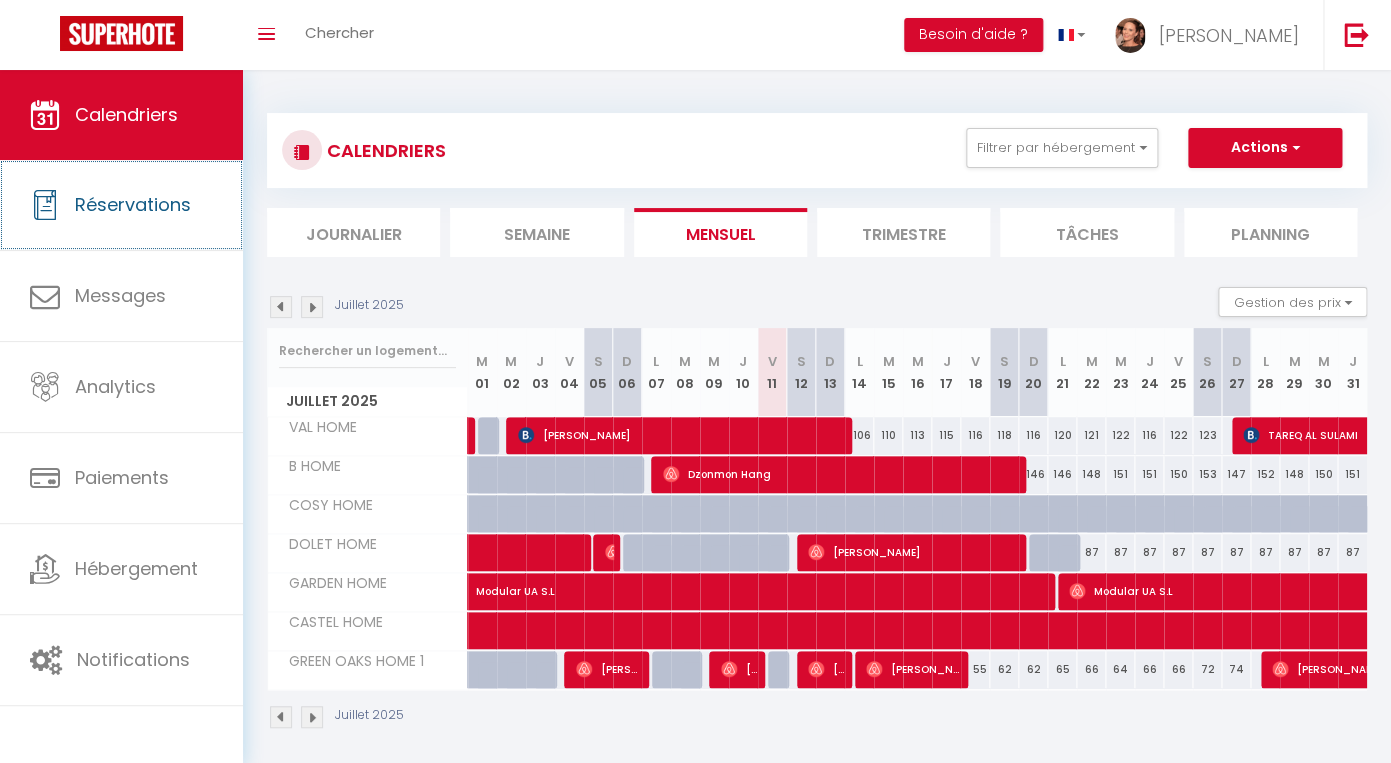 click on "Réservations" at bounding box center (121, 205) 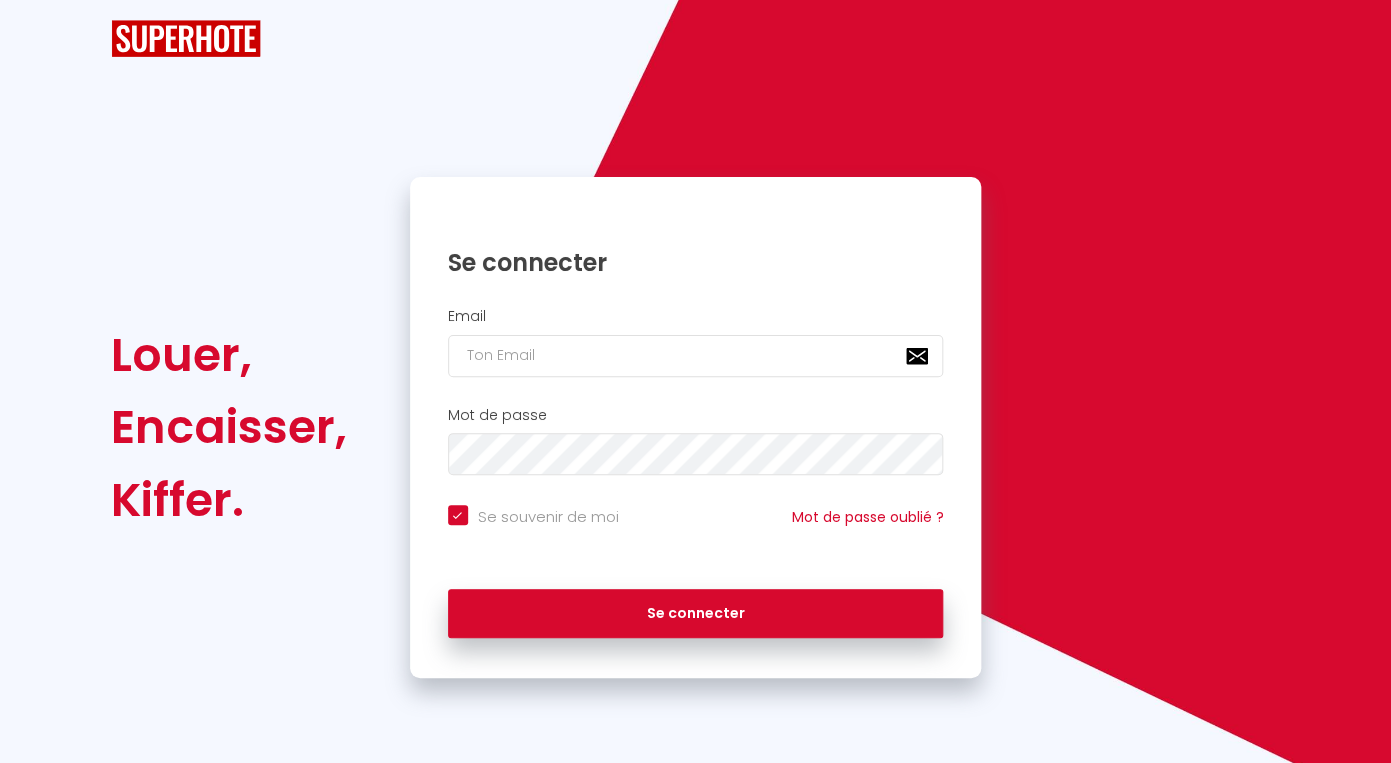 scroll, scrollTop: 0, scrollLeft: 0, axis: both 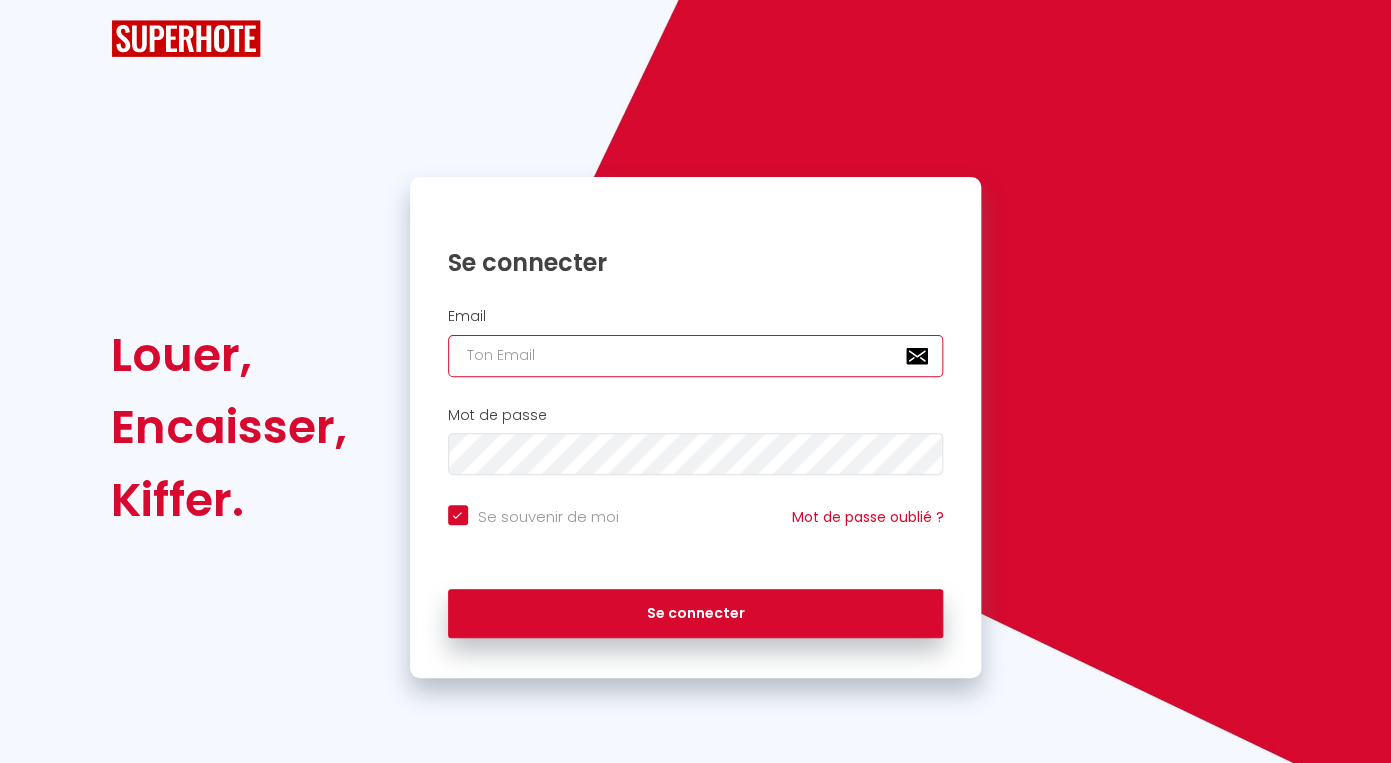 click at bounding box center [696, 356] 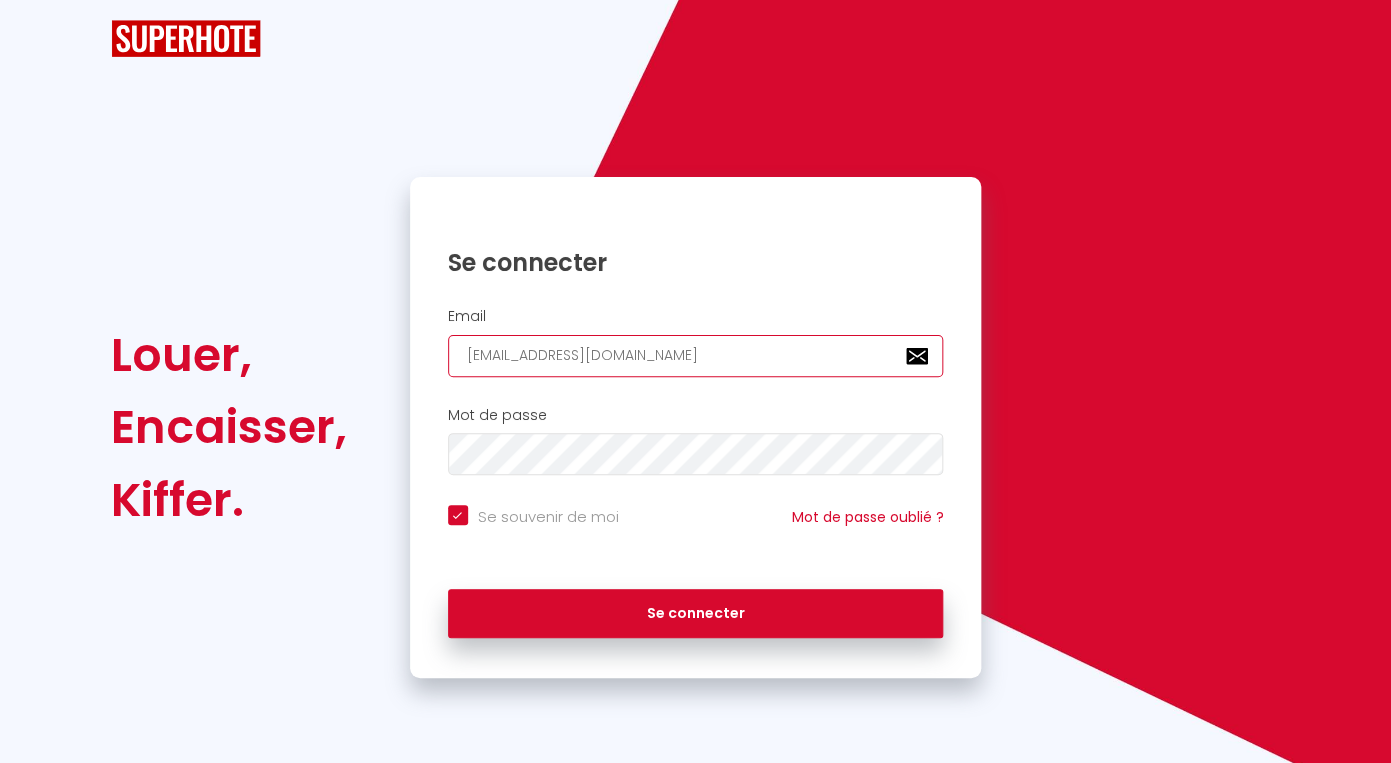 checkbox on "true" 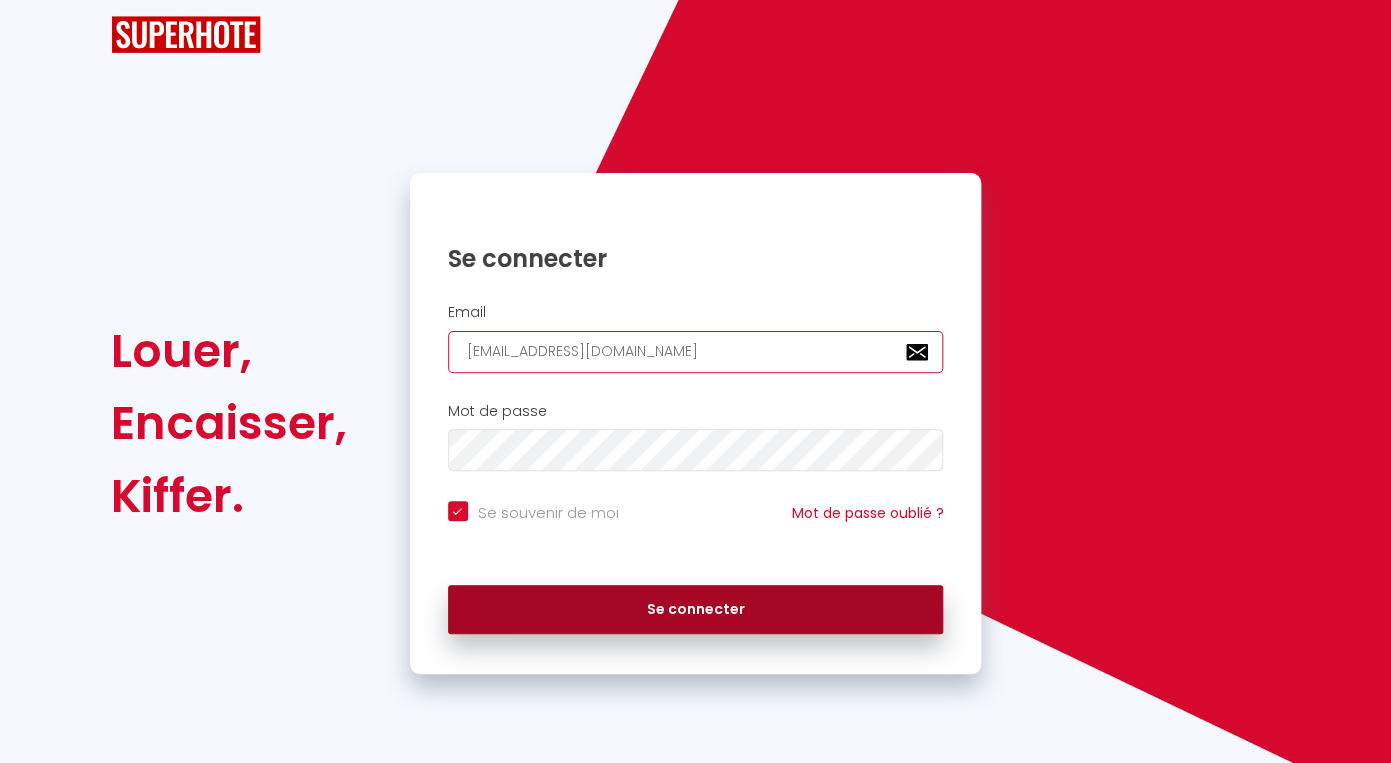 type on "ablhomes.conciergerie@gmail.com" 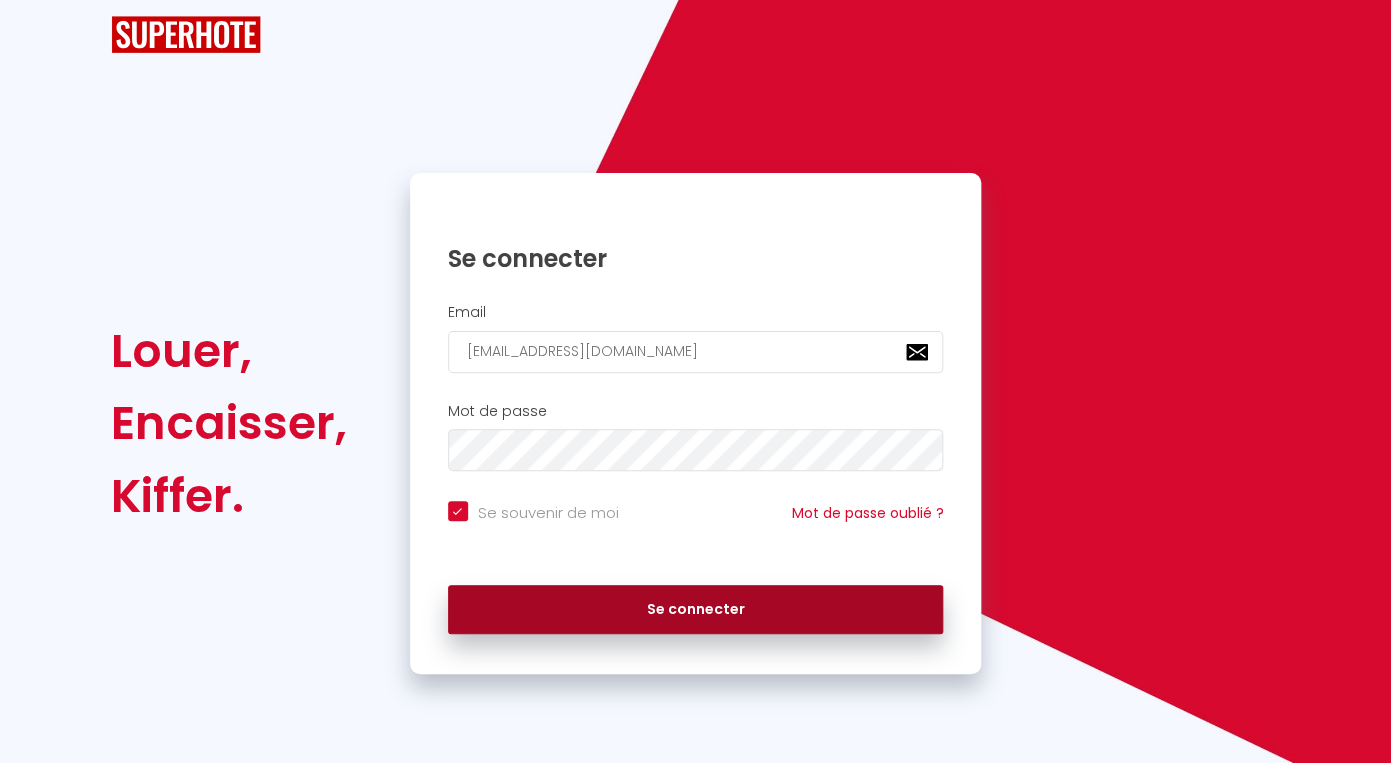 click on "Se connecter" at bounding box center [696, 610] 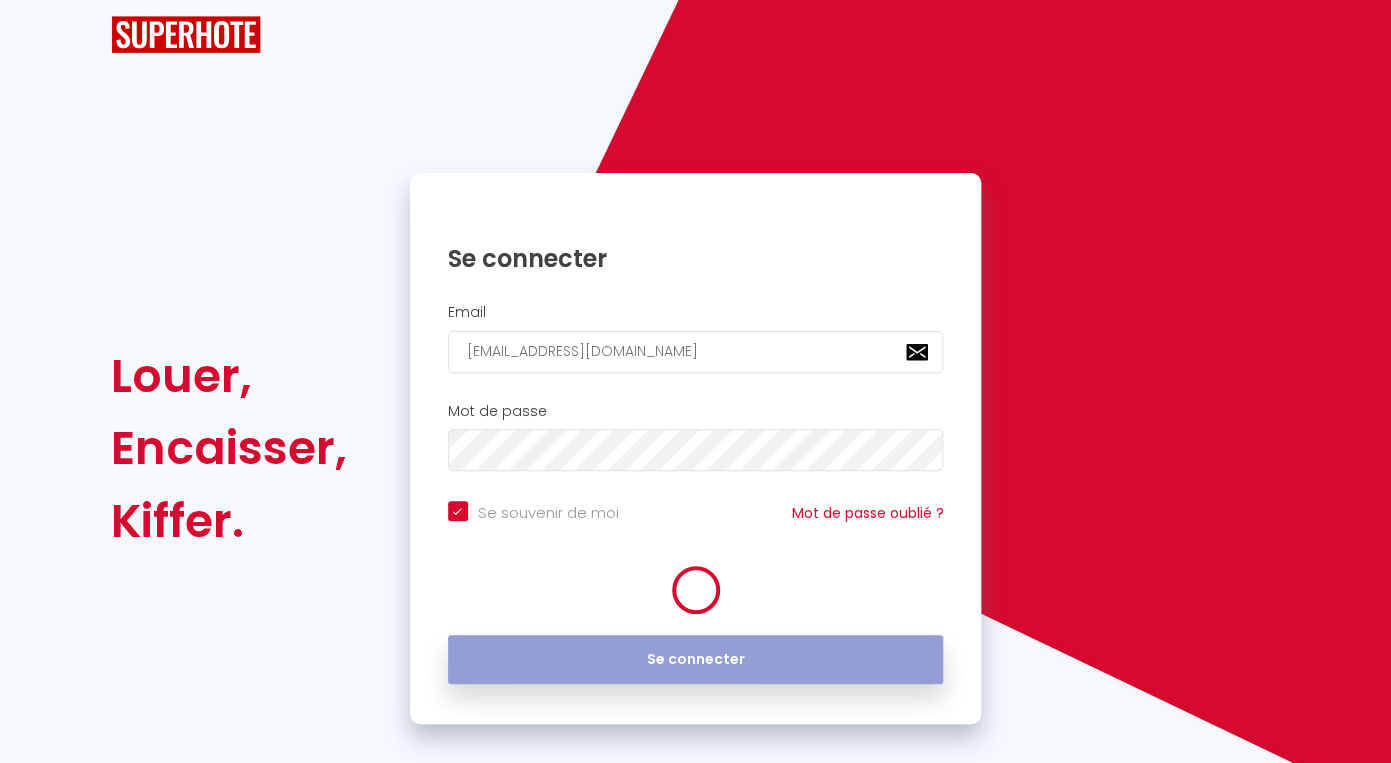 checkbox on "true" 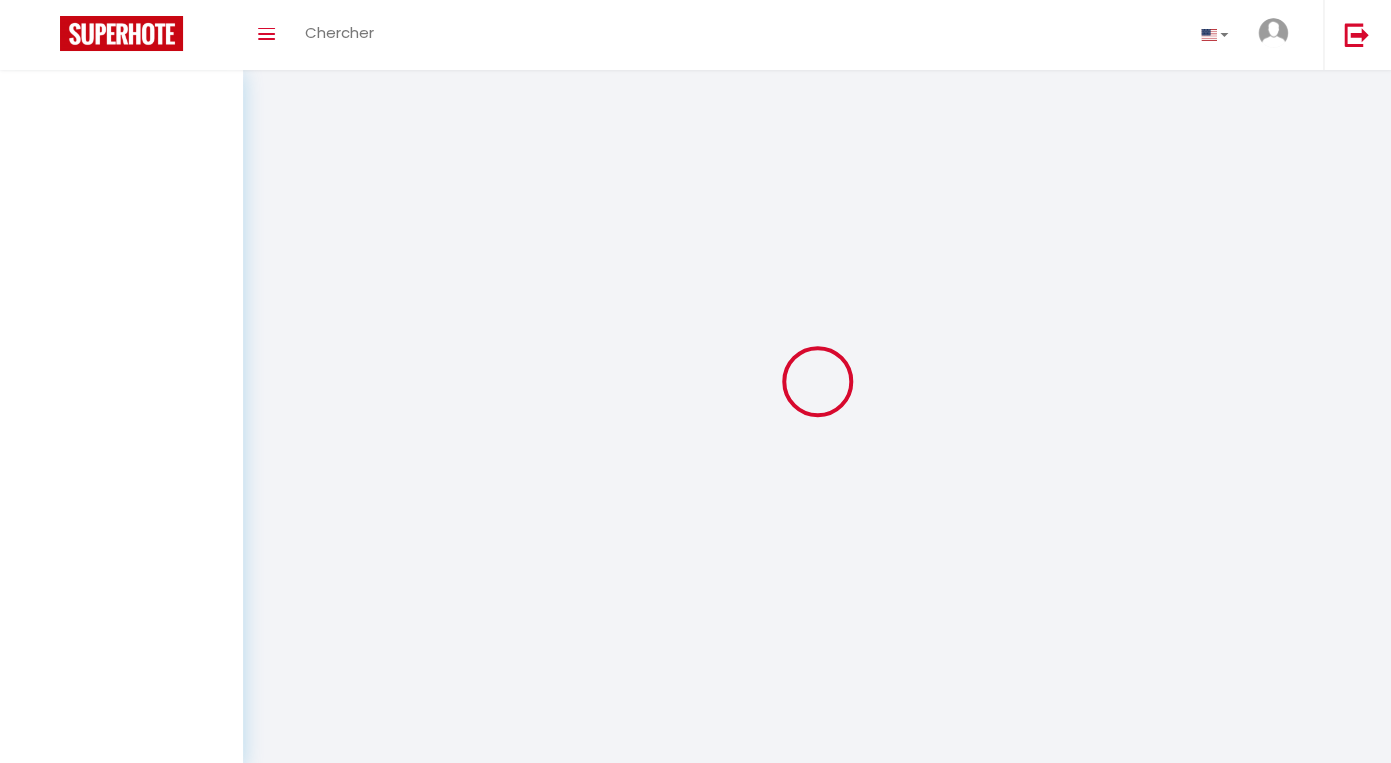 scroll, scrollTop: 0, scrollLeft: 0, axis: both 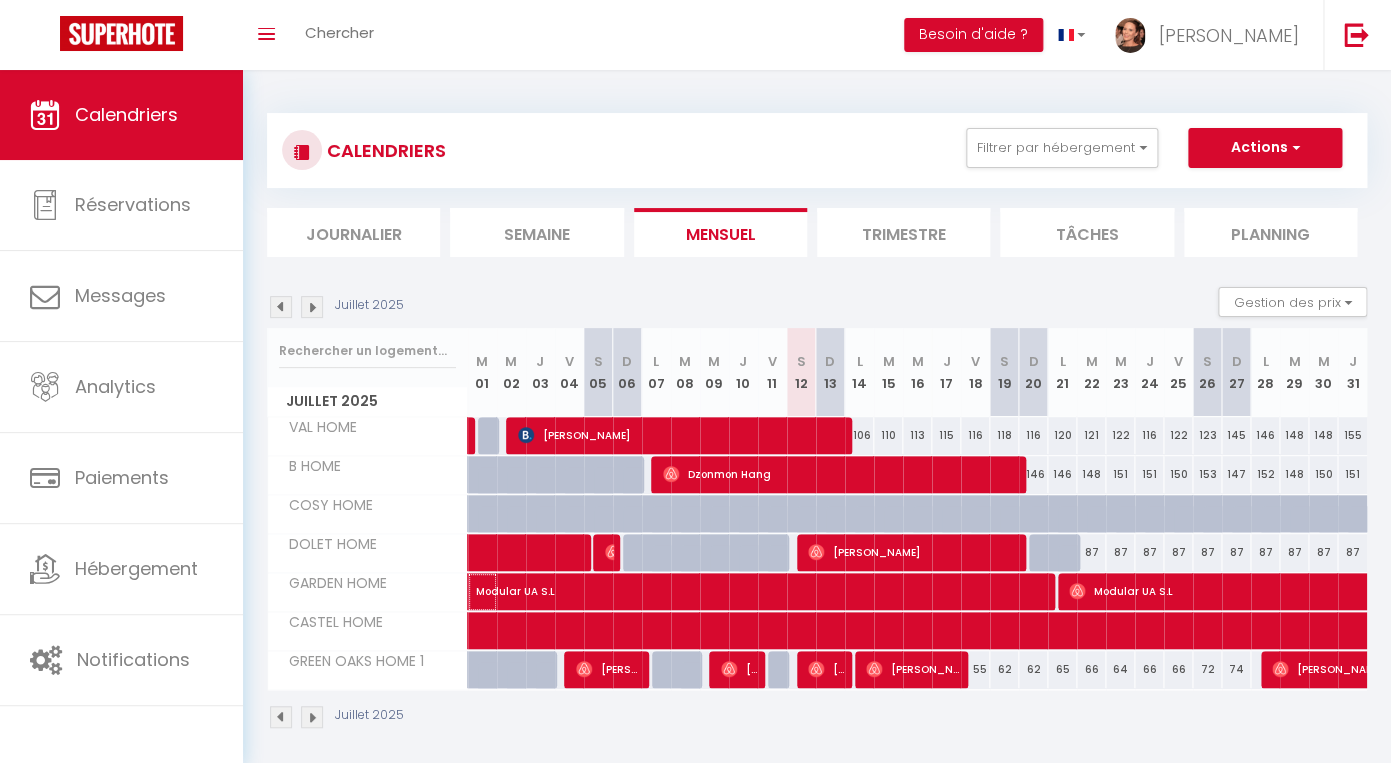 click on "Modular UA S.L" at bounding box center [936, 581] 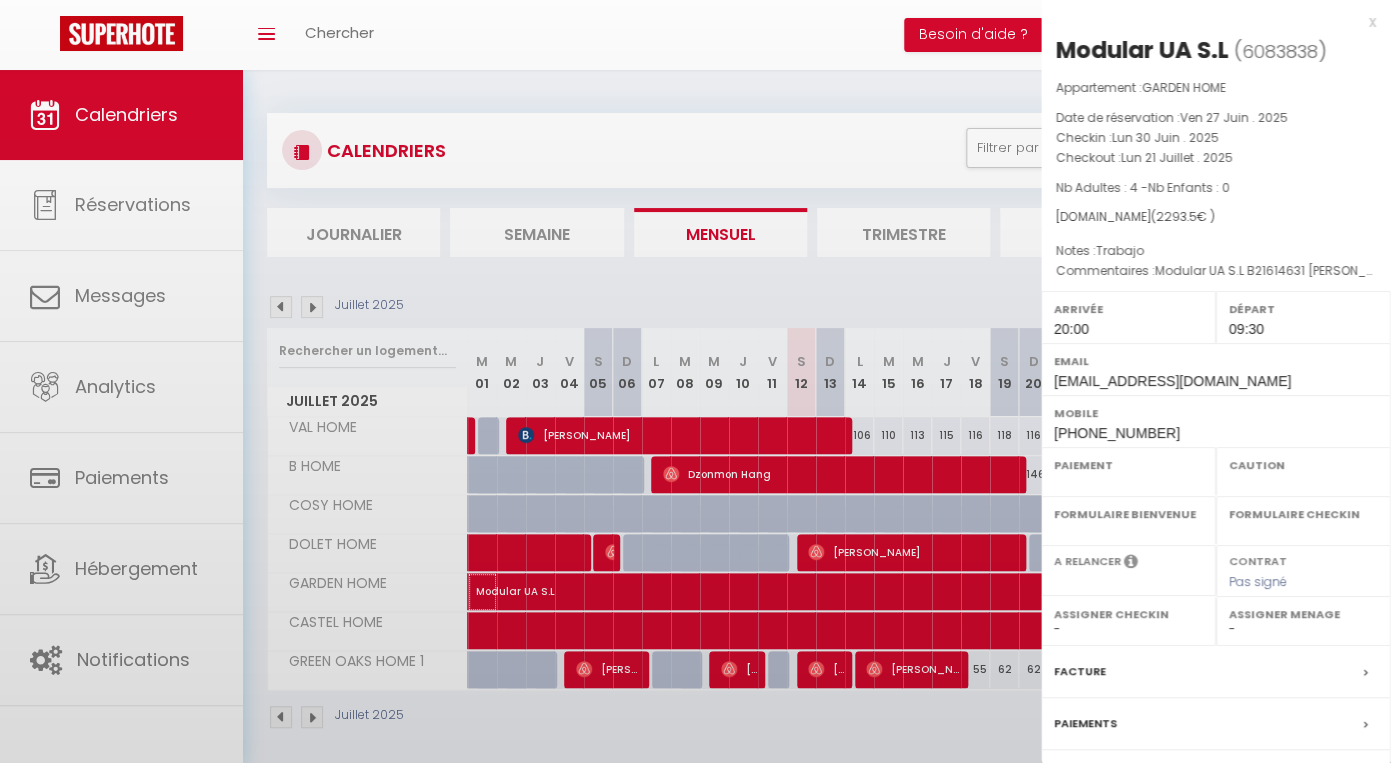 select on "OK" 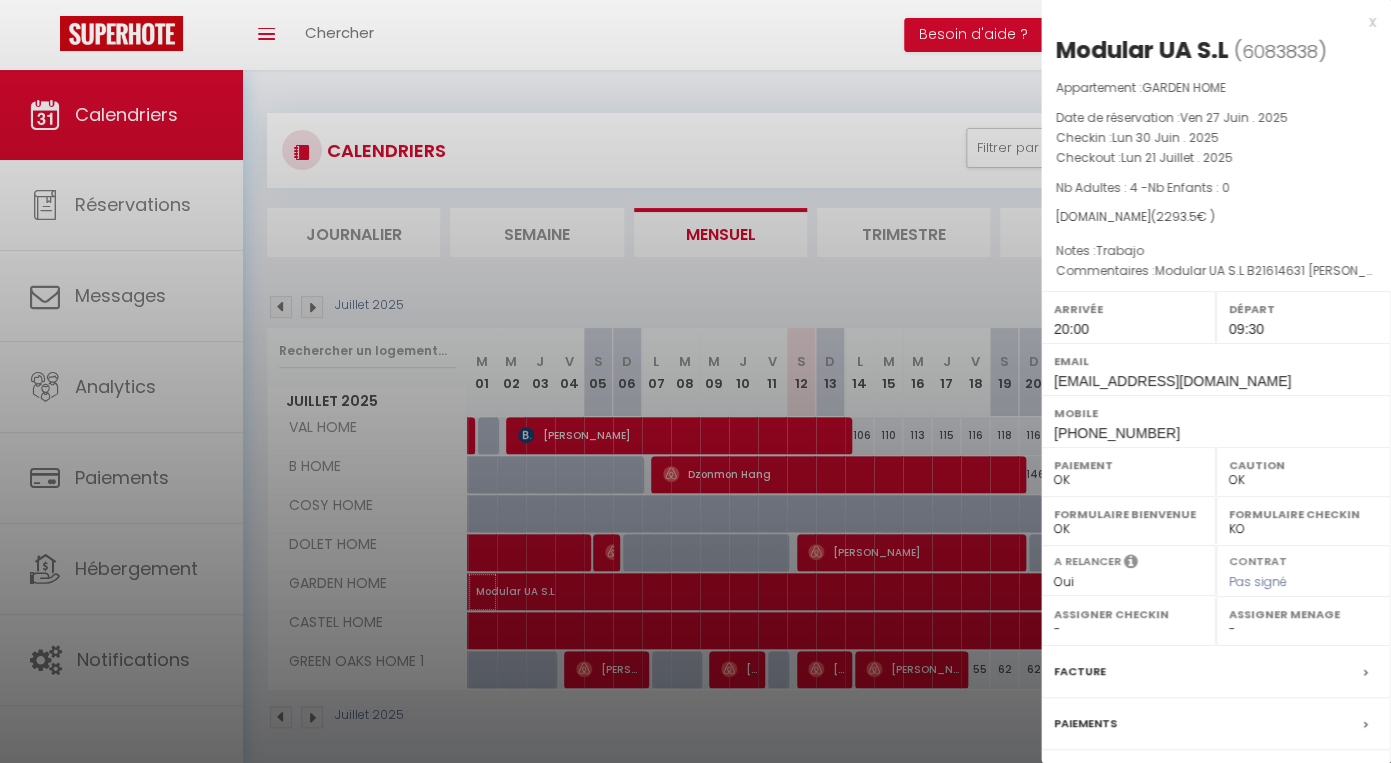 scroll, scrollTop: 169, scrollLeft: 0, axis: vertical 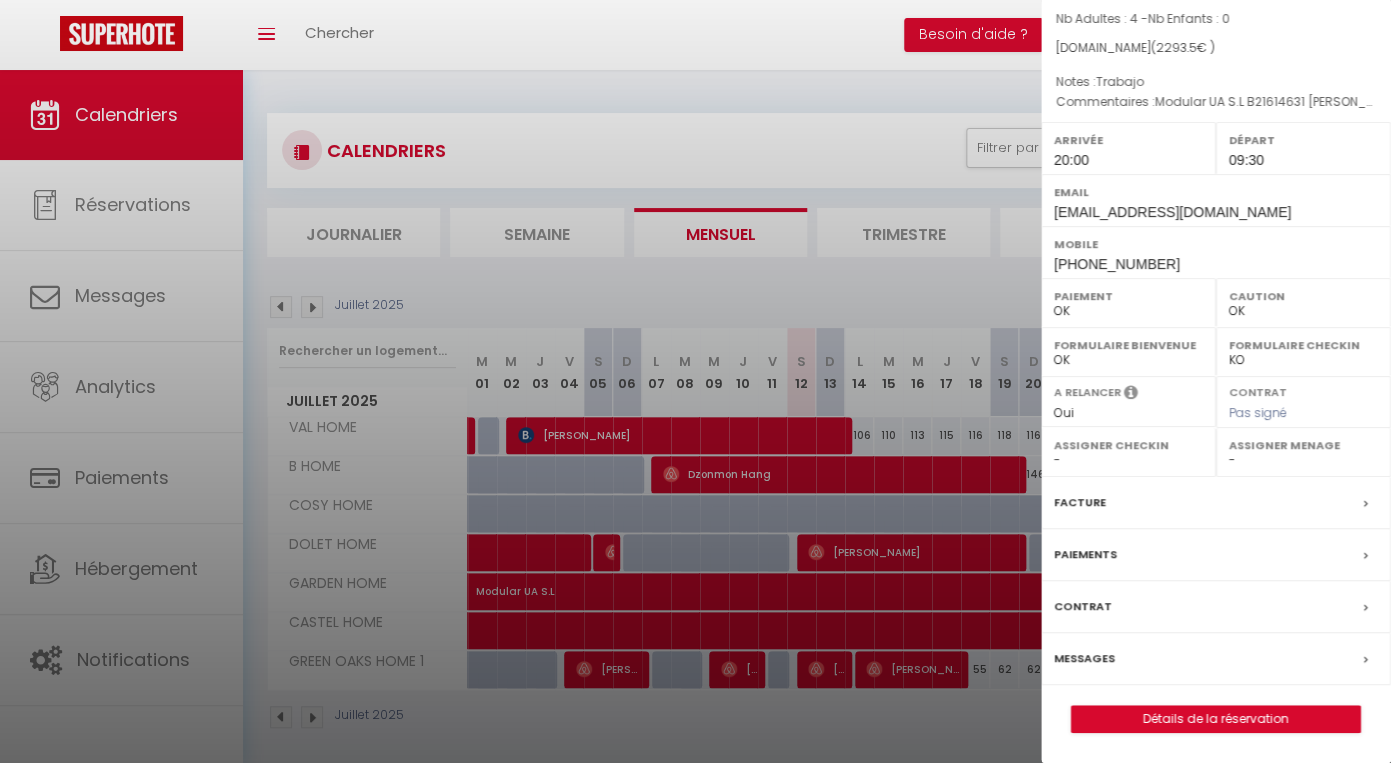 click on "Facture" at bounding box center (1216, 503) 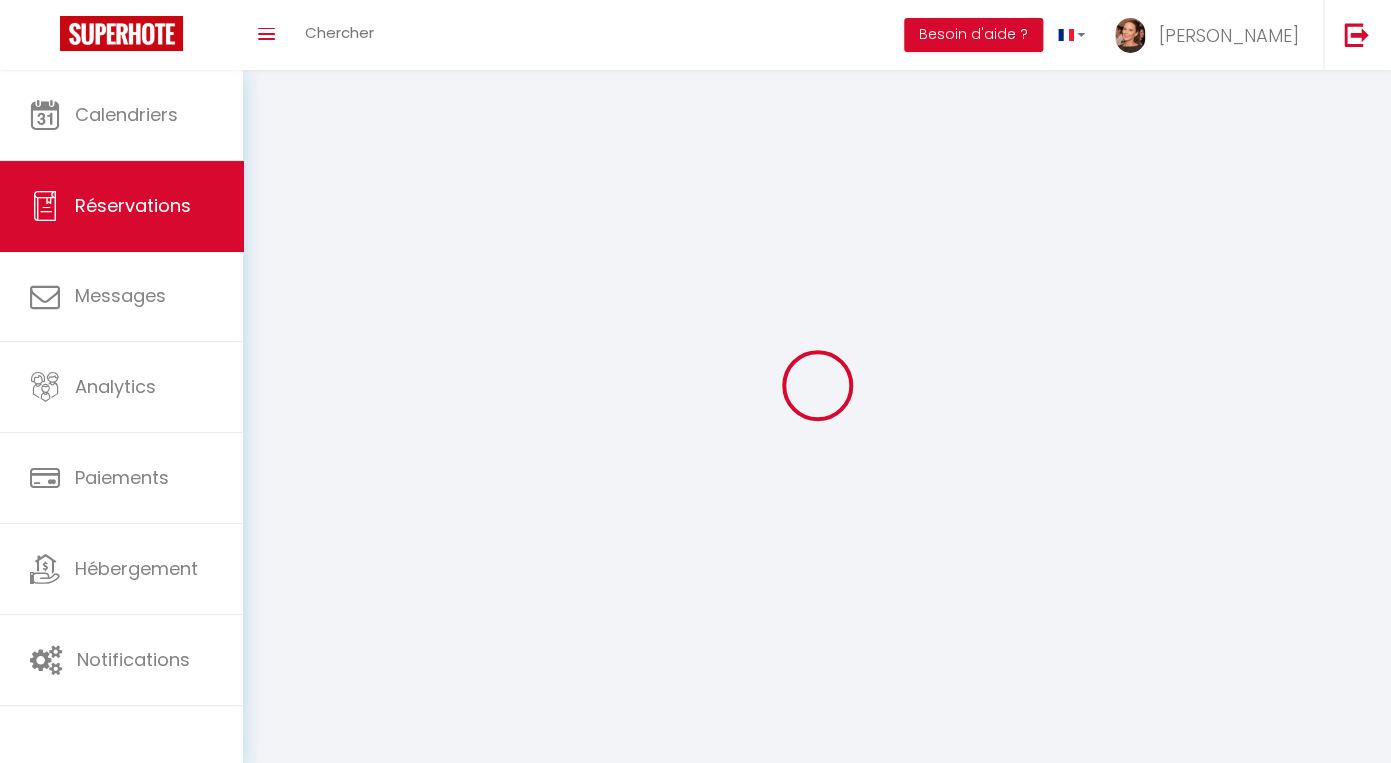 select on "cleaning" 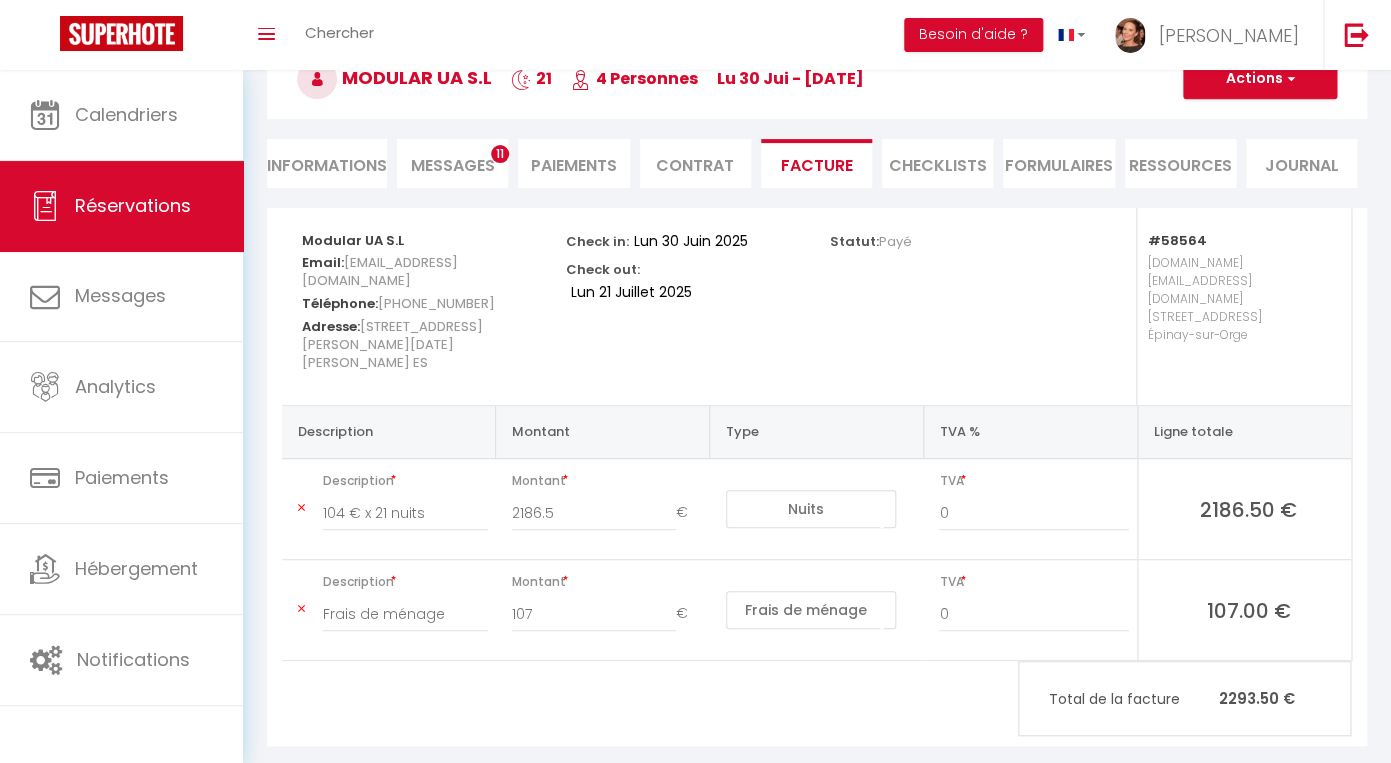 scroll, scrollTop: 0, scrollLeft: 0, axis: both 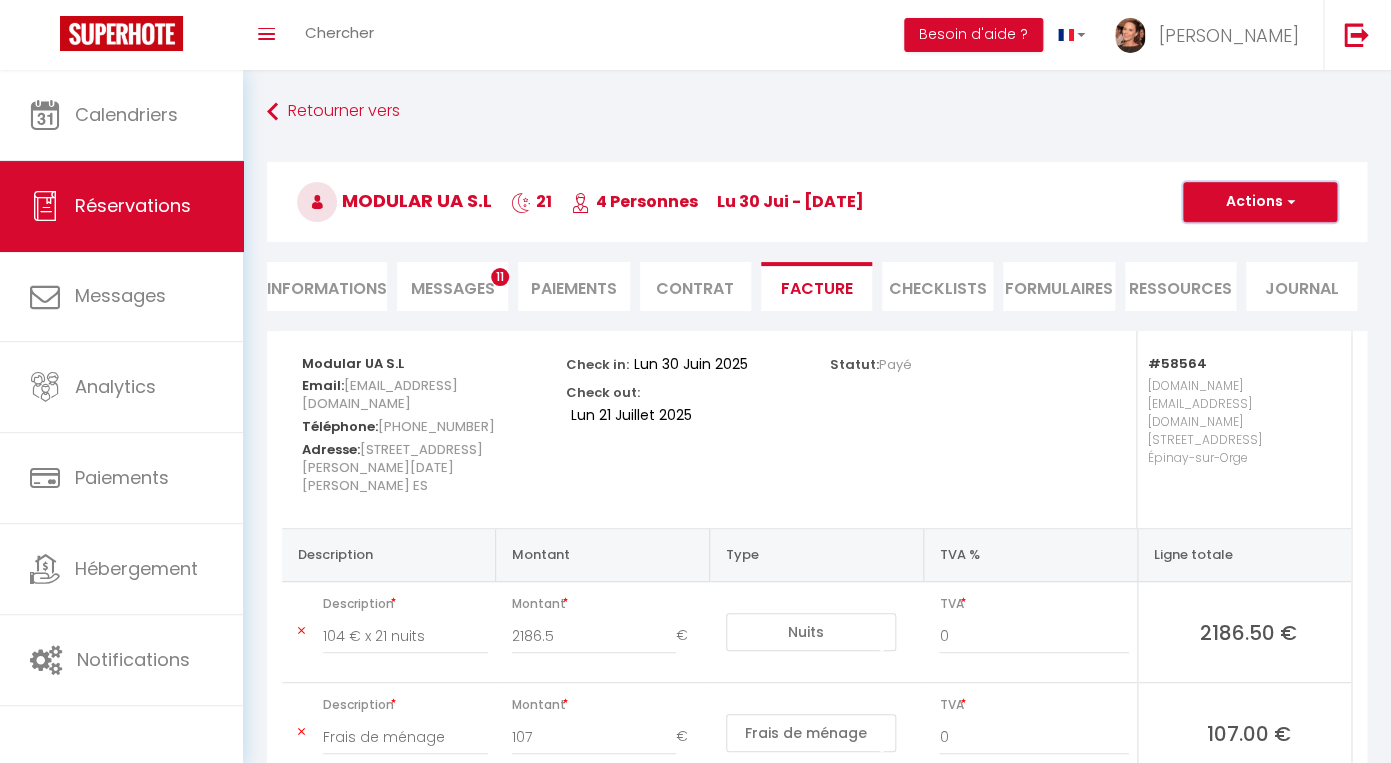 click on "Actions" at bounding box center (1260, 202) 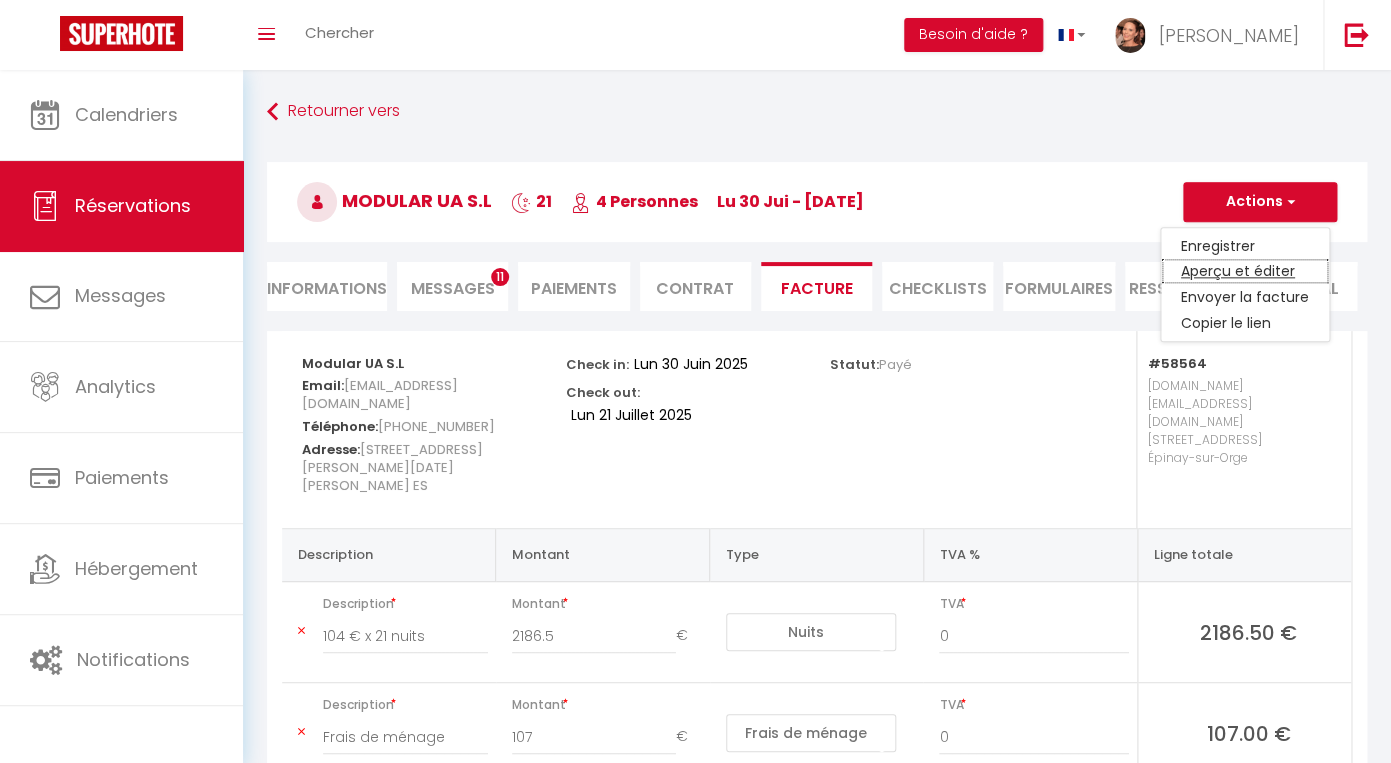 click on "Aperçu et éditer" at bounding box center [1245, 272] 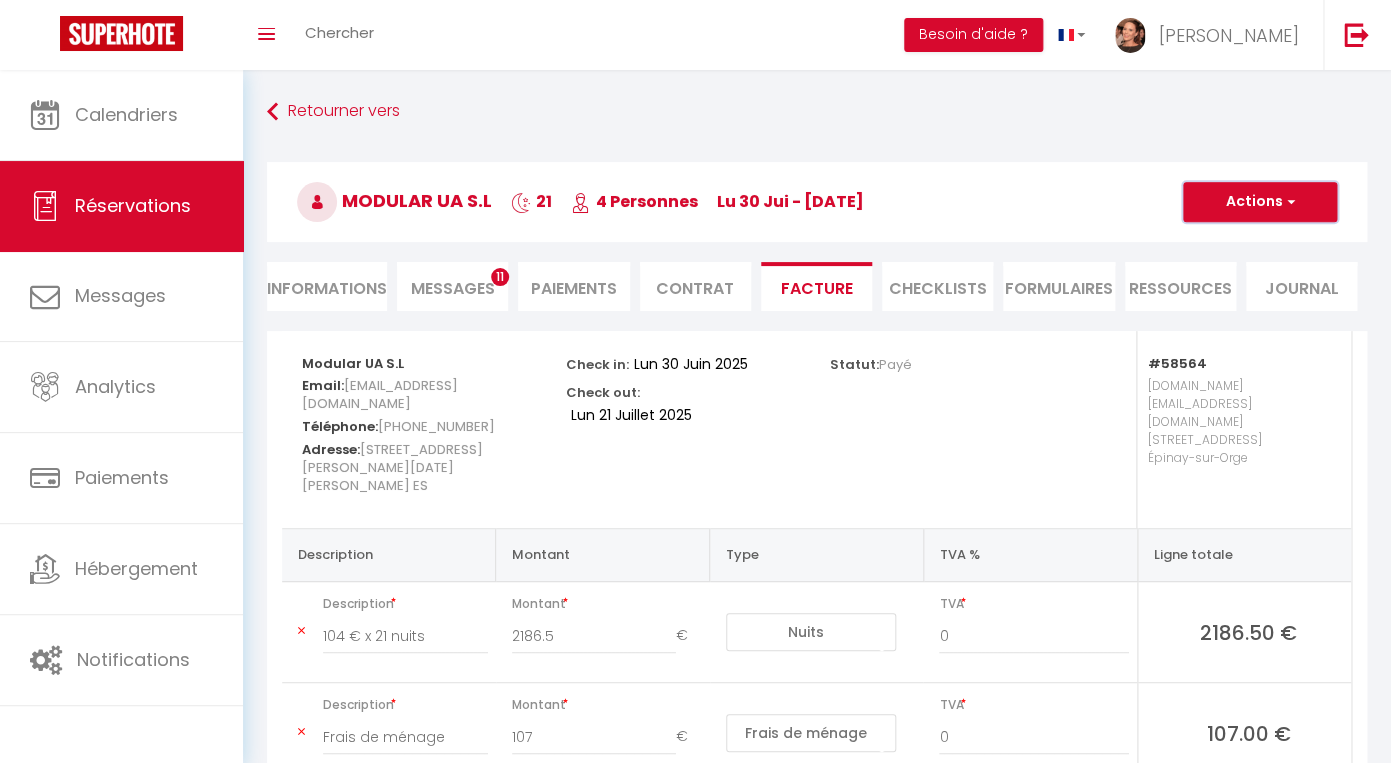 click on "Actions" at bounding box center (1260, 202) 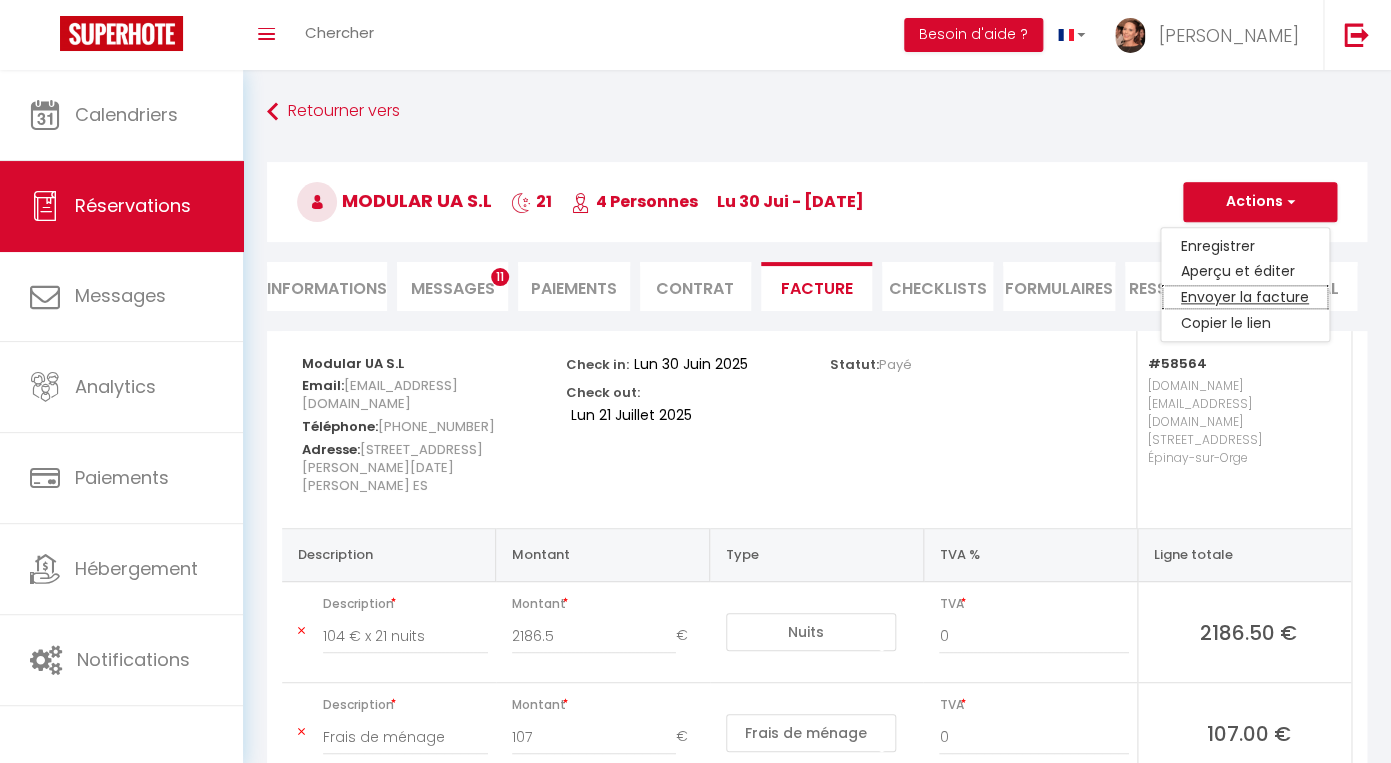 click on "Envoyer la facture" at bounding box center [1245, 298] 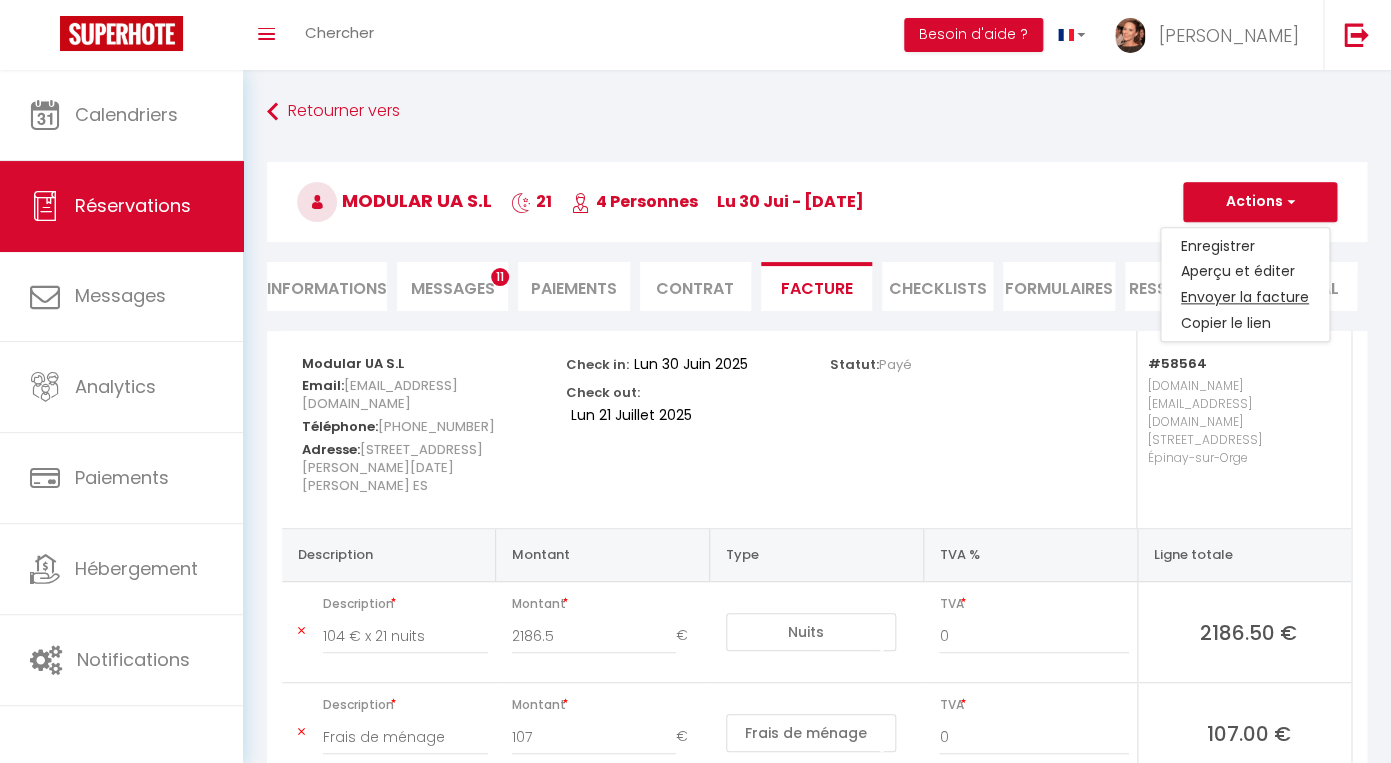 type on "oxghjue3u3qvbez0t3oqcik6nw8i@reply.superhote.com" 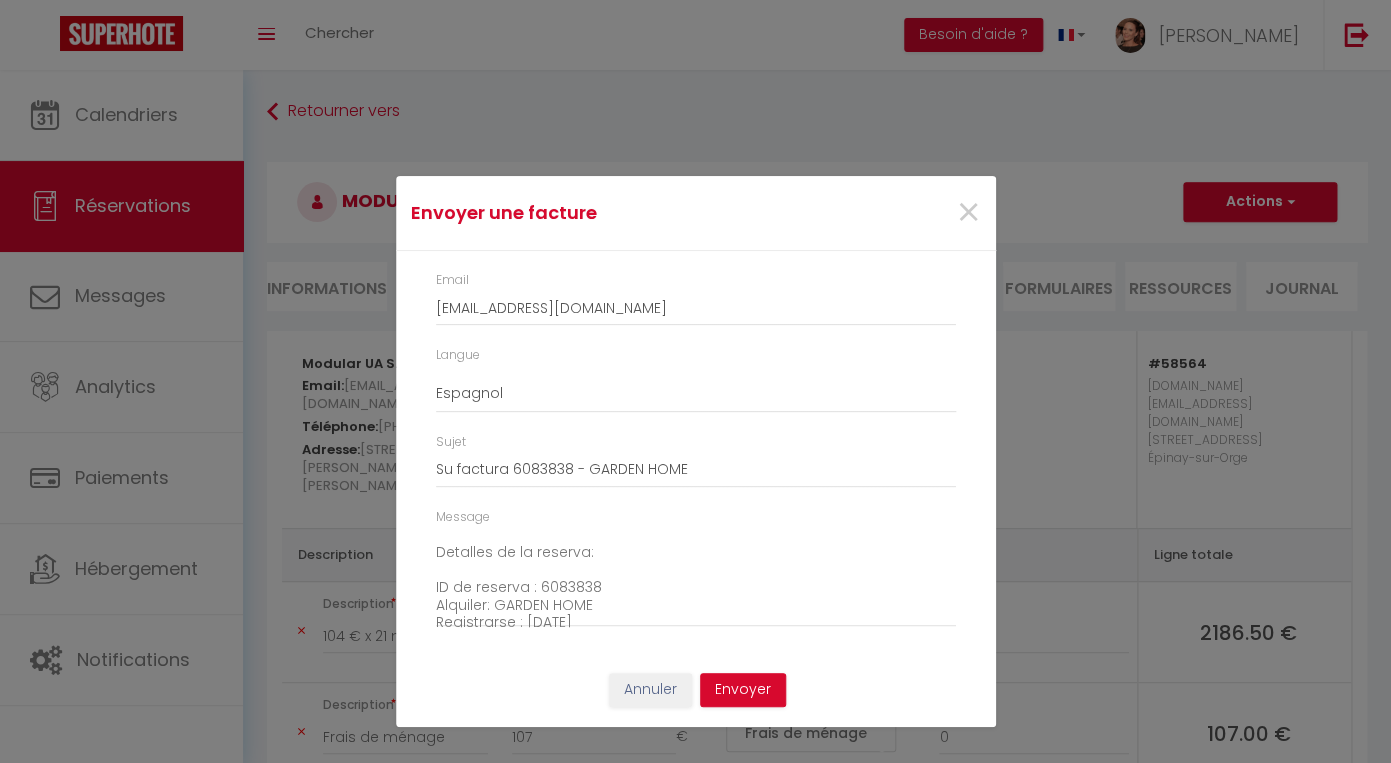 scroll, scrollTop: 0, scrollLeft: 0, axis: both 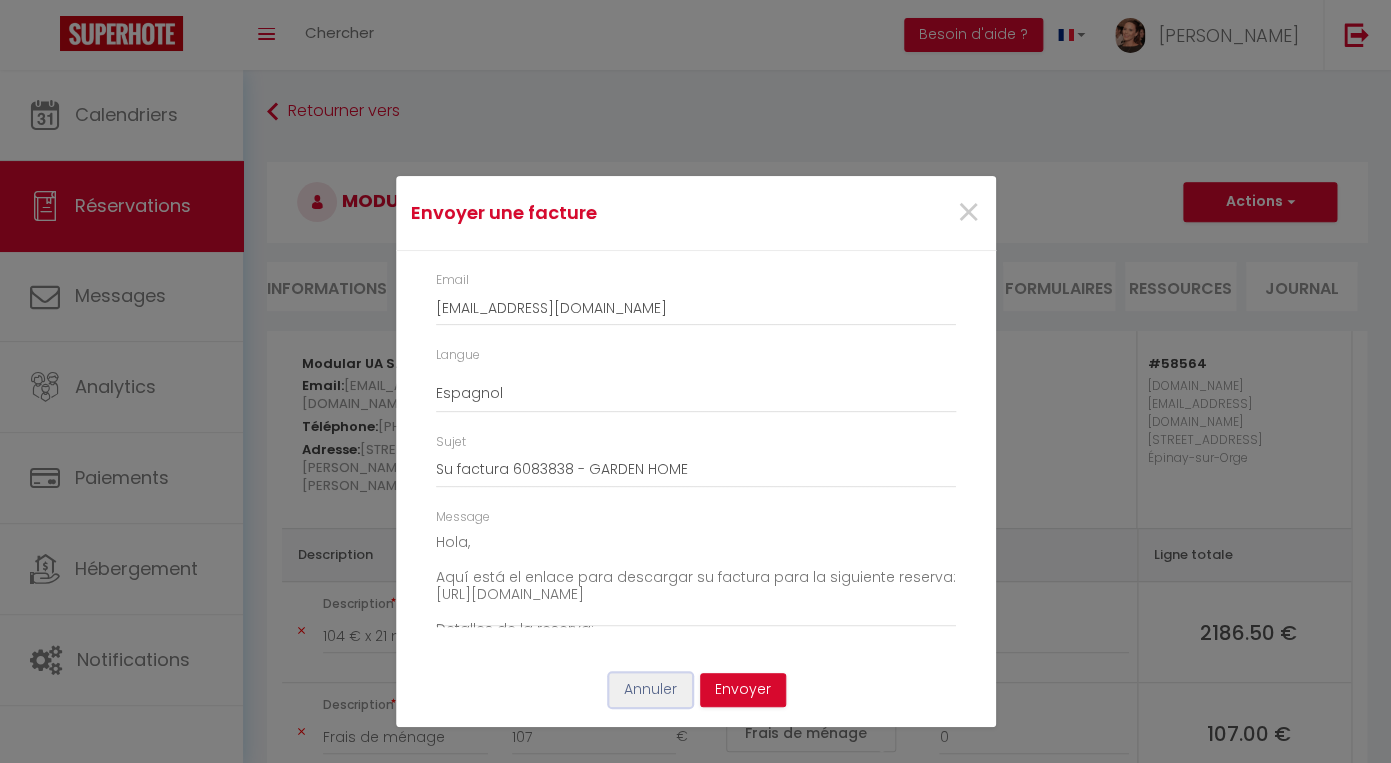 click on "Annuler" at bounding box center (650, 690) 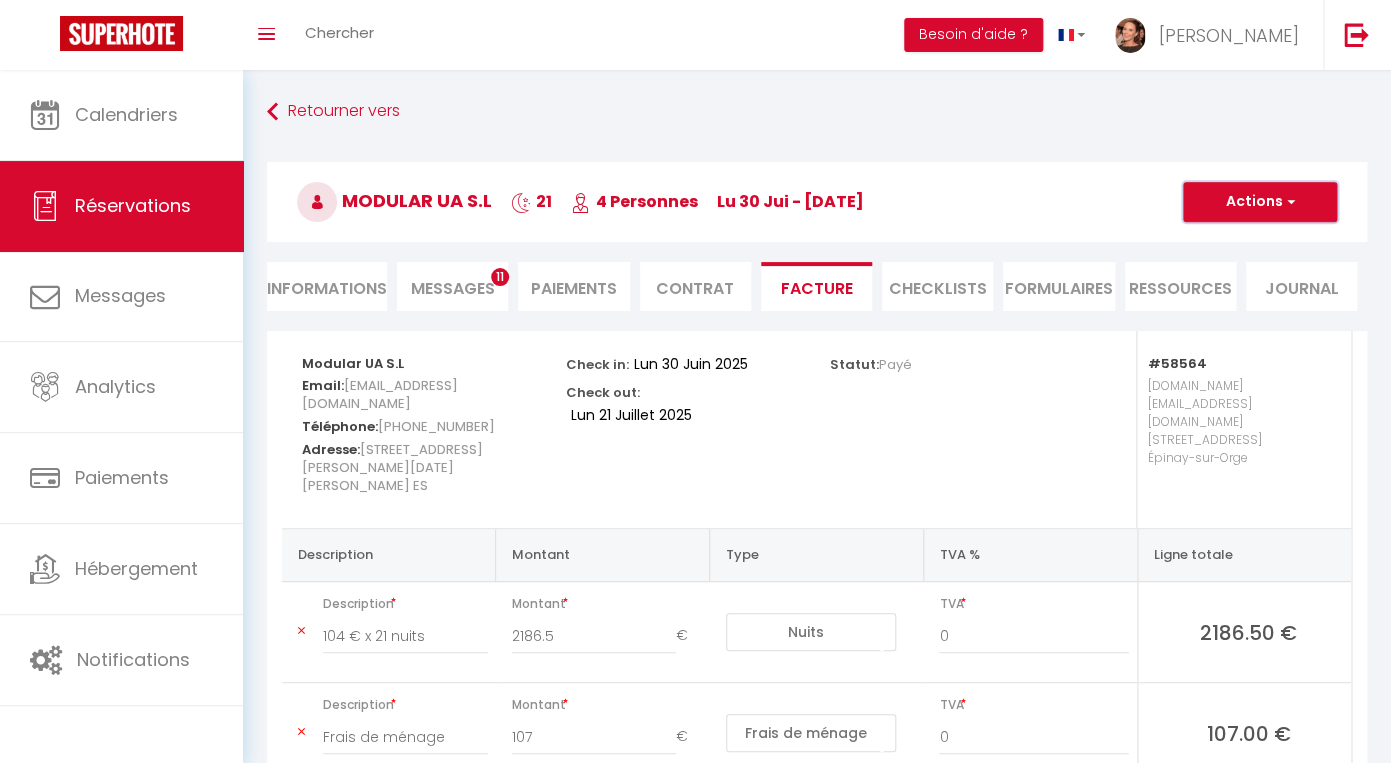 click on "Actions" at bounding box center [1260, 202] 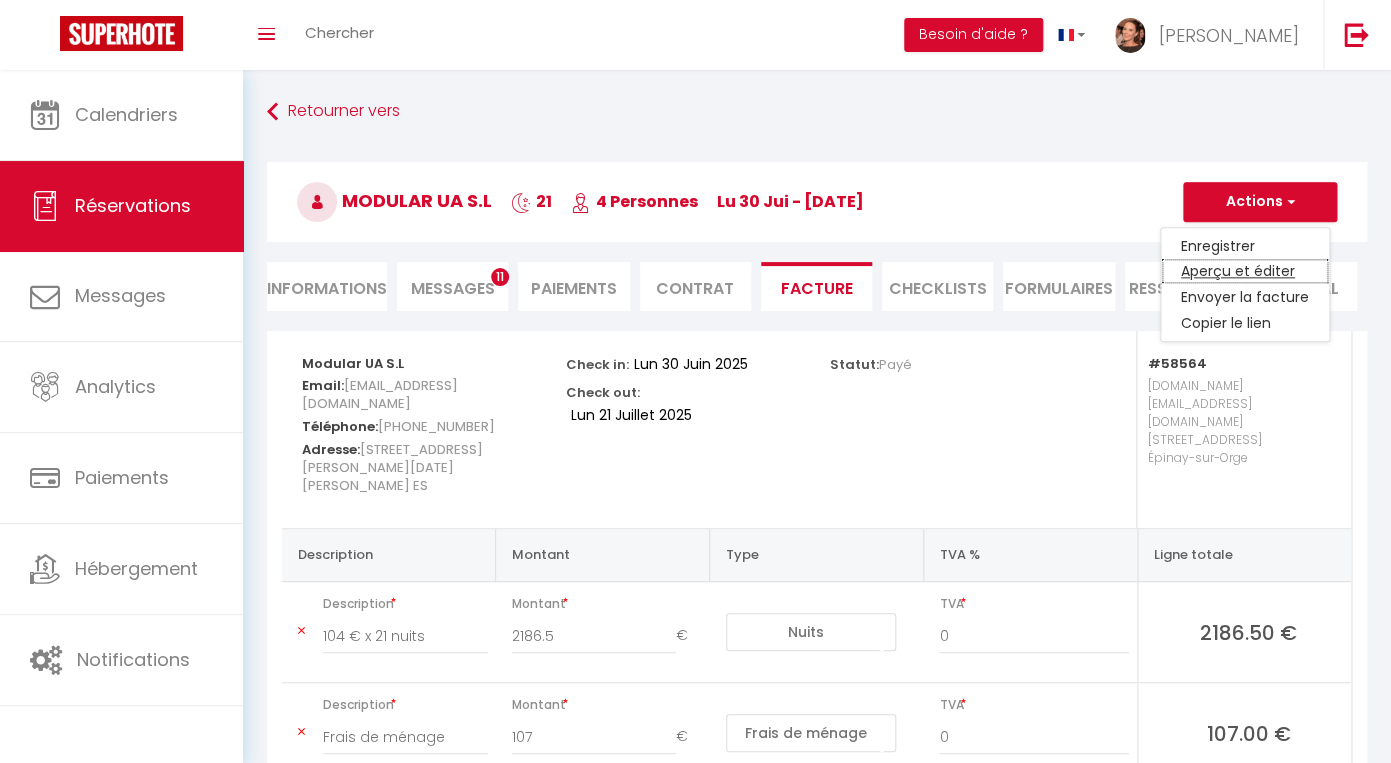 click on "Aperçu et éditer" at bounding box center (1245, 272) 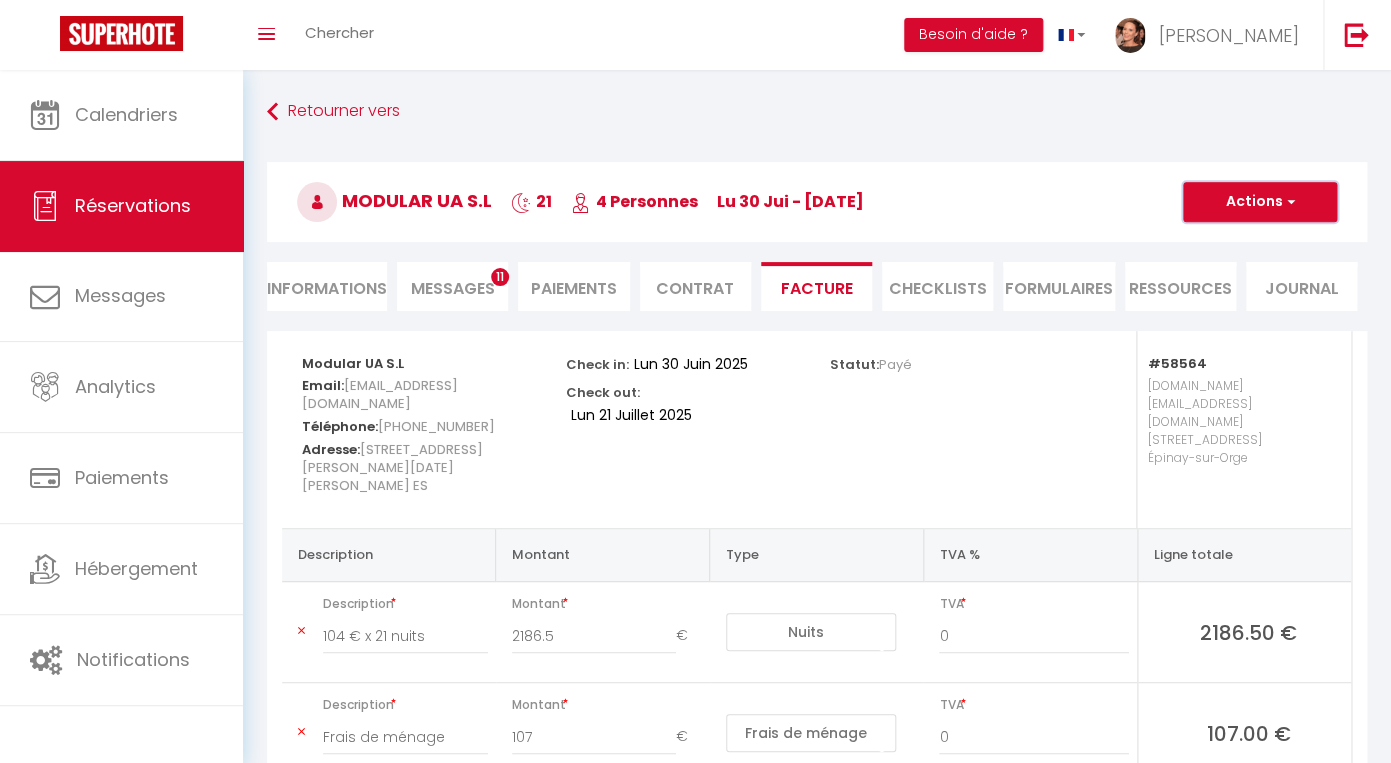 drag, startPoint x: 1256, startPoint y: 198, endPoint x: 1232, endPoint y: 198, distance: 24 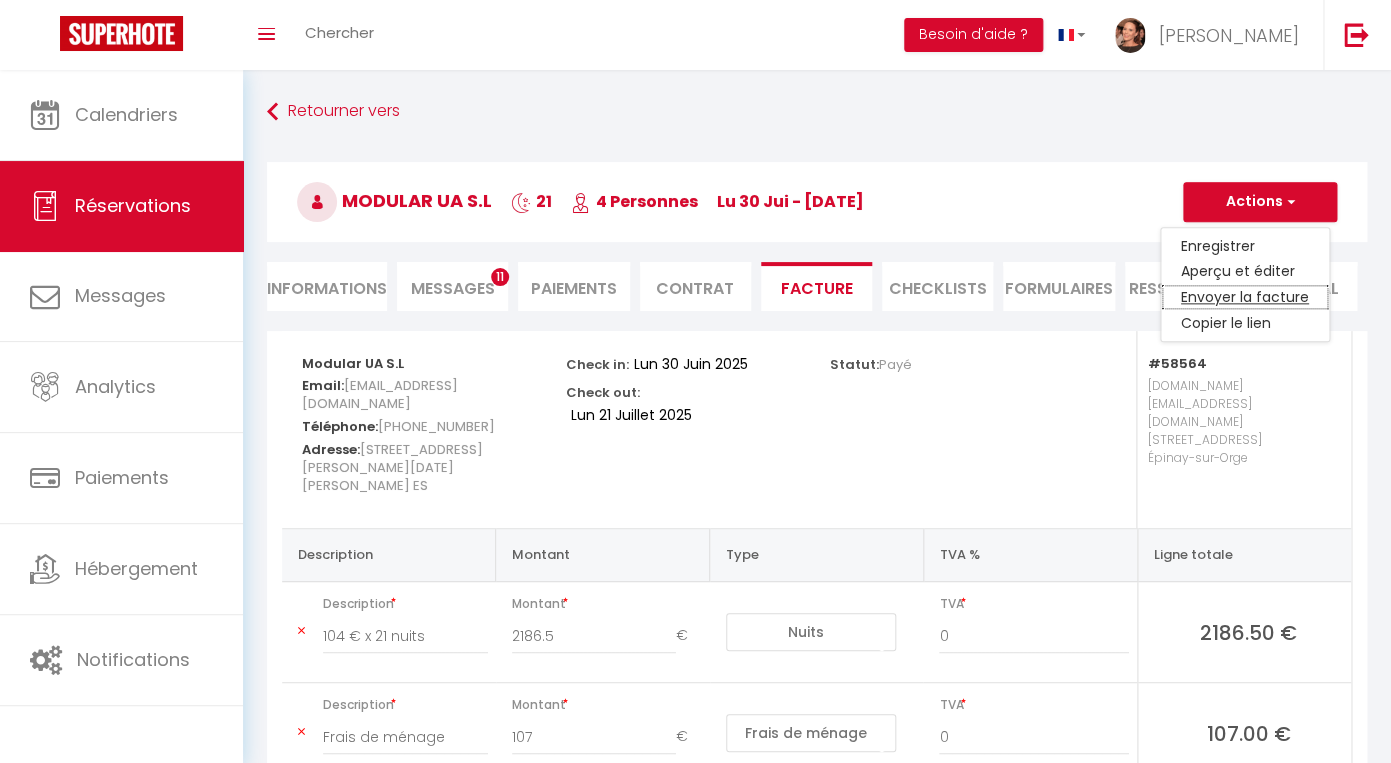 click on "Envoyer la facture" at bounding box center (1245, 298) 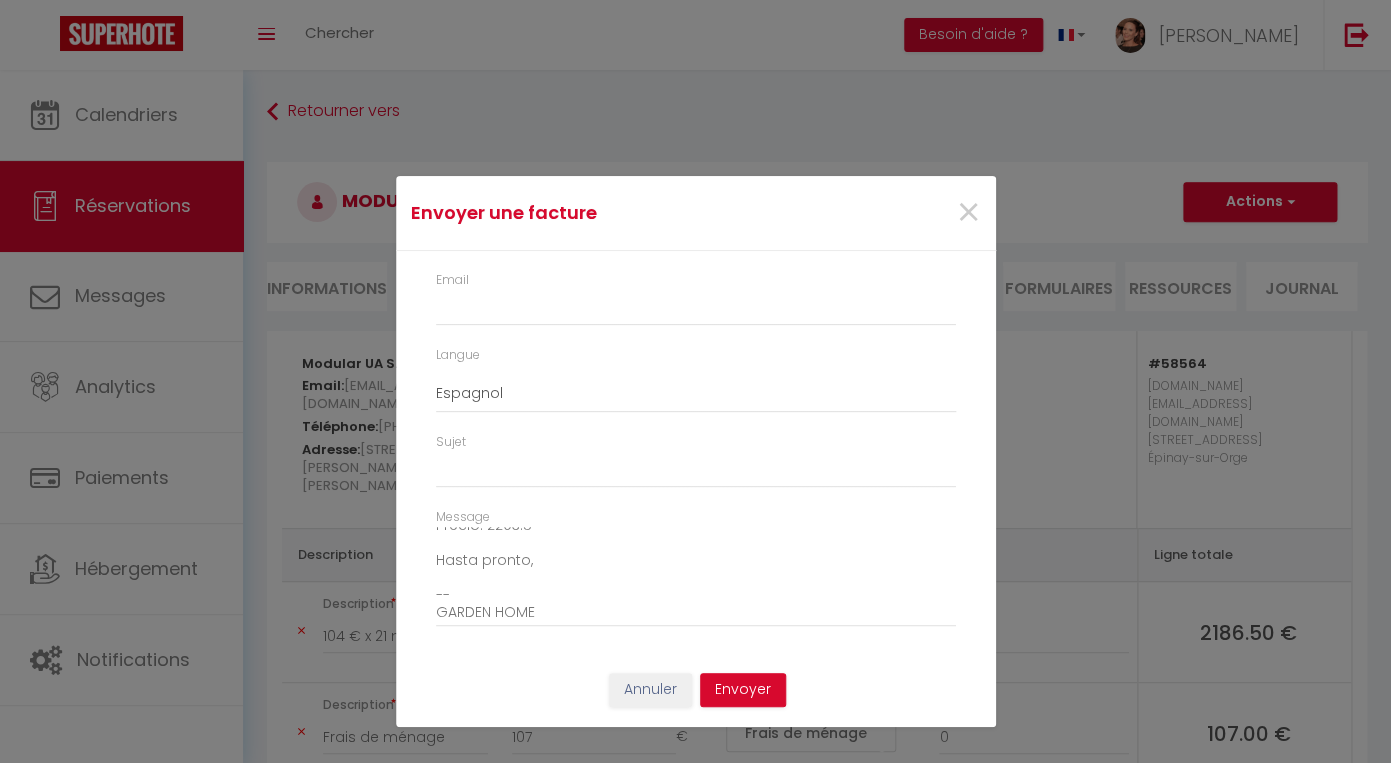 scroll, scrollTop: 0, scrollLeft: 0, axis: both 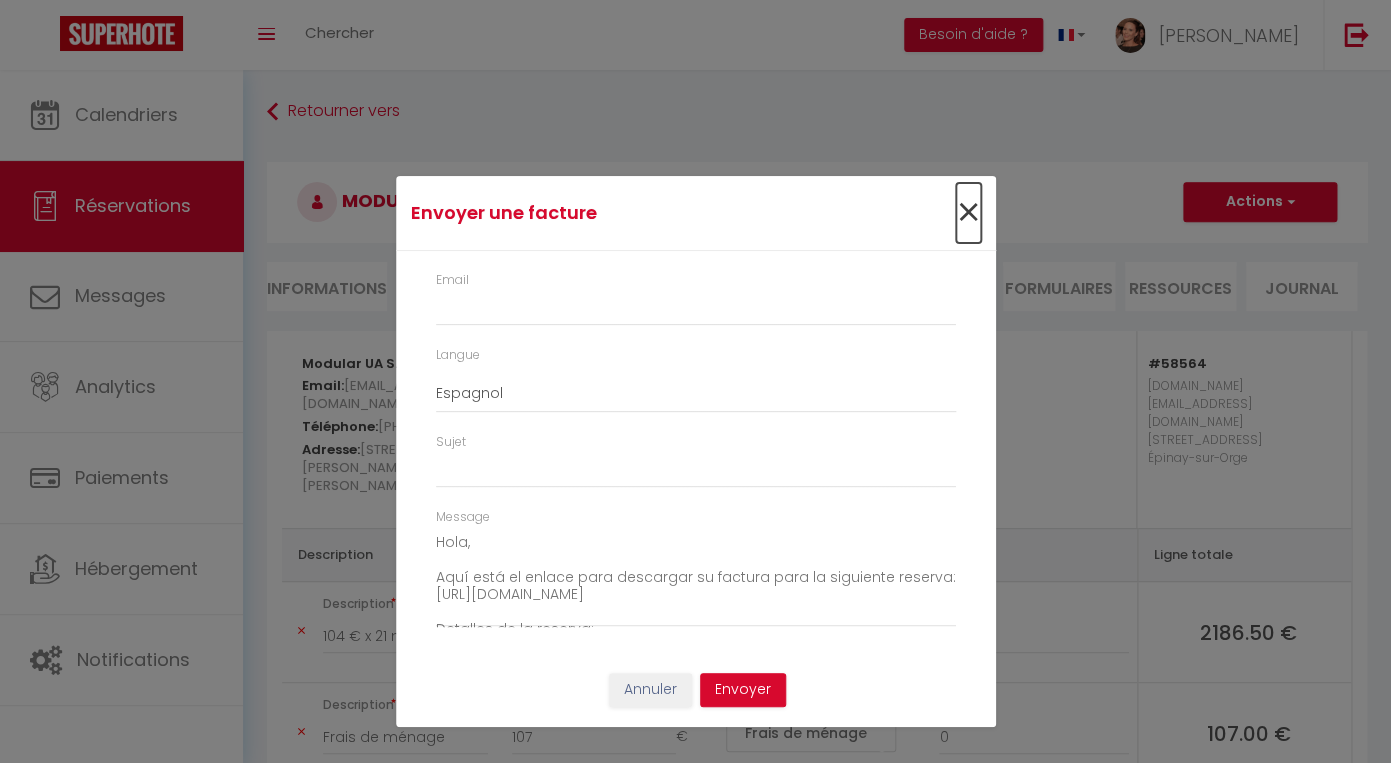 click on "×" at bounding box center [968, 213] 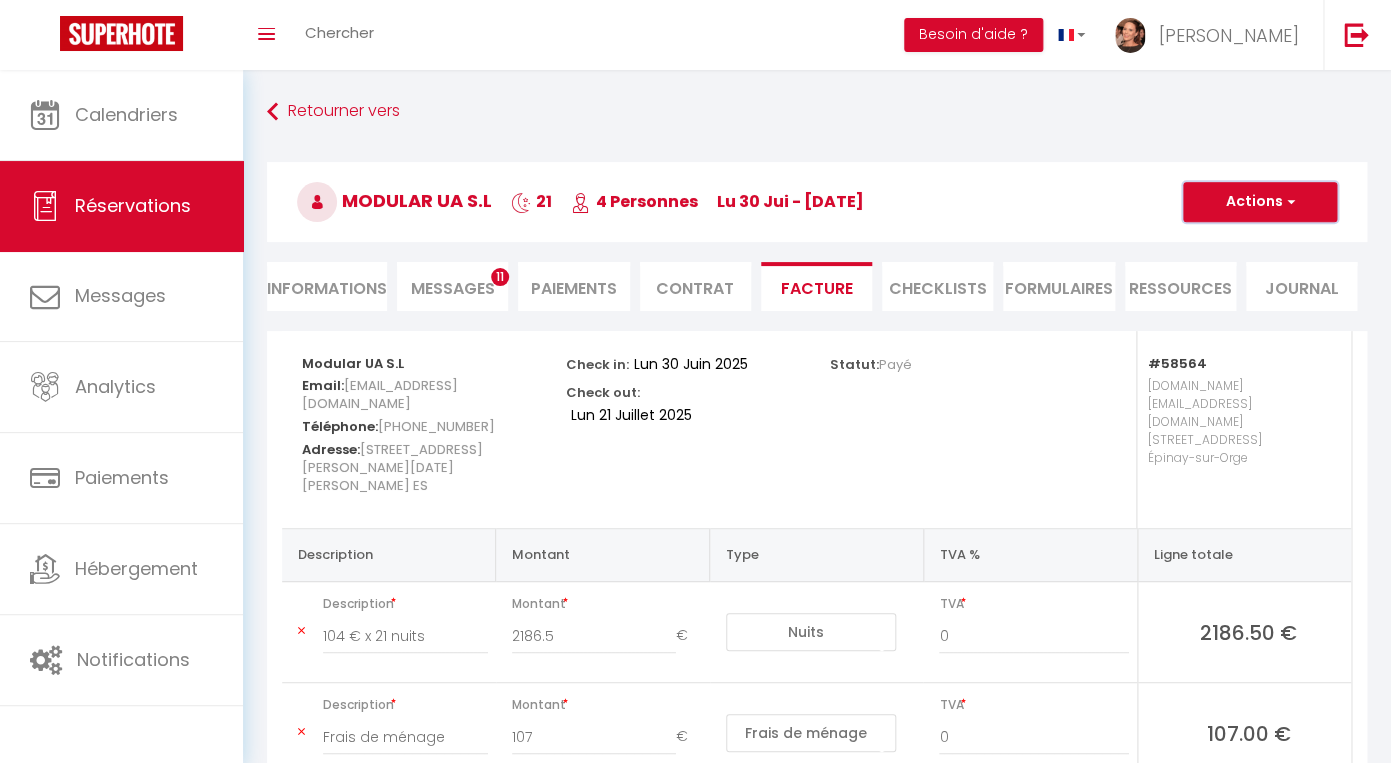 click on "Actions" at bounding box center [1260, 202] 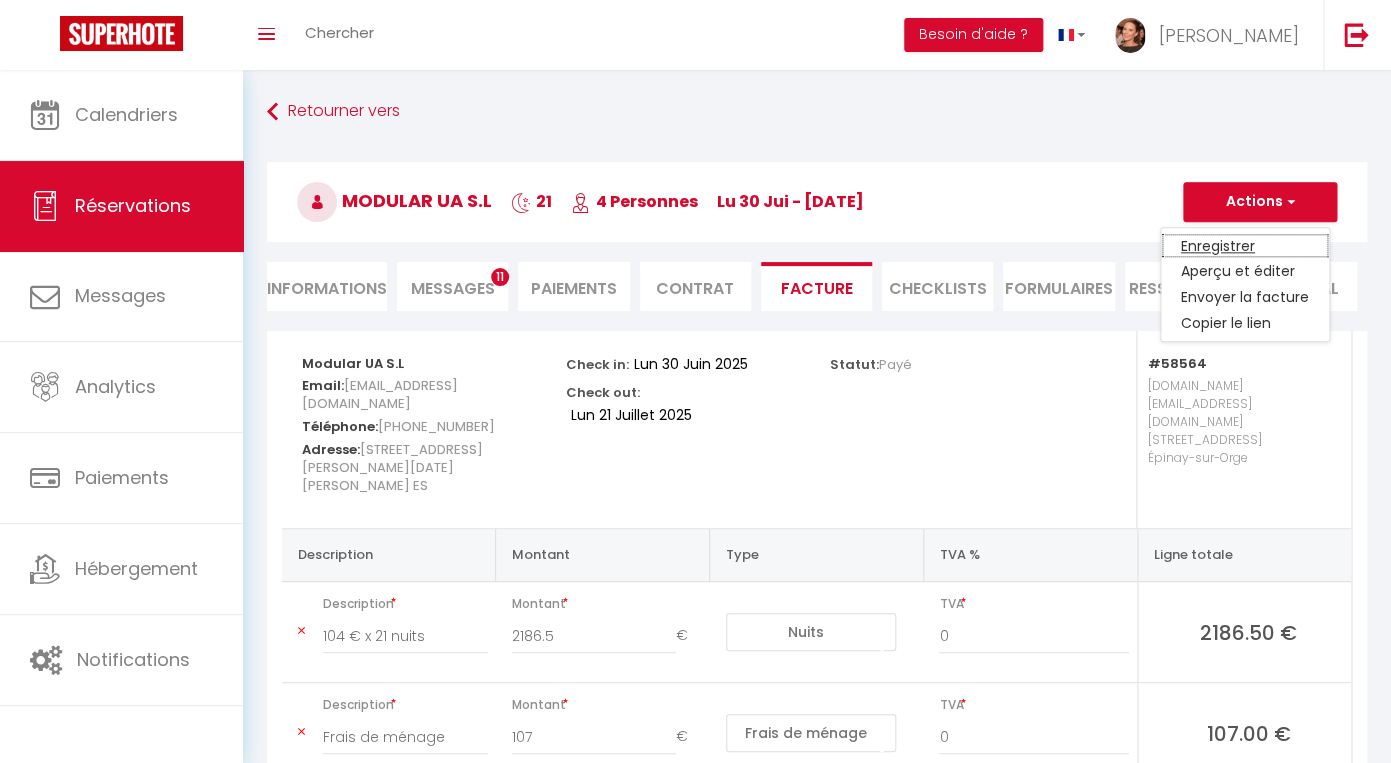 click on "Enregistrer" at bounding box center (1245, 246) 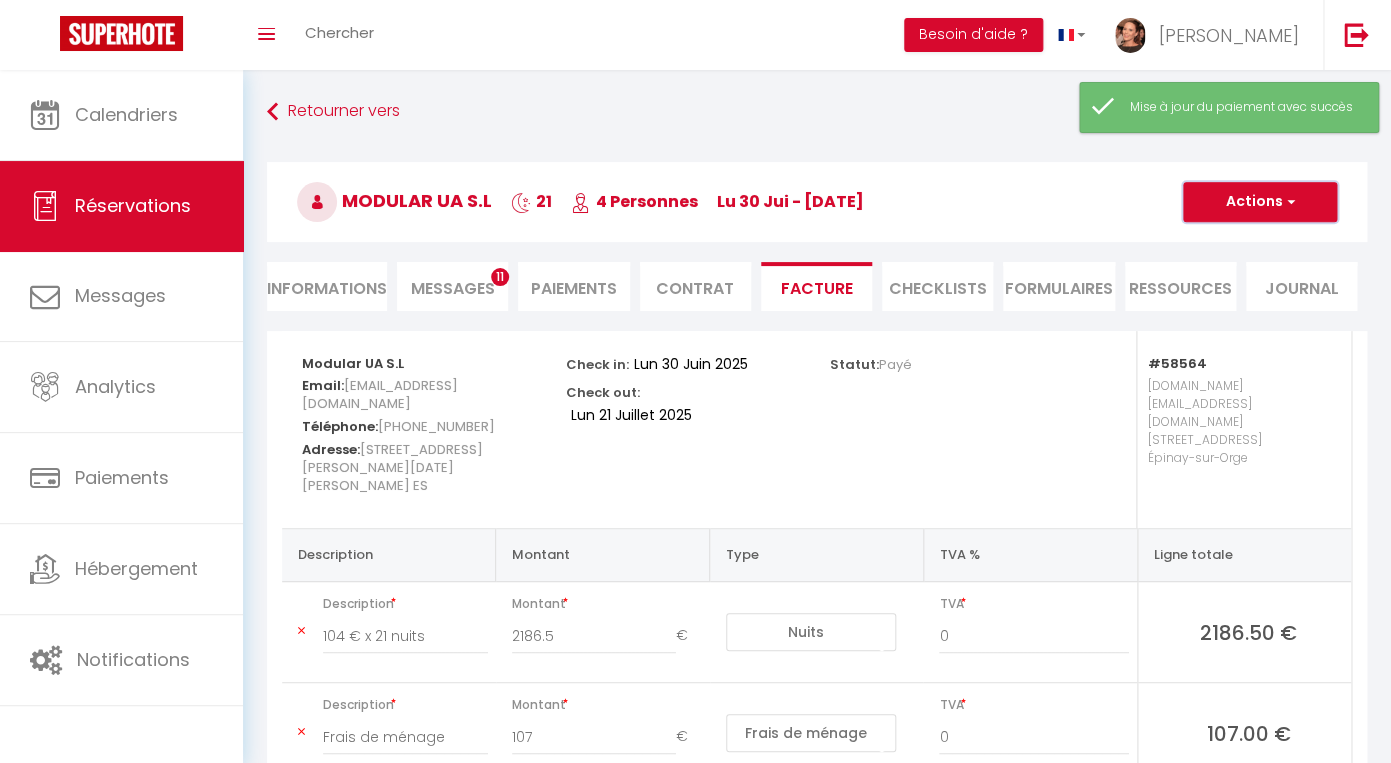 click on "Actions" at bounding box center [1260, 202] 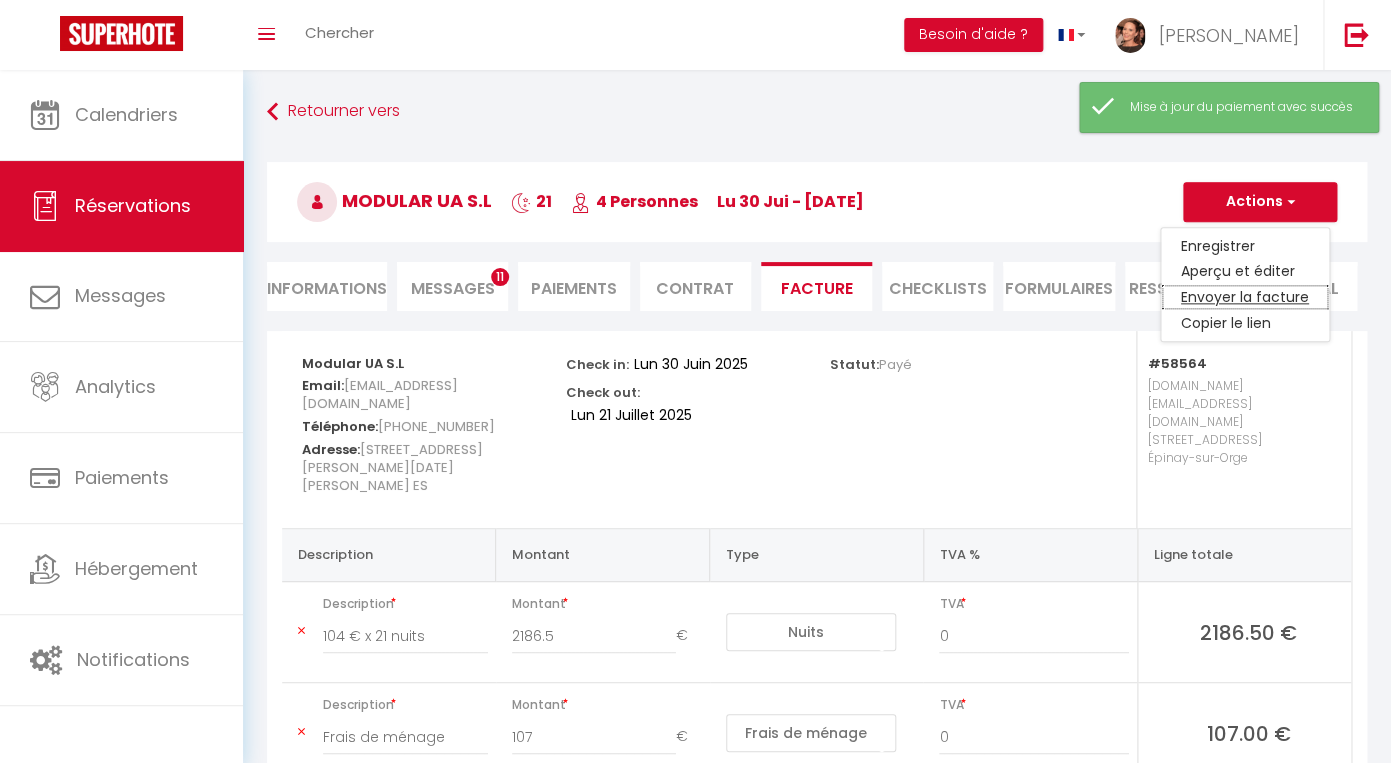 click on "Envoyer la facture" at bounding box center [1245, 298] 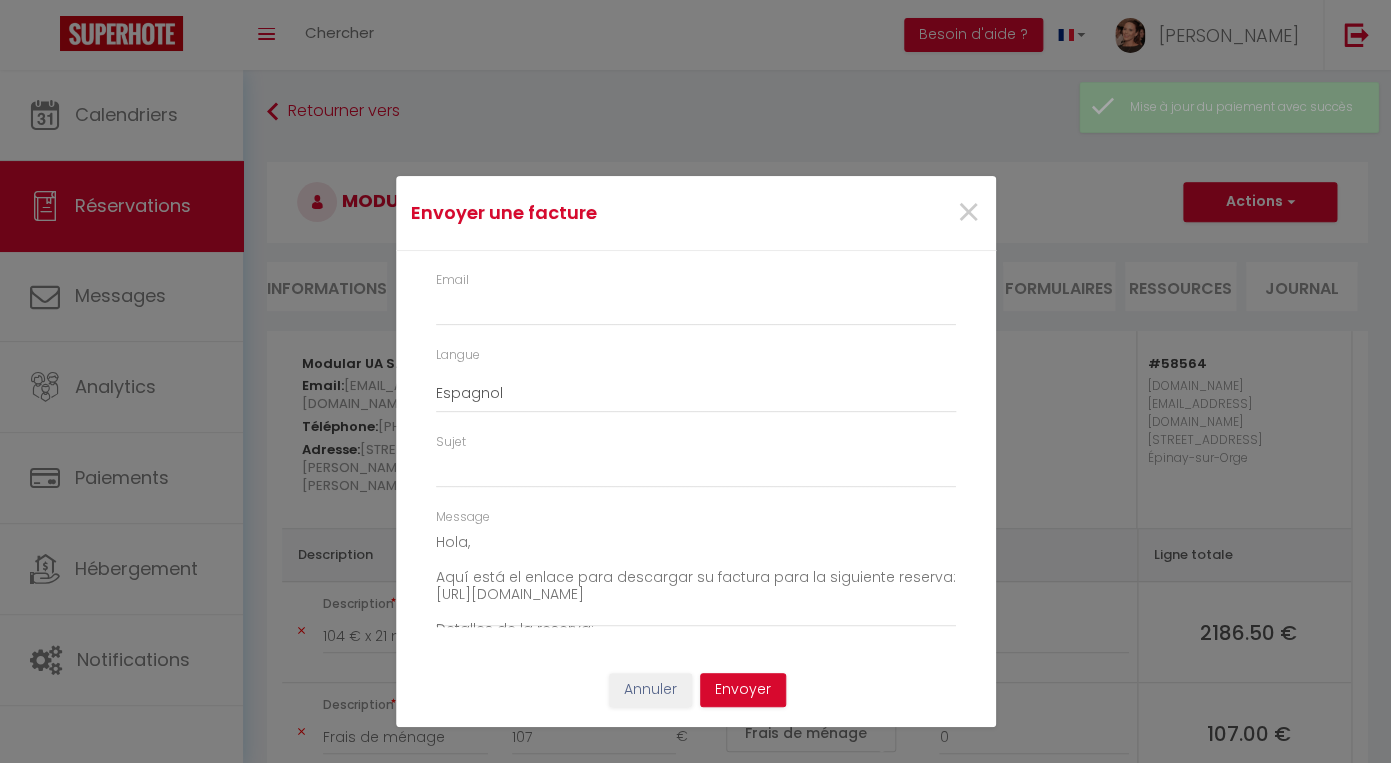 type on "oxghjue3u3qvbez0t3oqcik6nw8i@reply.superhote.com" 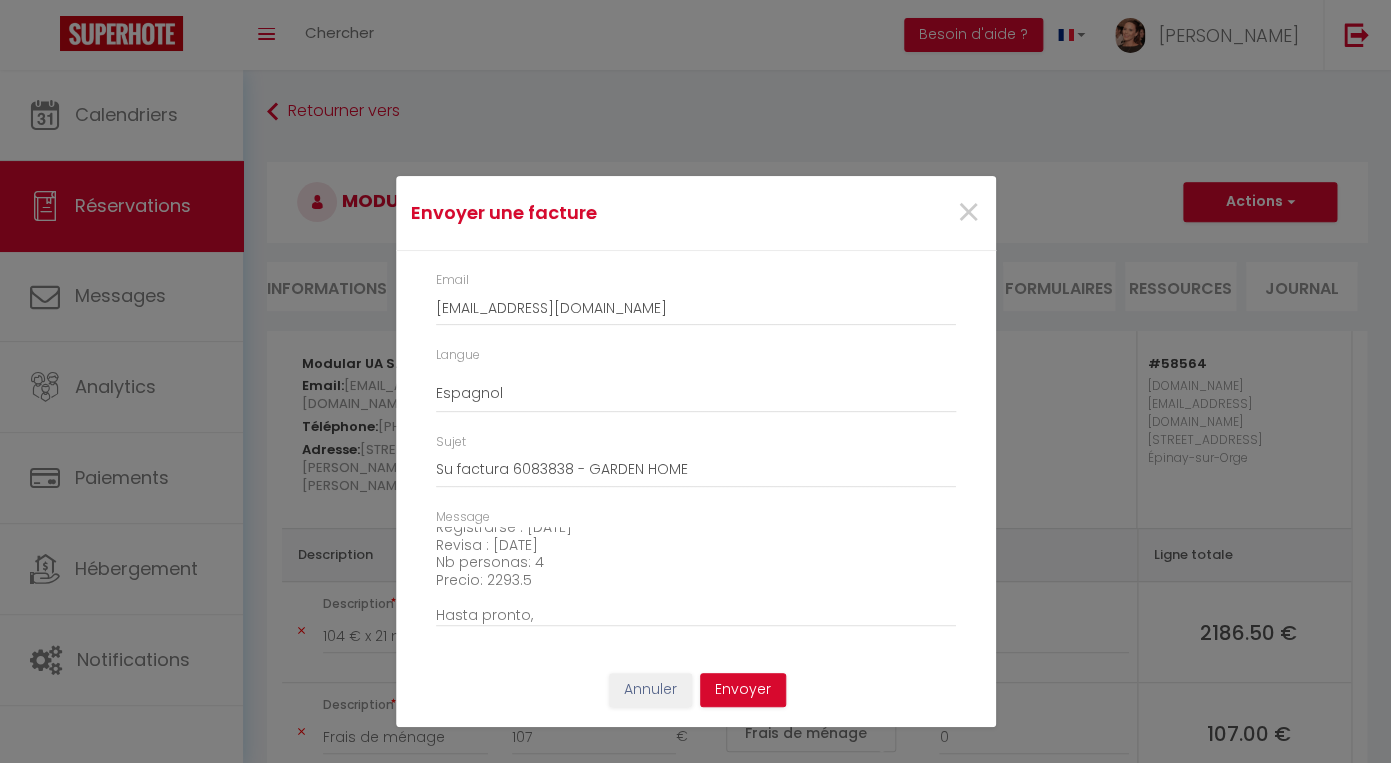 scroll, scrollTop: 228, scrollLeft: 0, axis: vertical 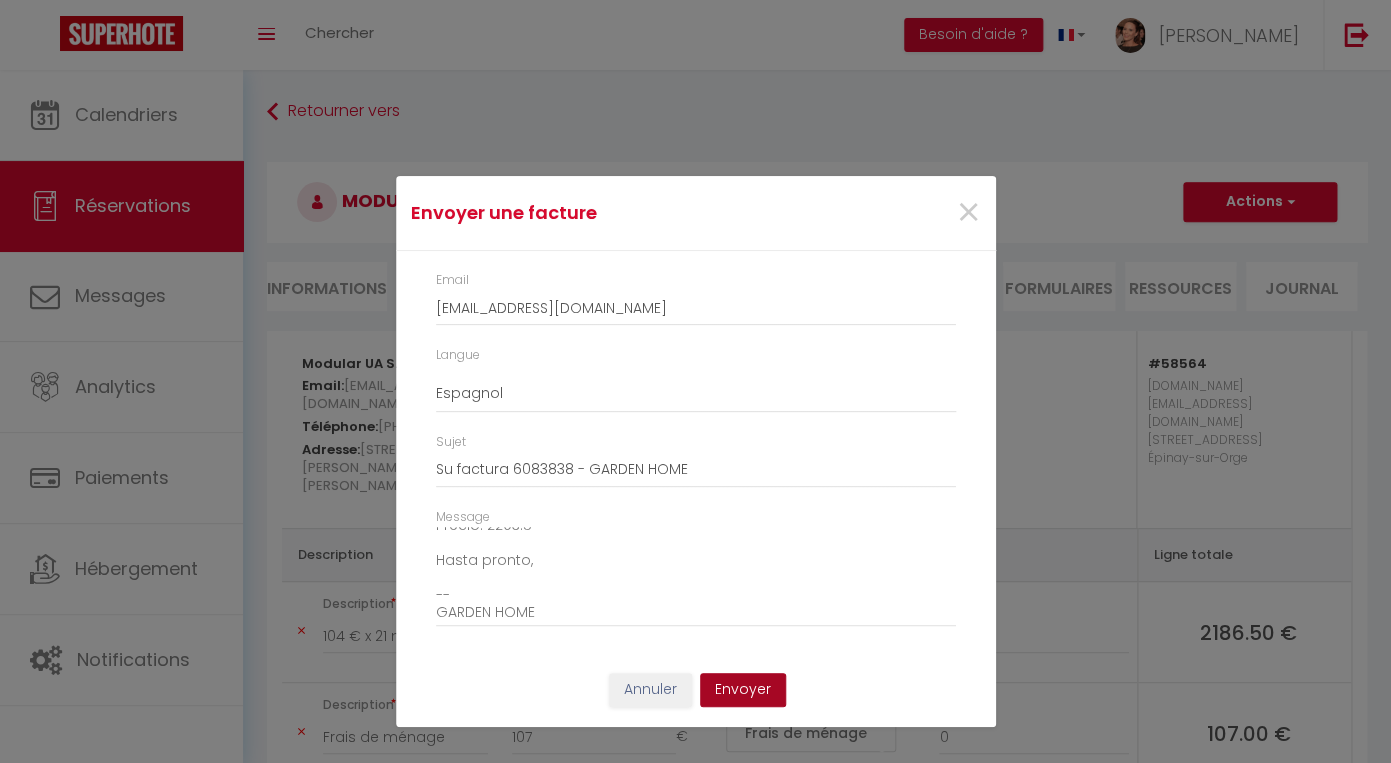 click on "Envoyer" at bounding box center (743, 690) 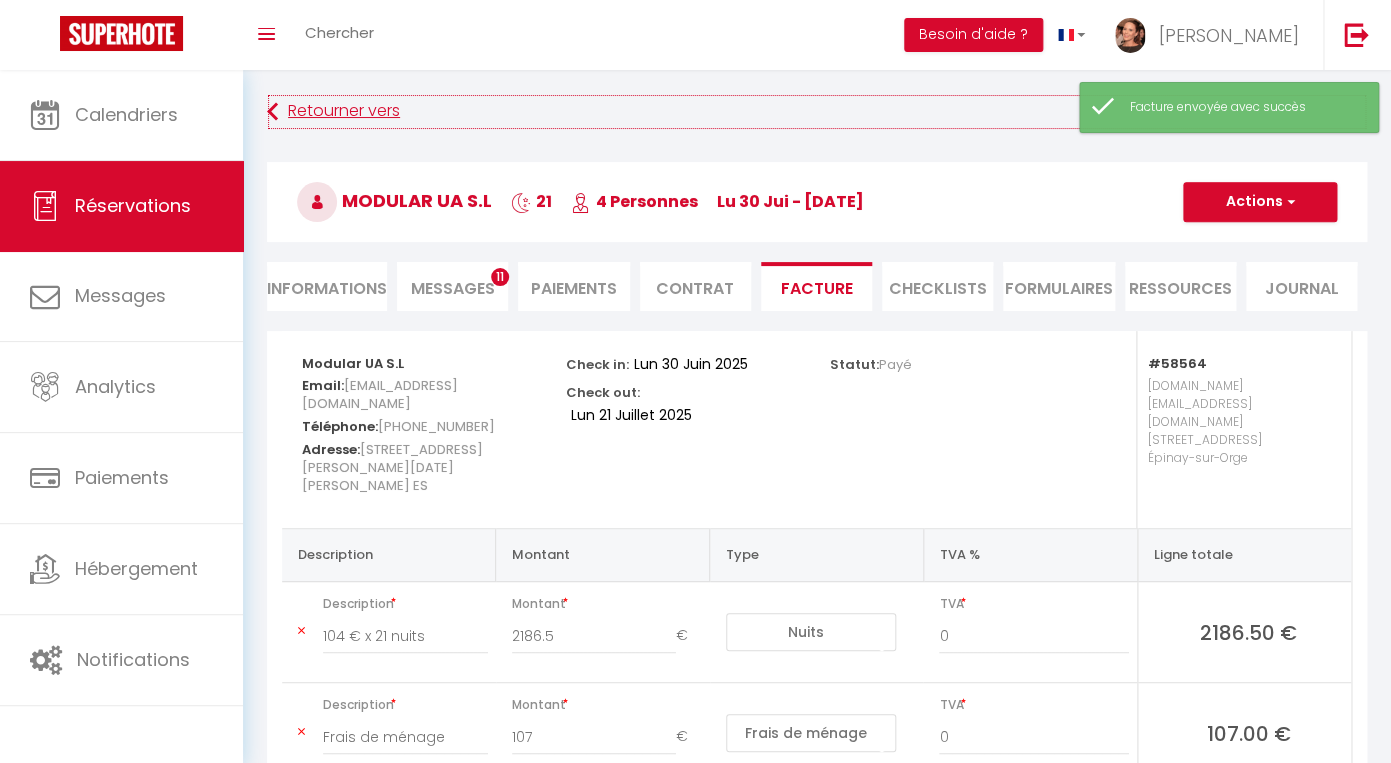 click at bounding box center (272, 112) 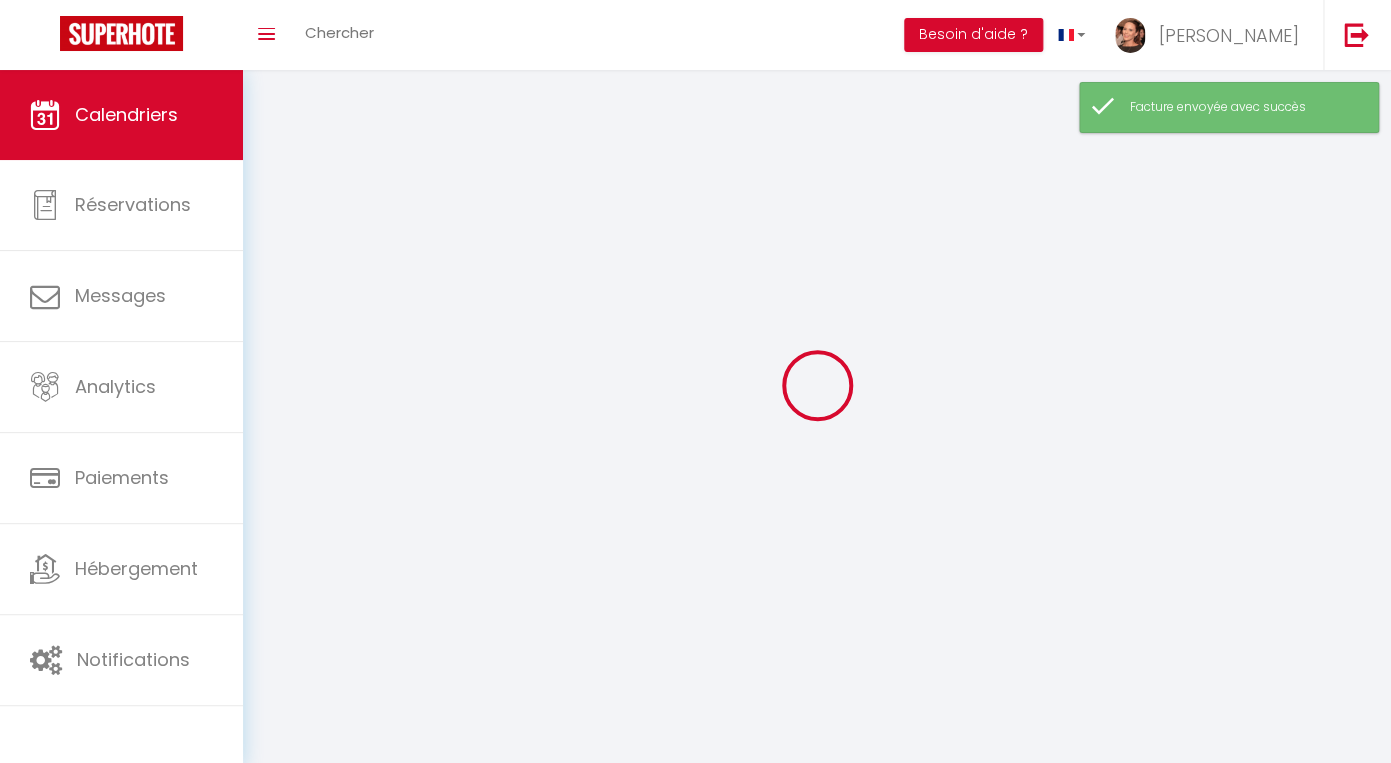 select 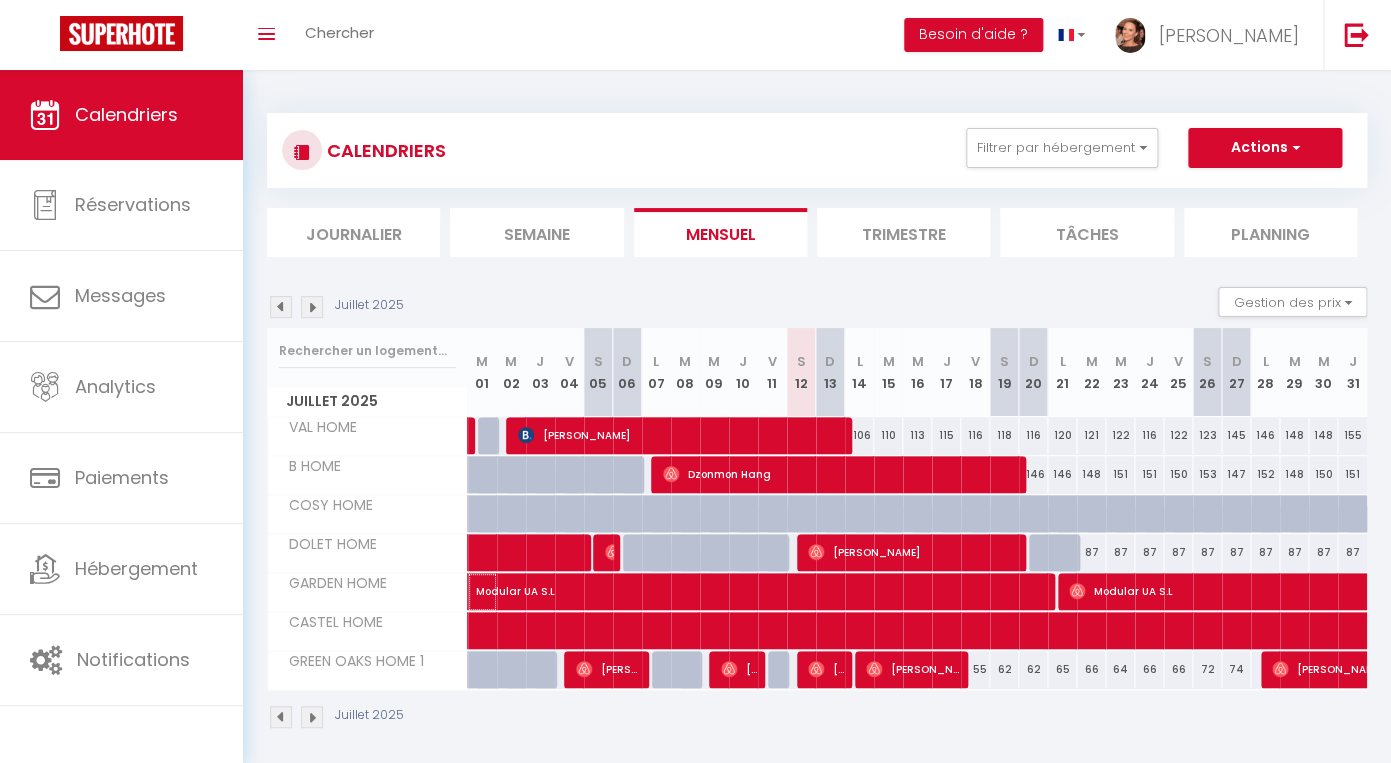 click on "Modular UA S.L" at bounding box center (936, 581) 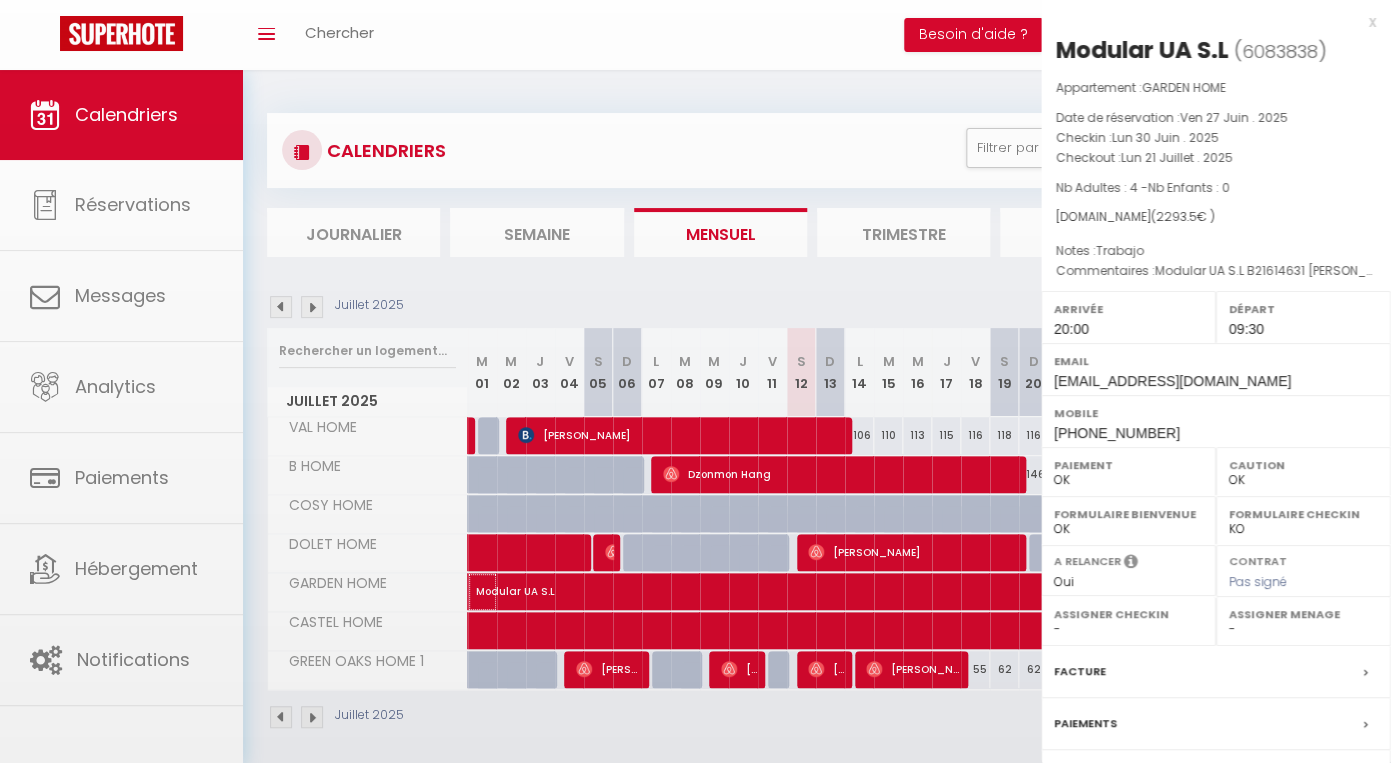 scroll, scrollTop: 169, scrollLeft: 0, axis: vertical 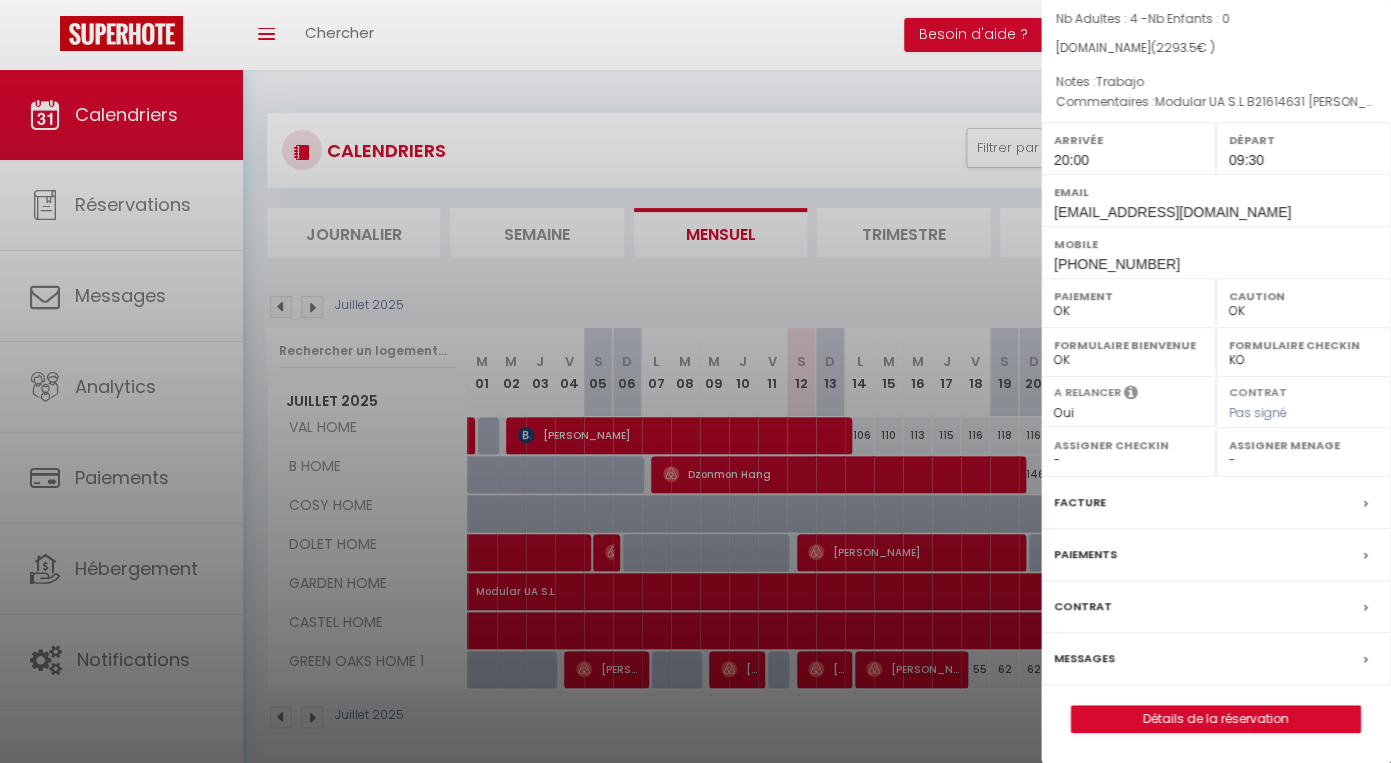 click on "Facture" at bounding box center [1216, 503] 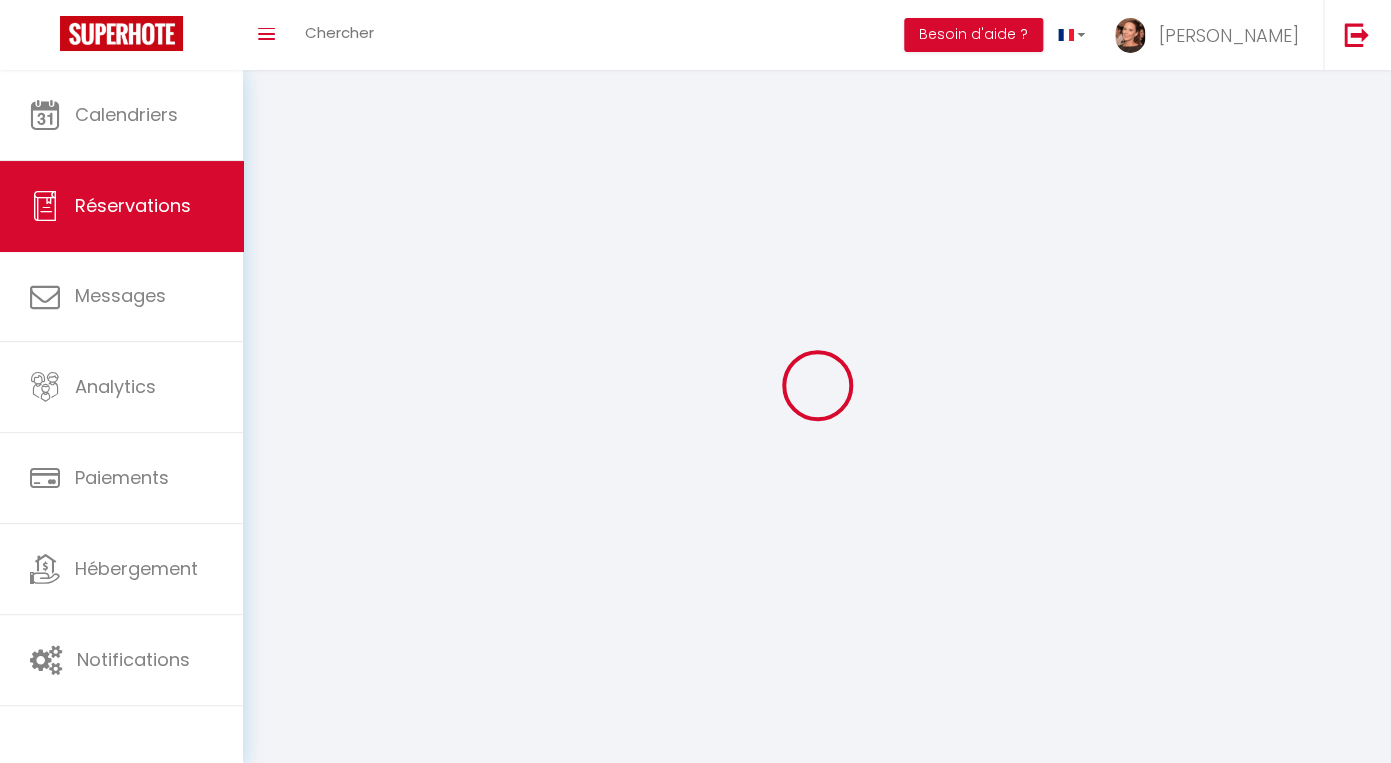 select on "cleaning" 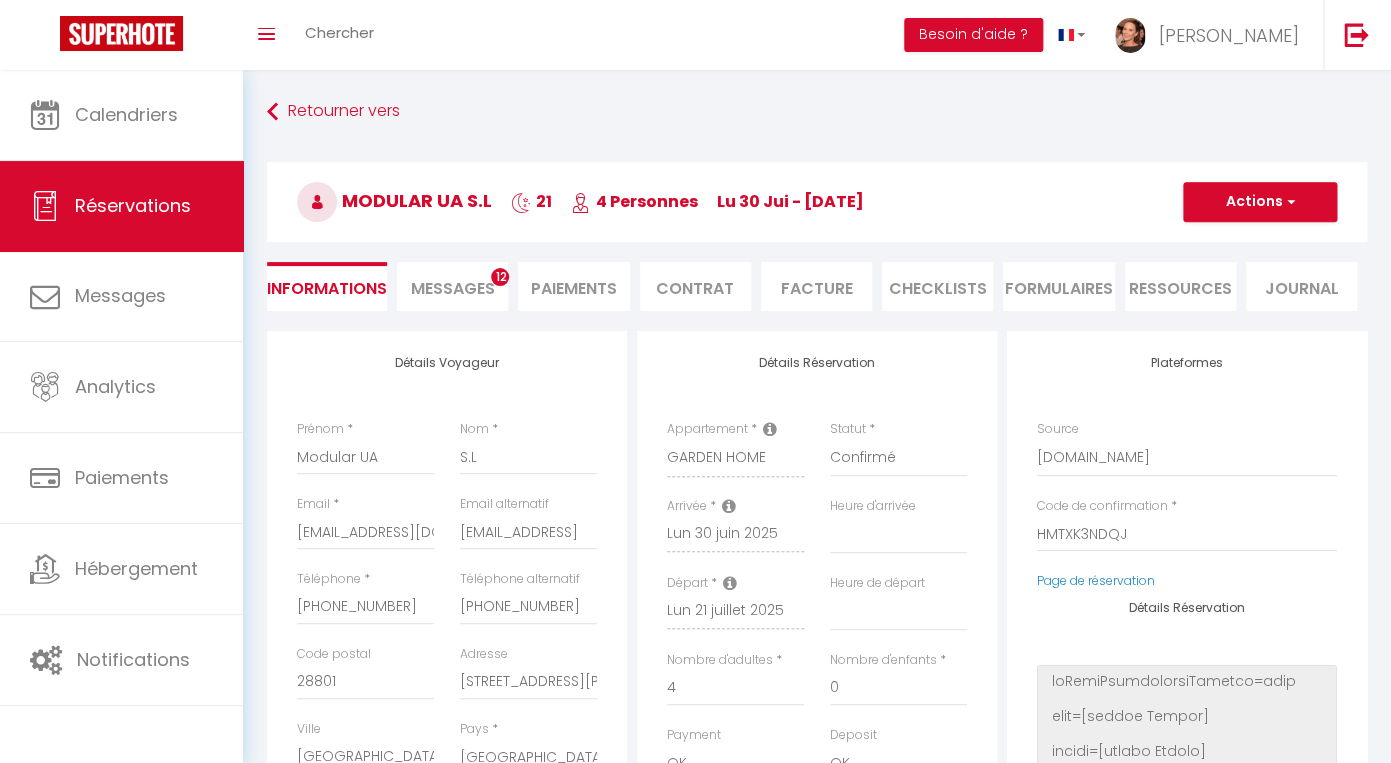 select 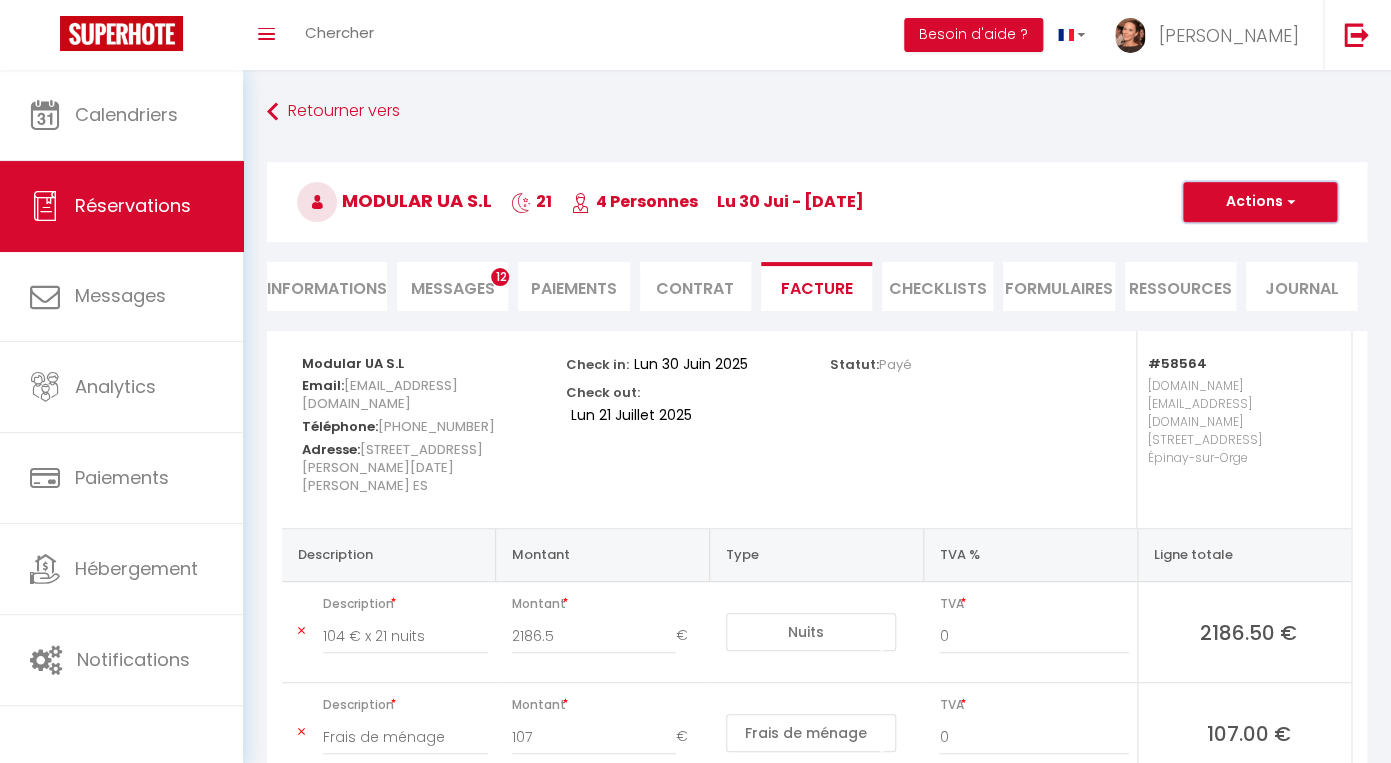 click on "Actions" at bounding box center [1260, 202] 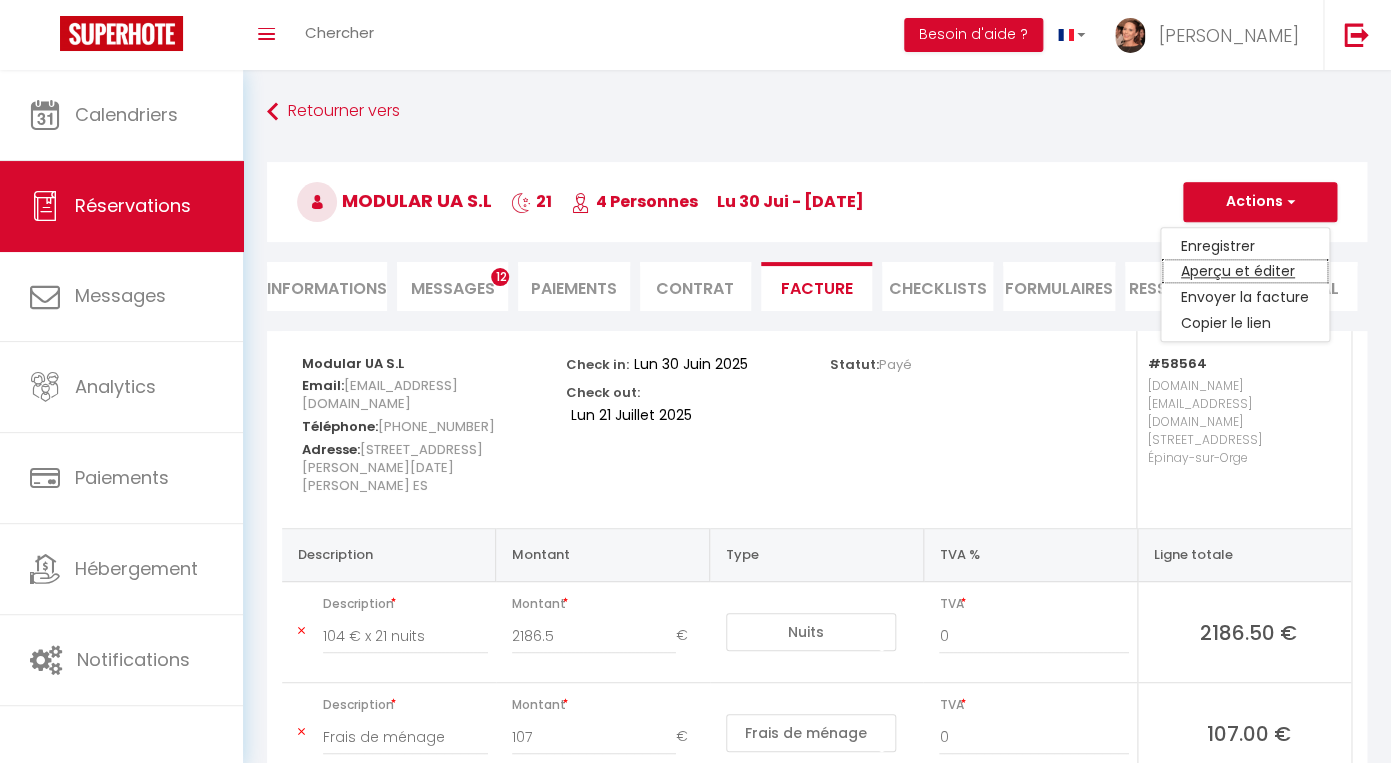 click on "Aperçu et éditer" at bounding box center (1245, 272) 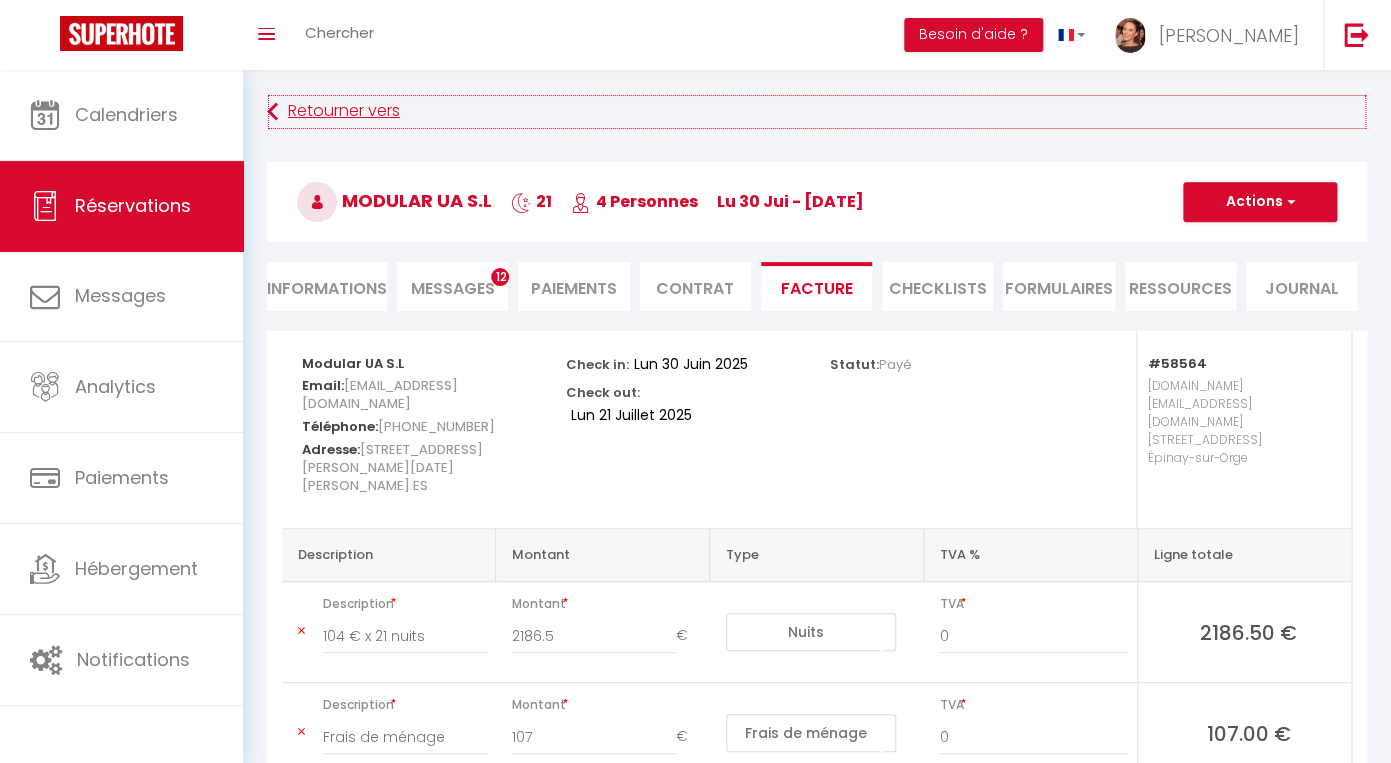 click on "Retourner vers" at bounding box center [817, 112] 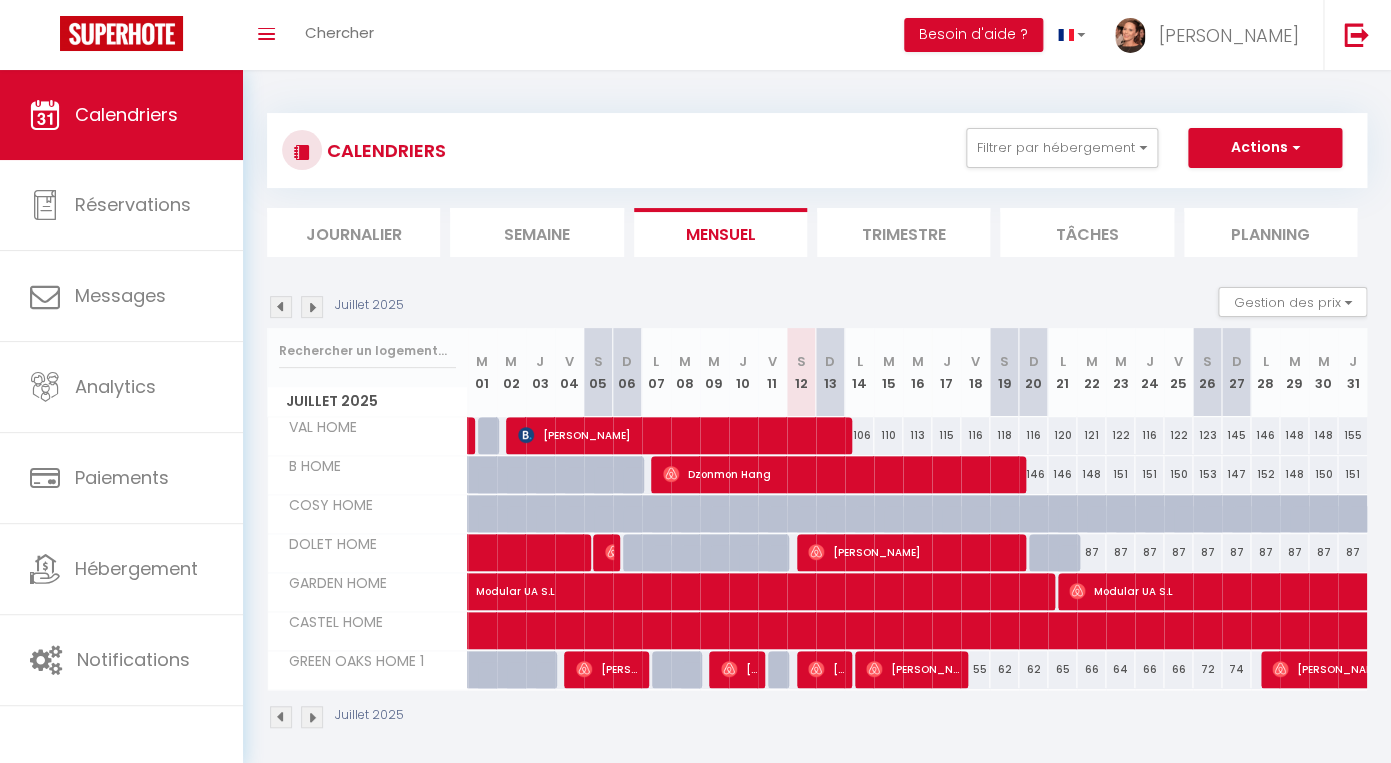 click on "Modular UA S.L" at bounding box center (1368, 591) 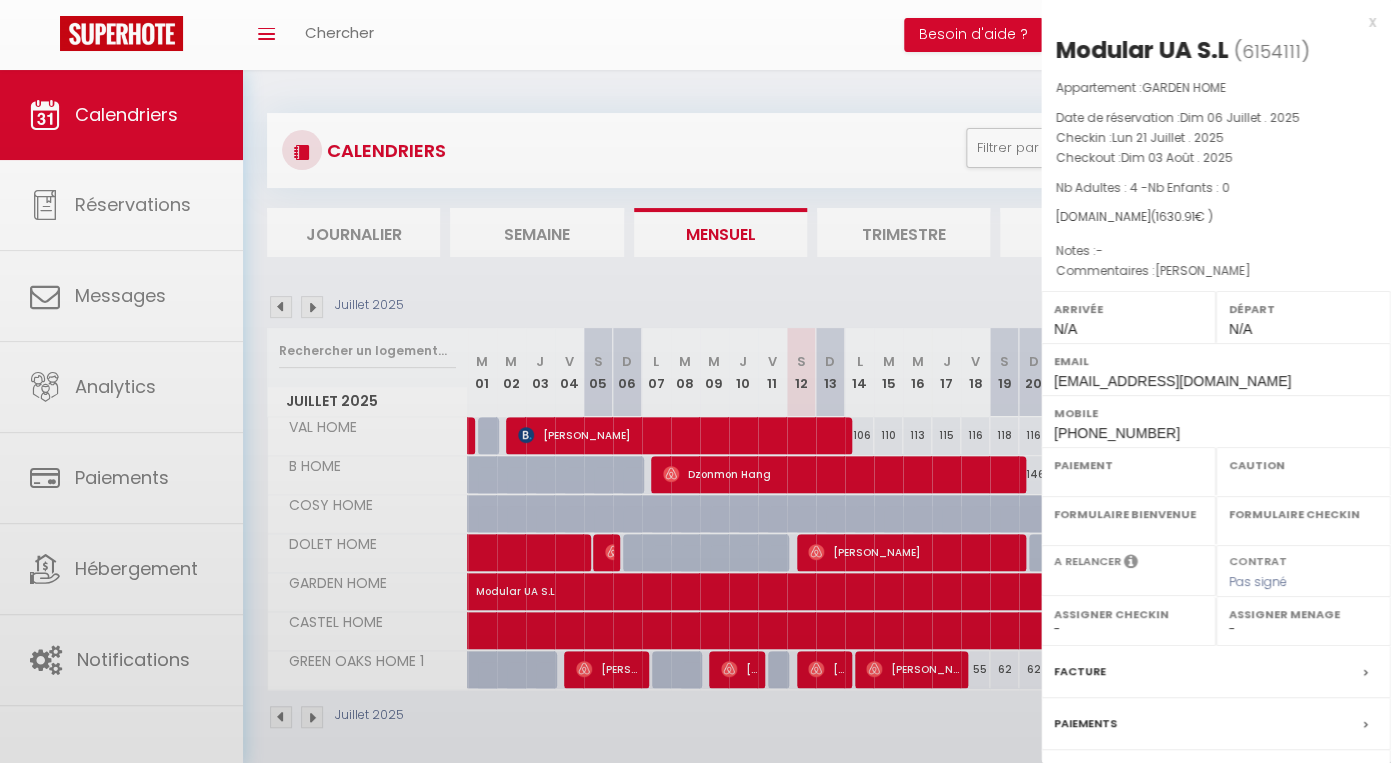 select on "OK" 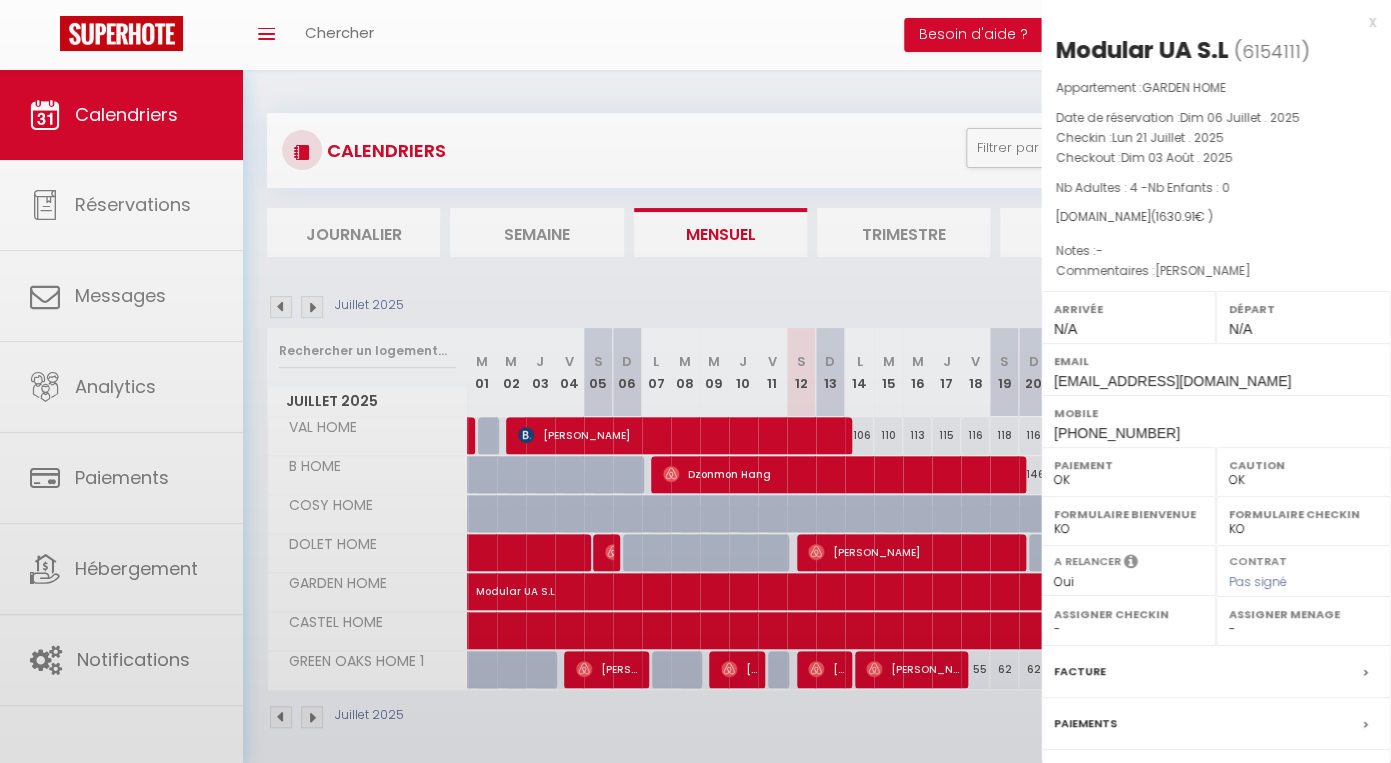 scroll, scrollTop: 169, scrollLeft: 0, axis: vertical 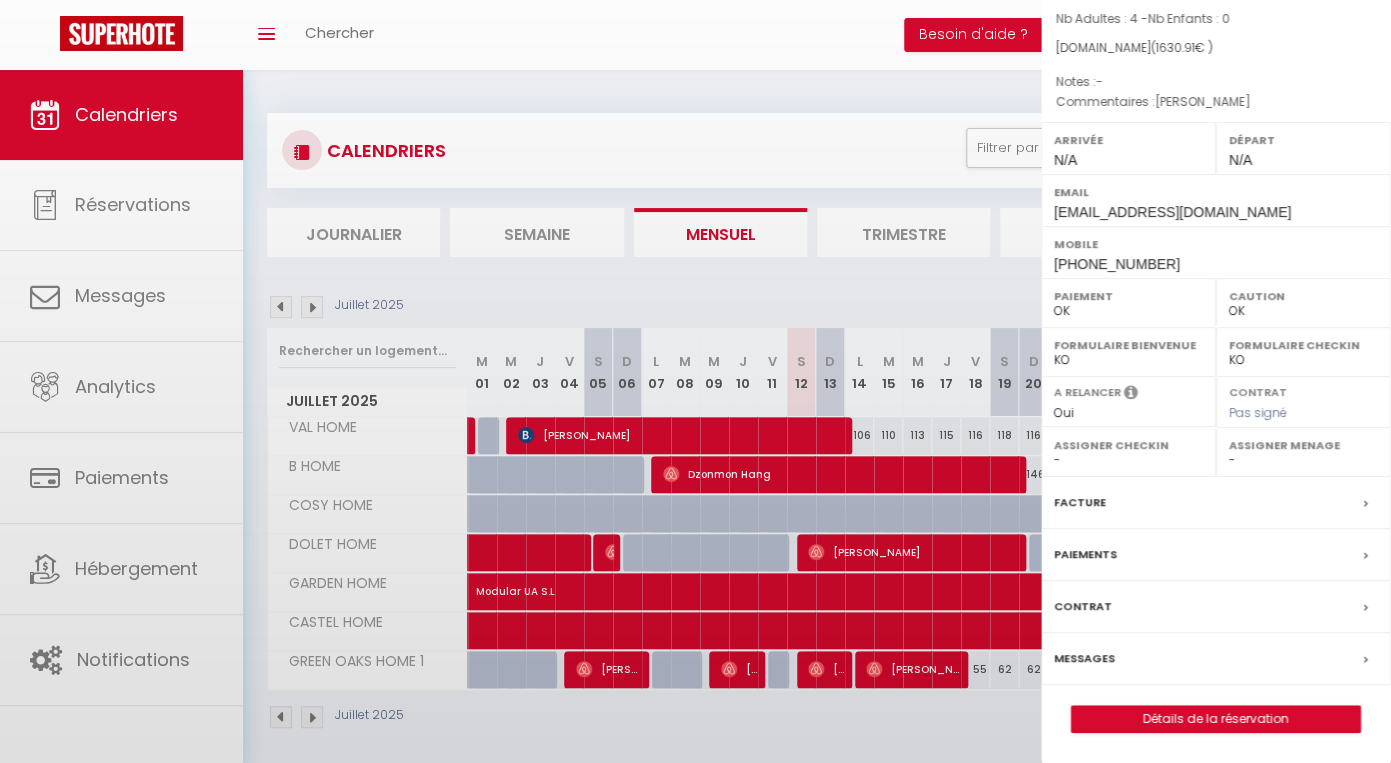 select on "23464" 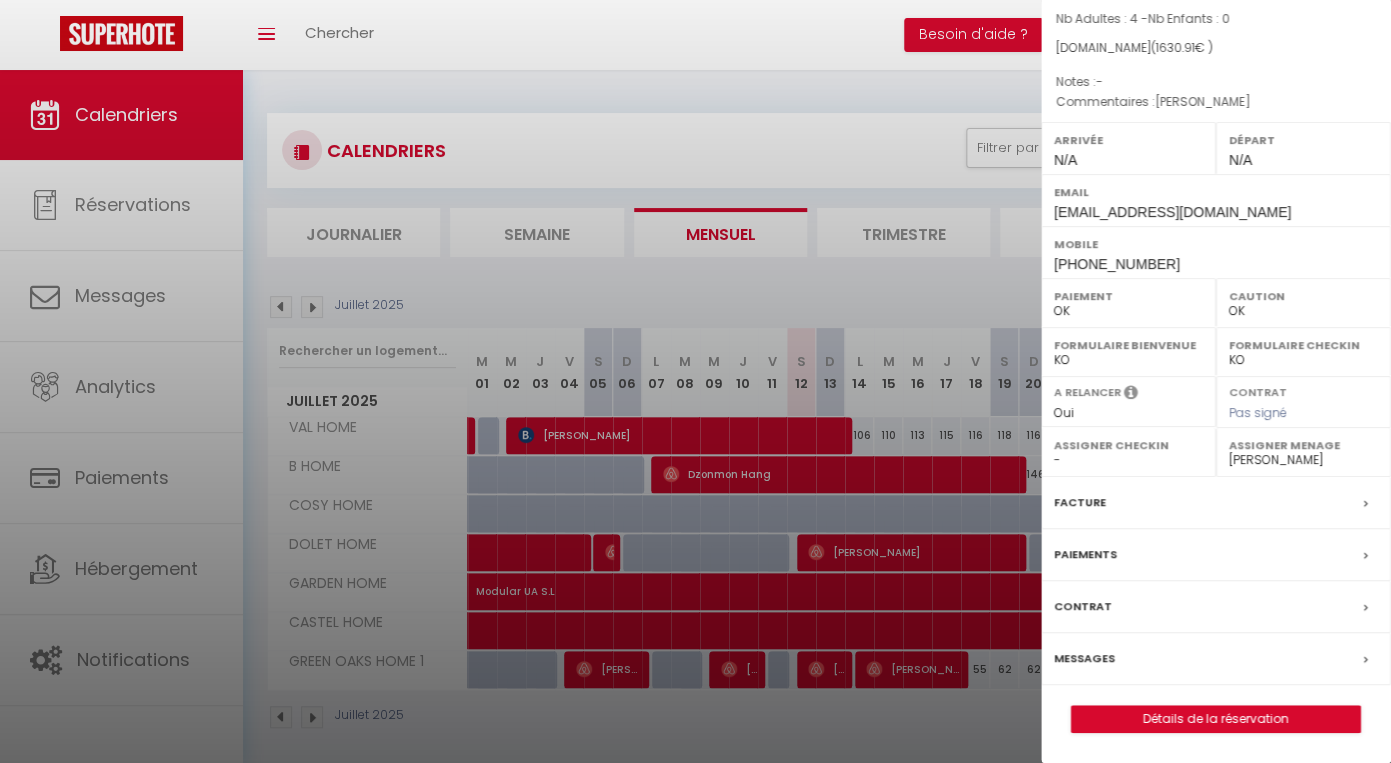 click on "Facture" at bounding box center (1080, 502) 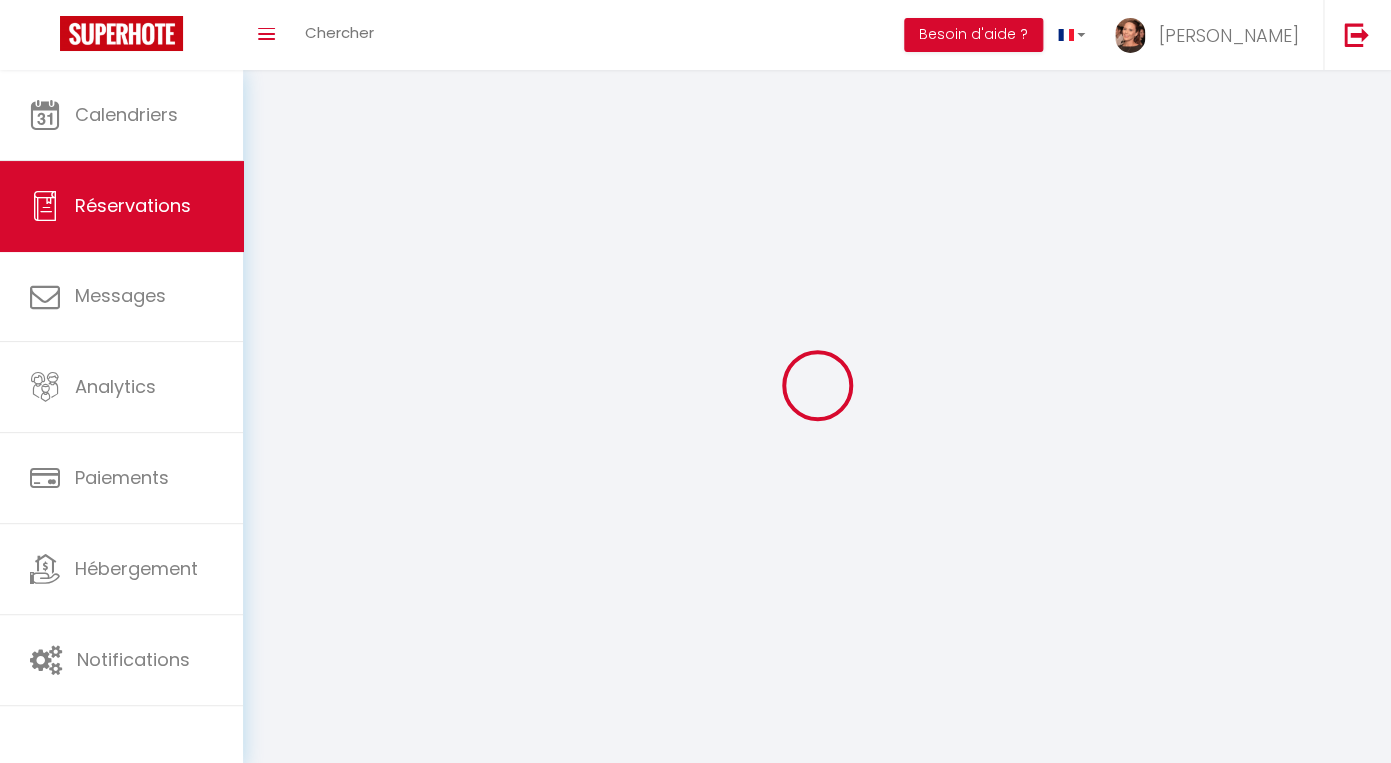 select on "cleaning" 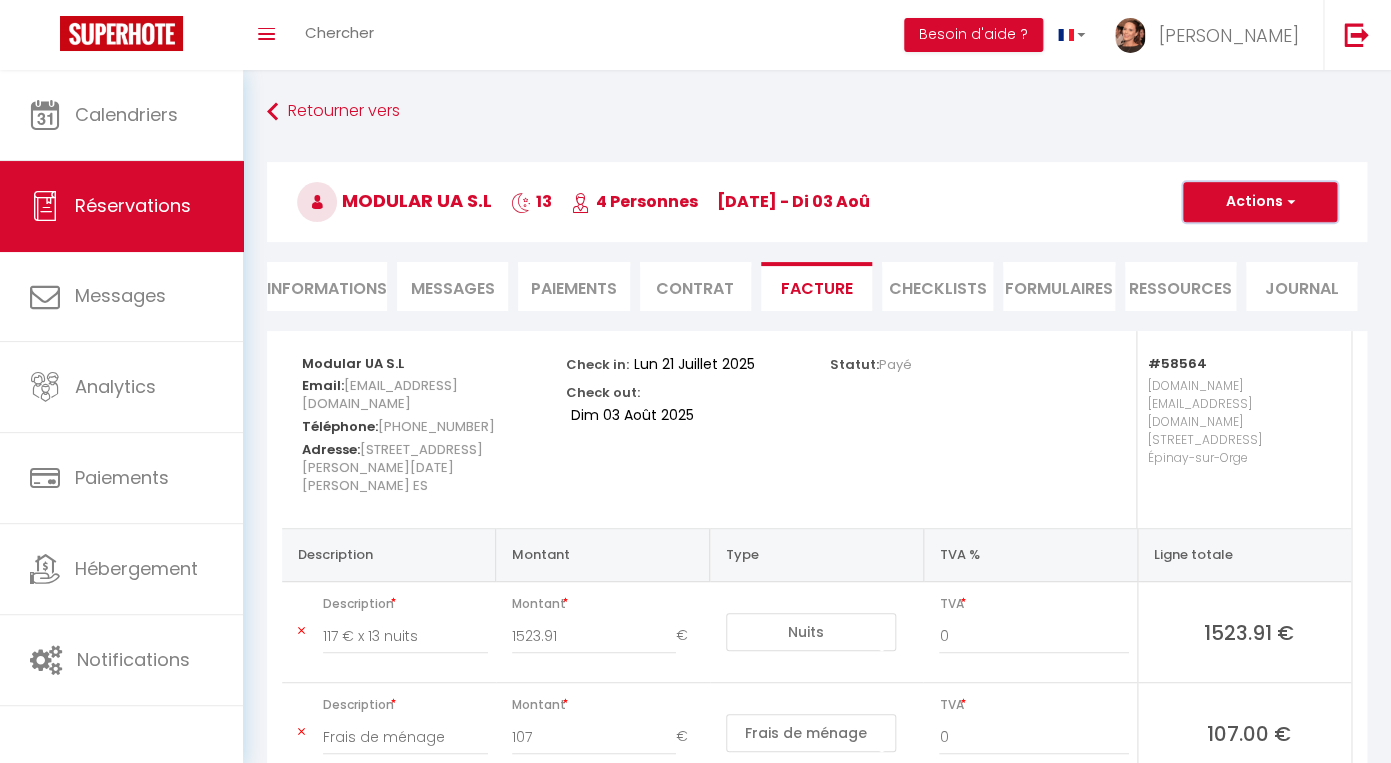 click on "Actions" at bounding box center (1260, 202) 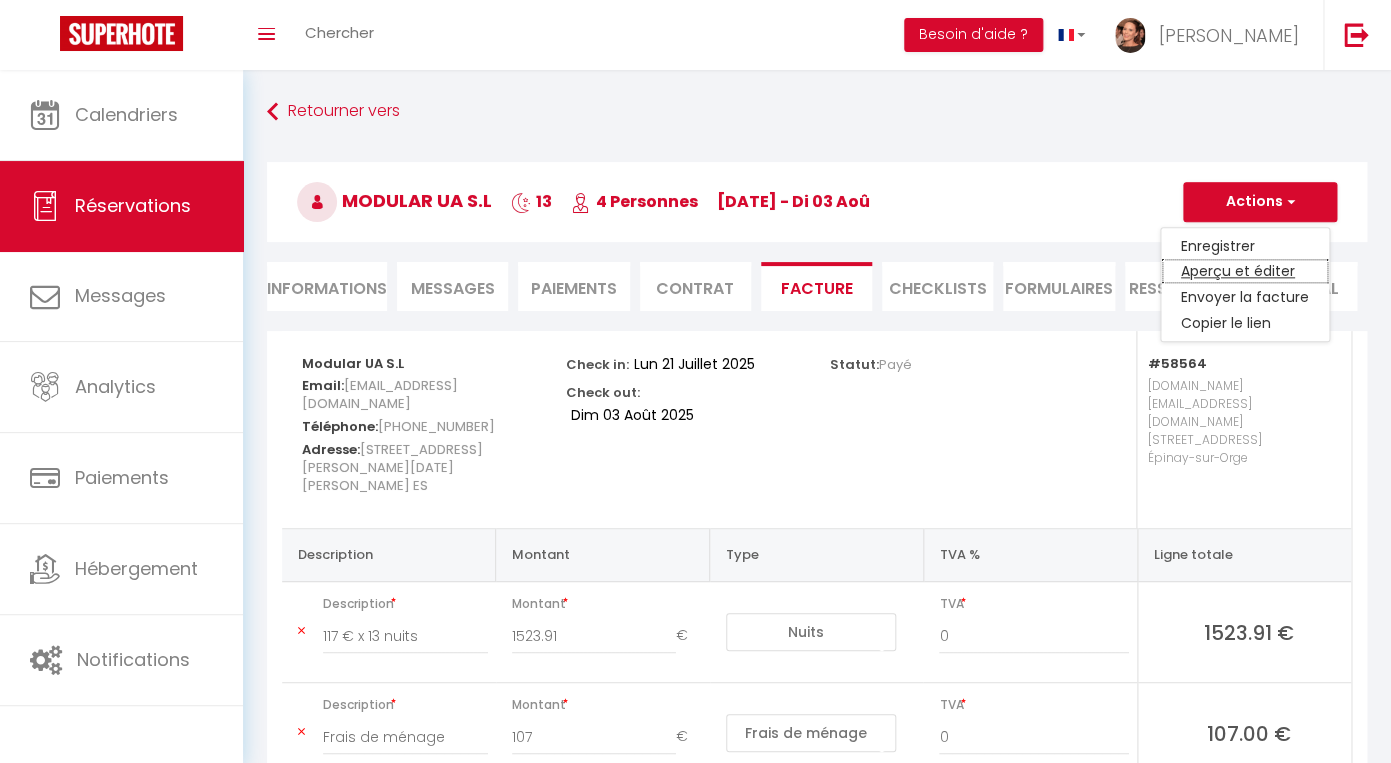 click on "Aperçu et éditer" at bounding box center [1245, 272] 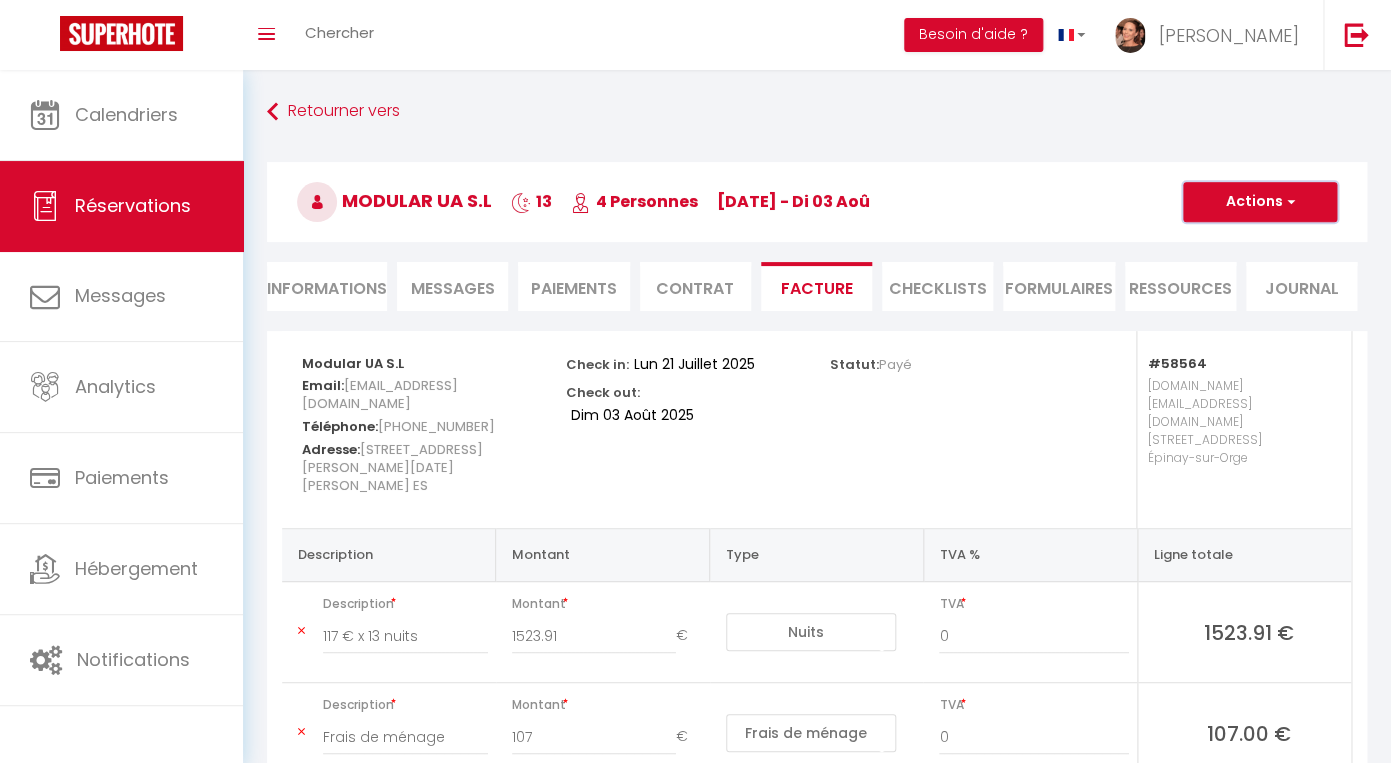 click on "Actions" at bounding box center [1260, 202] 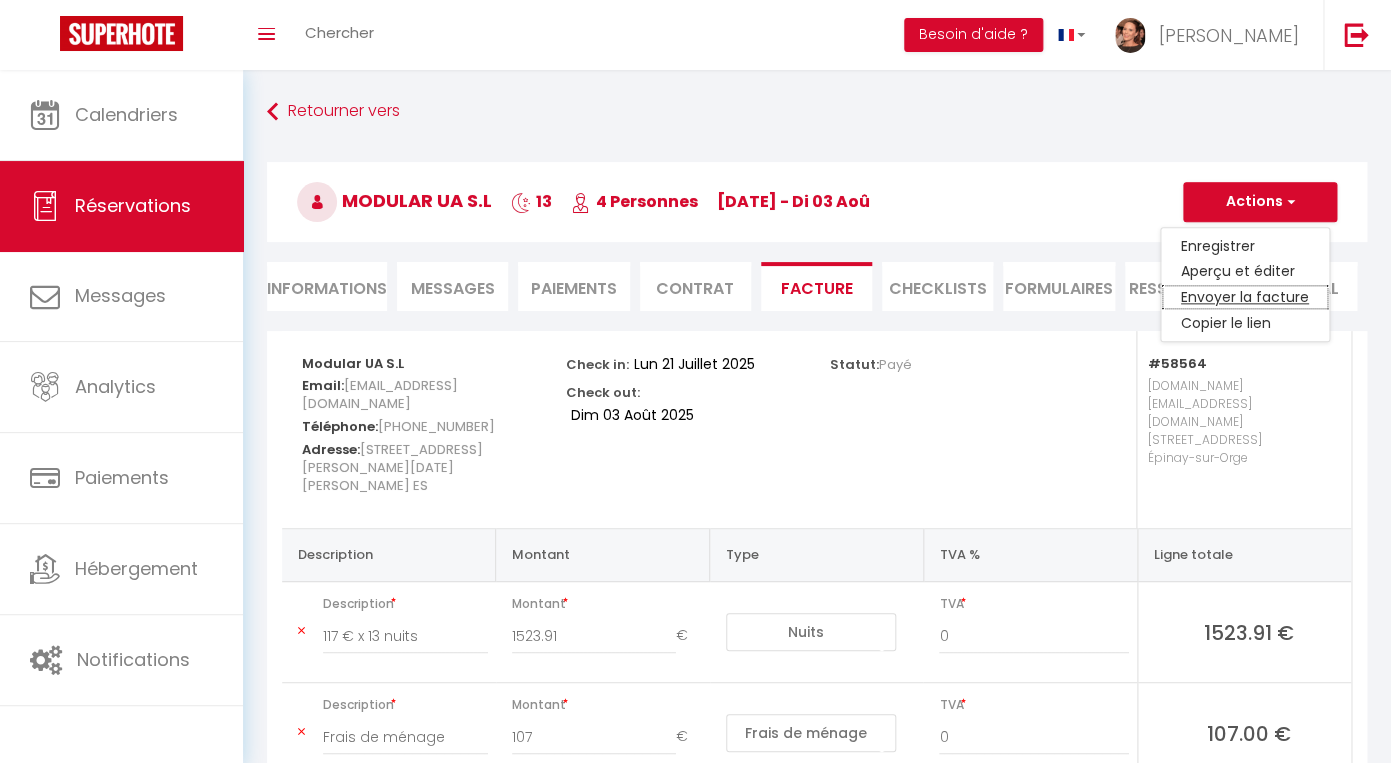 click on "Envoyer la facture" at bounding box center [1245, 298] 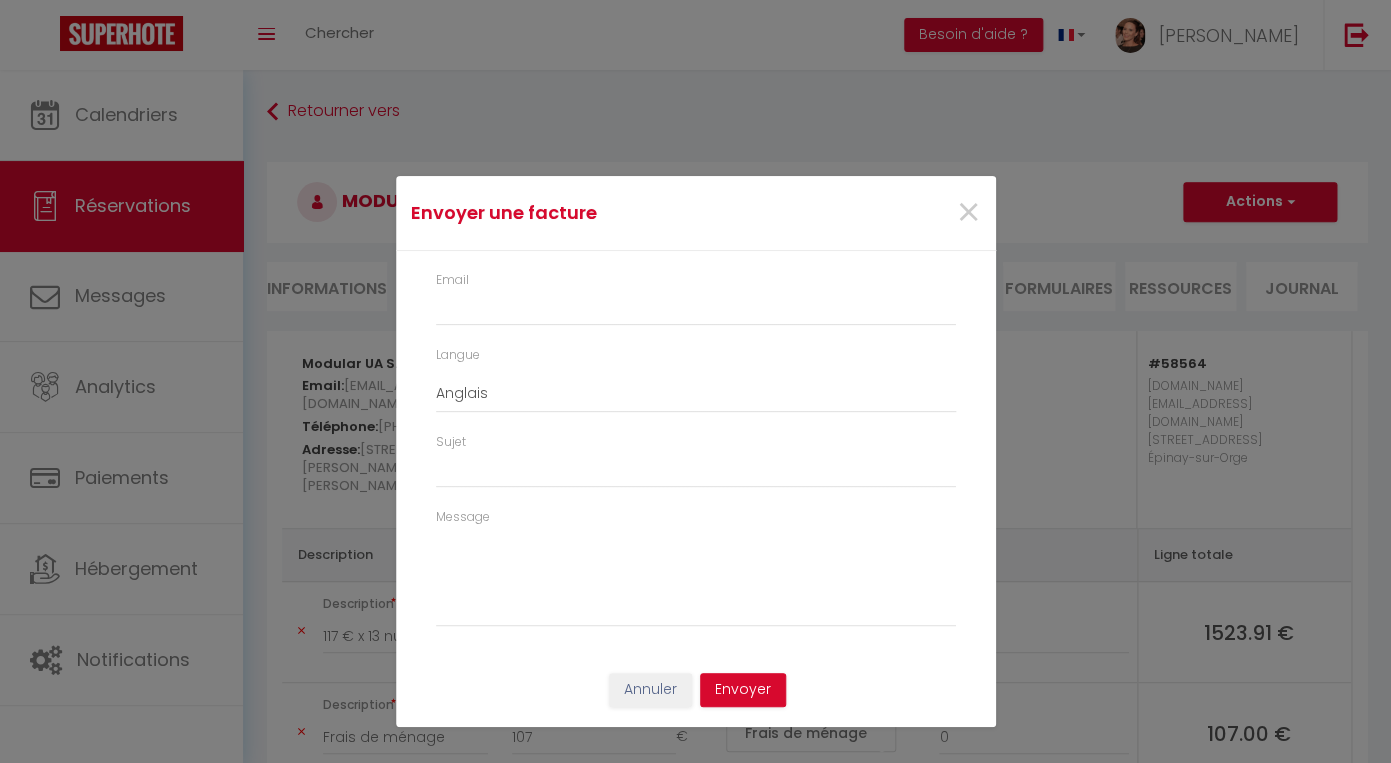 type on "abmbwgq95fvl6hcghgoleyoqweal@reply.superhote.com" 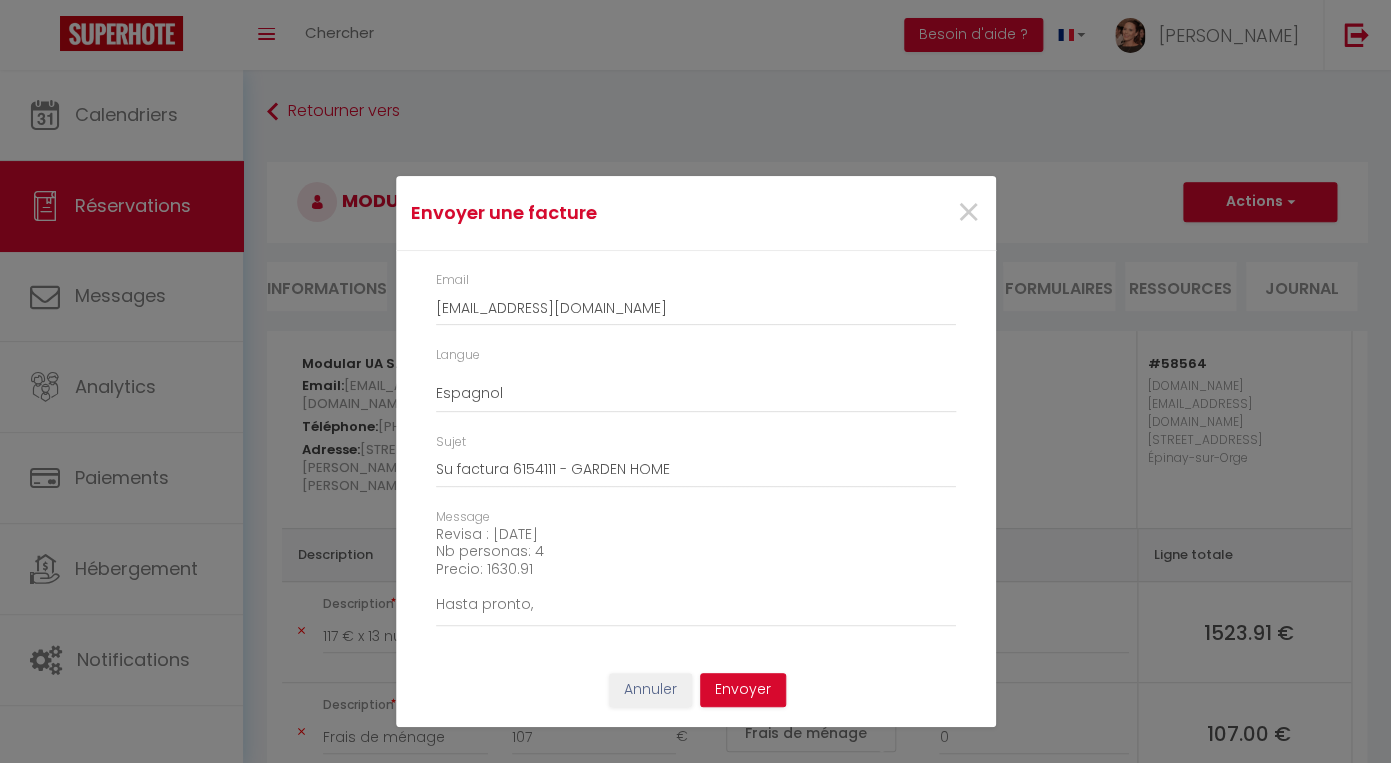 scroll, scrollTop: 228, scrollLeft: 0, axis: vertical 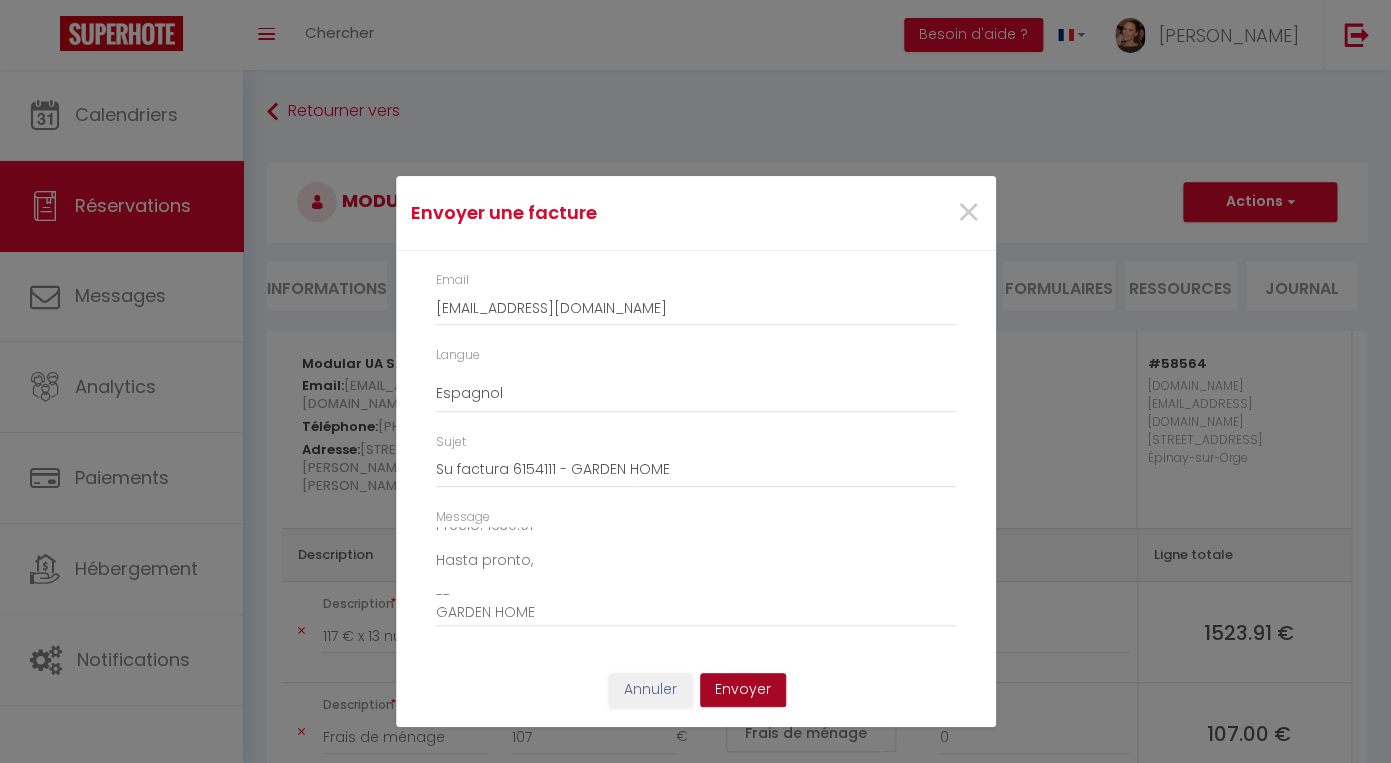 click on "Envoyer" at bounding box center [743, 690] 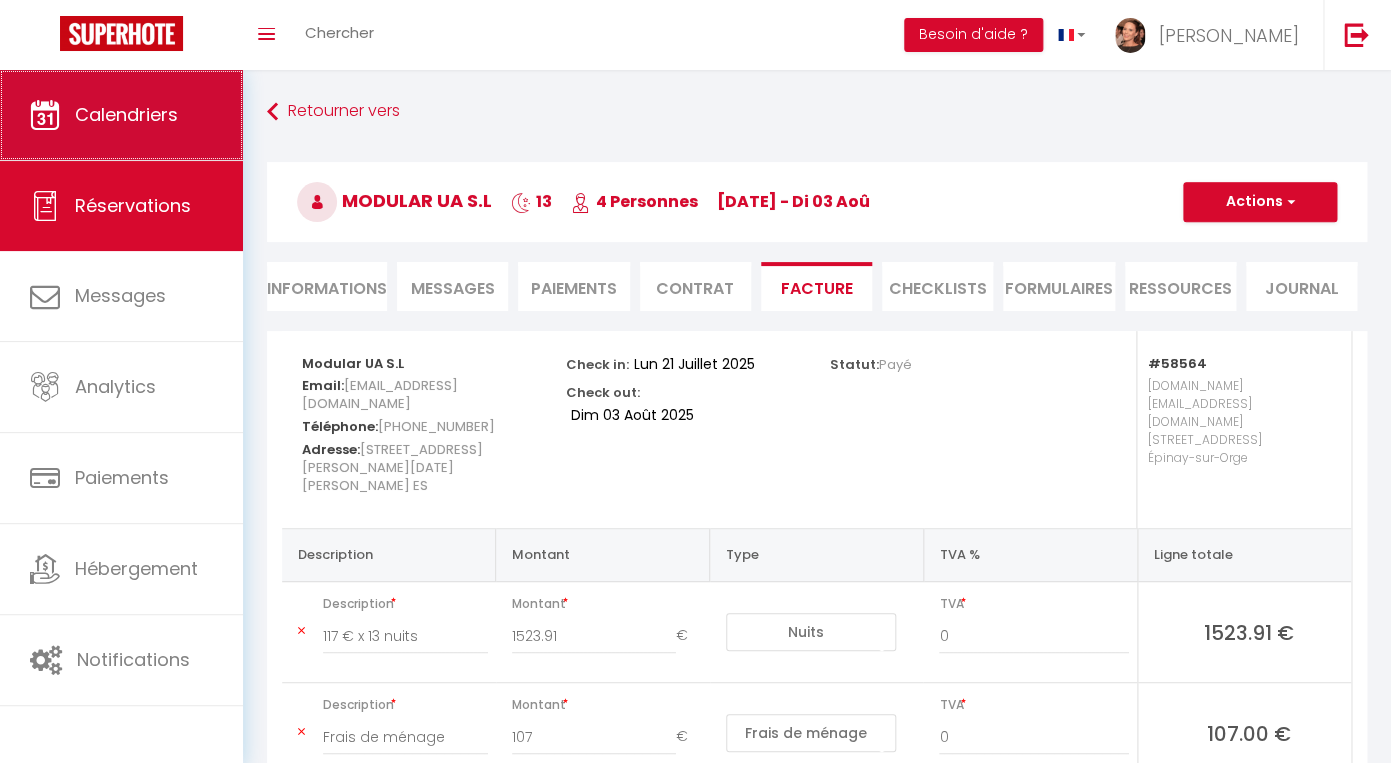 click on "Calendriers" at bounding box center [126, 114] 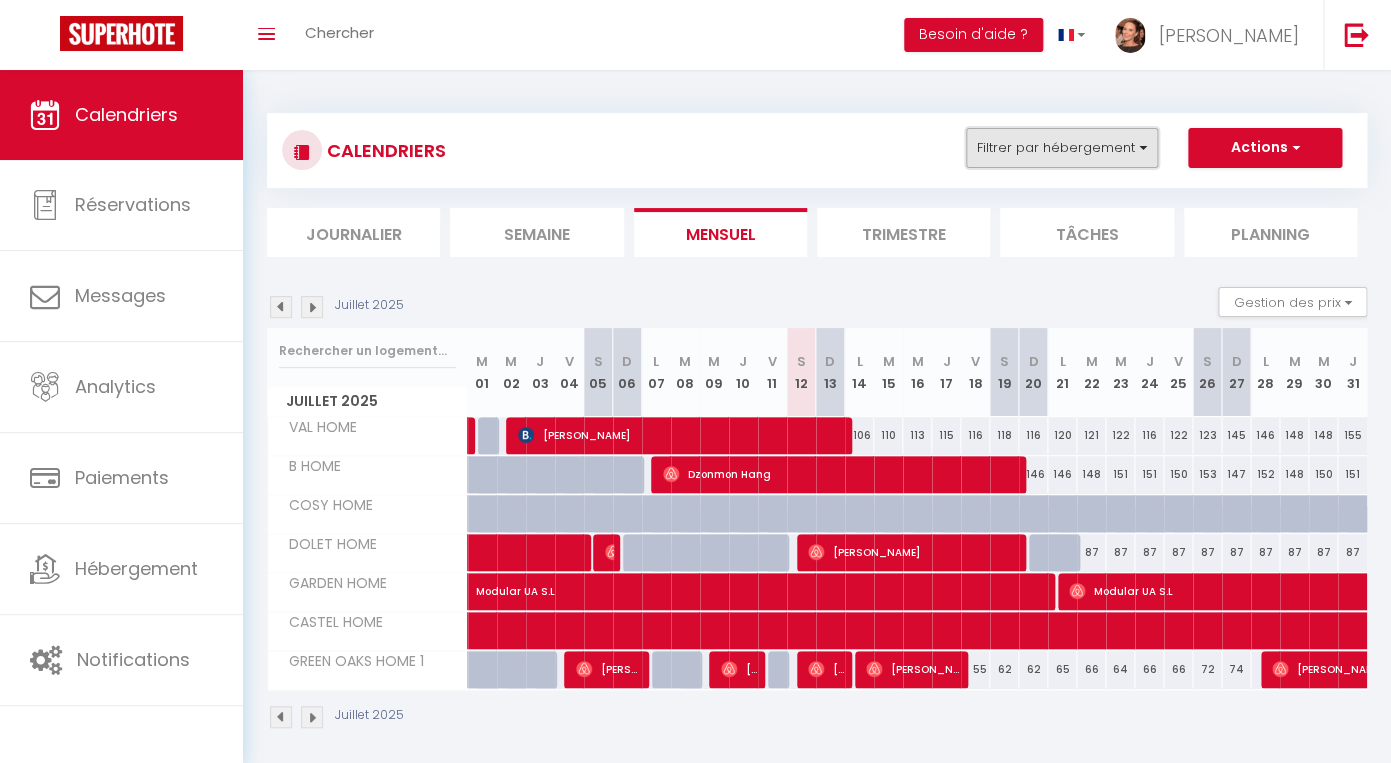 click on "Filtrer par hébergement" at bounding box center (1062, 148) 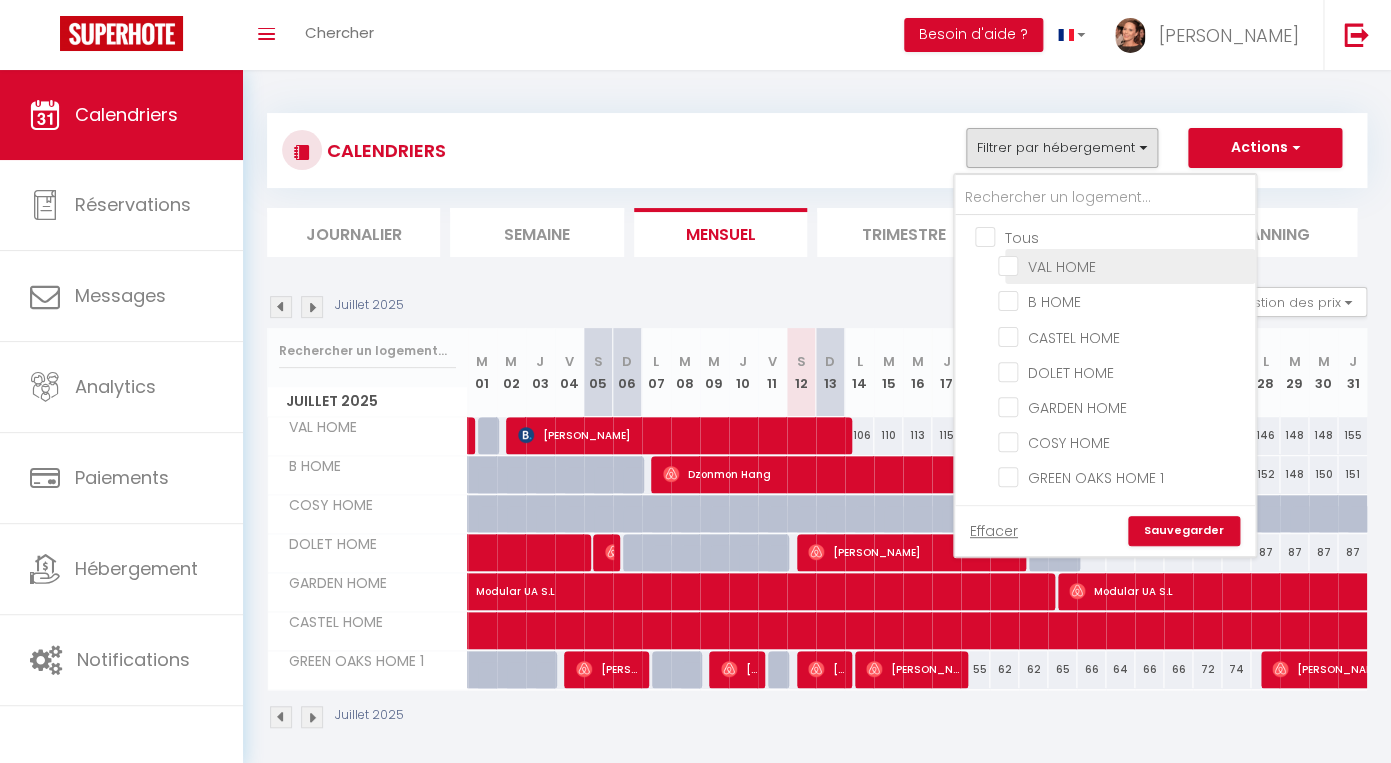 click on "VAL HOME" at bounding box center [1123, 265] 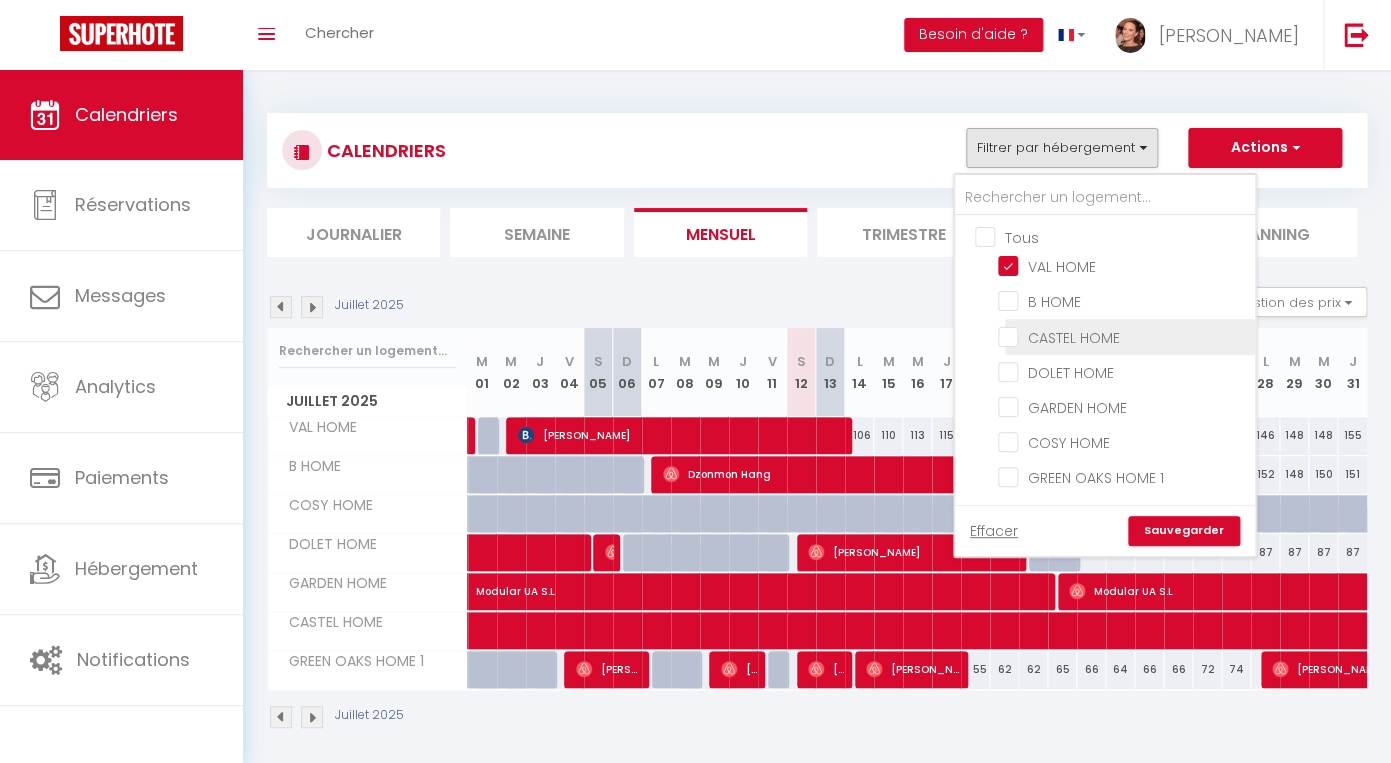 checkbox on "false" 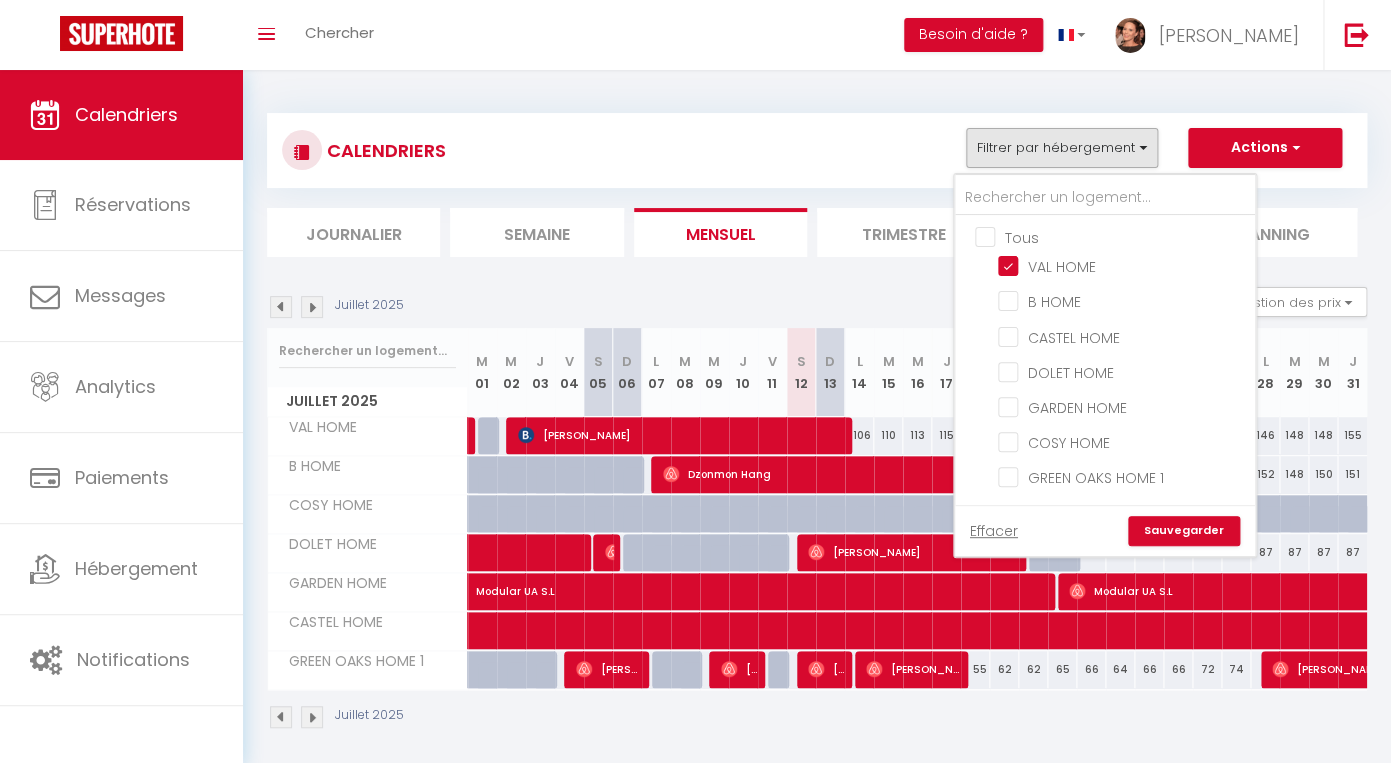click on "Sauvegarder" at bounding box center [1184, 531] 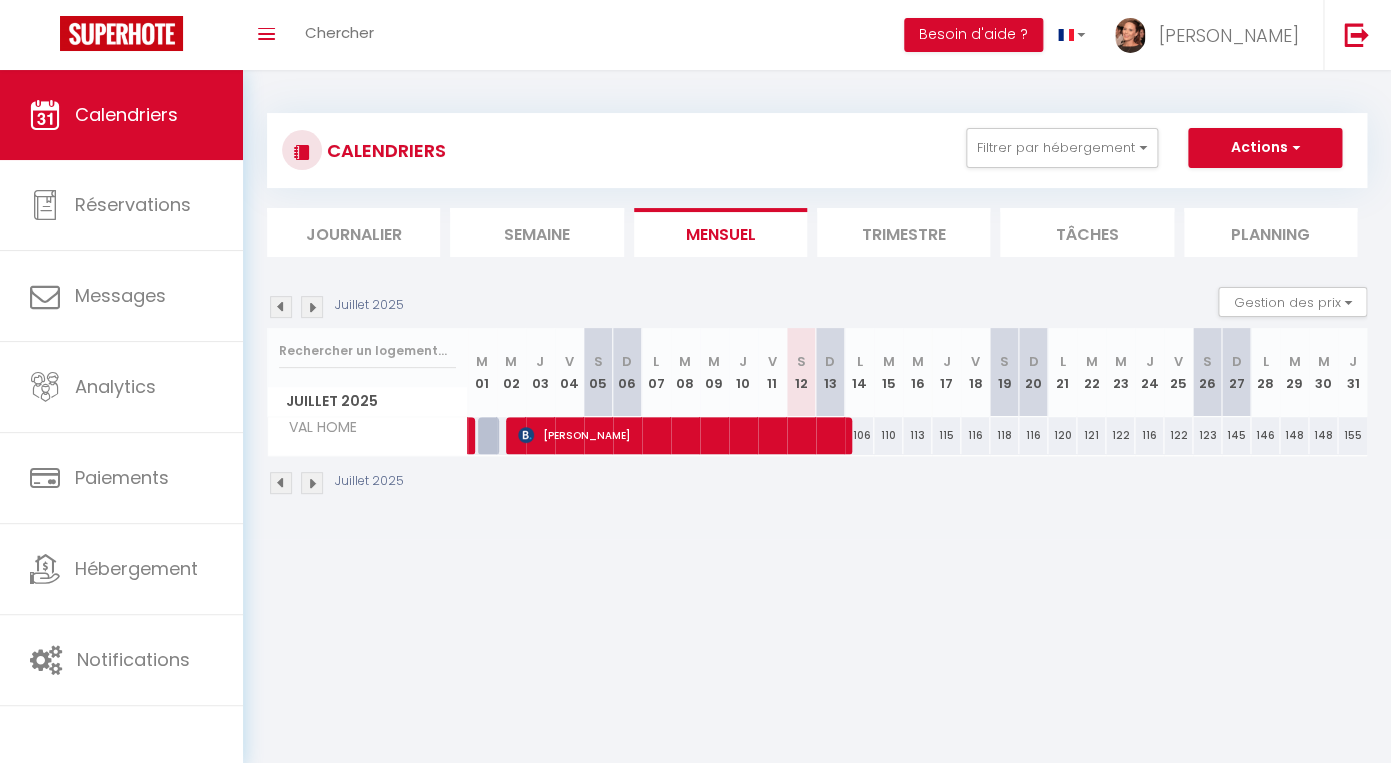 click at bounding box center [281, 307] 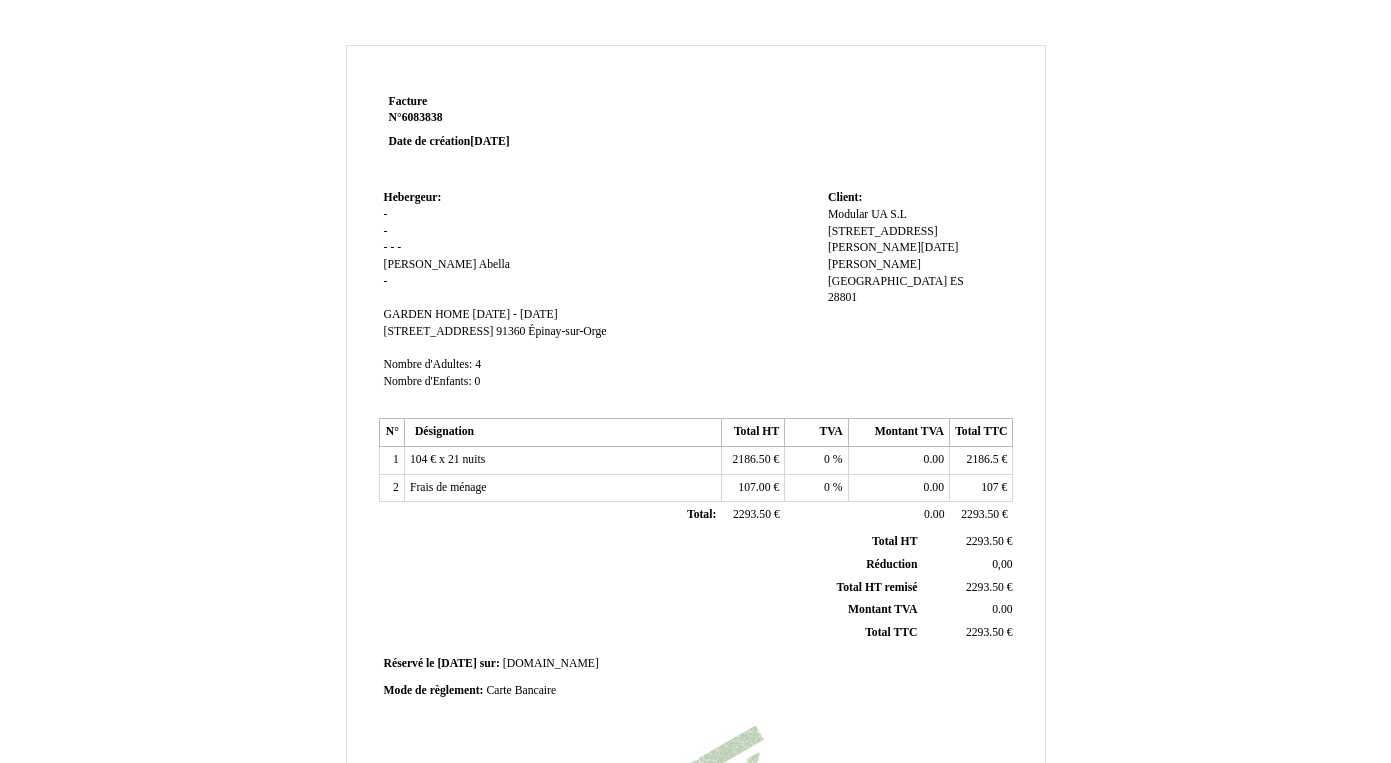 scroll, scrollTop: 0, scrollLeft: 0, axis: both 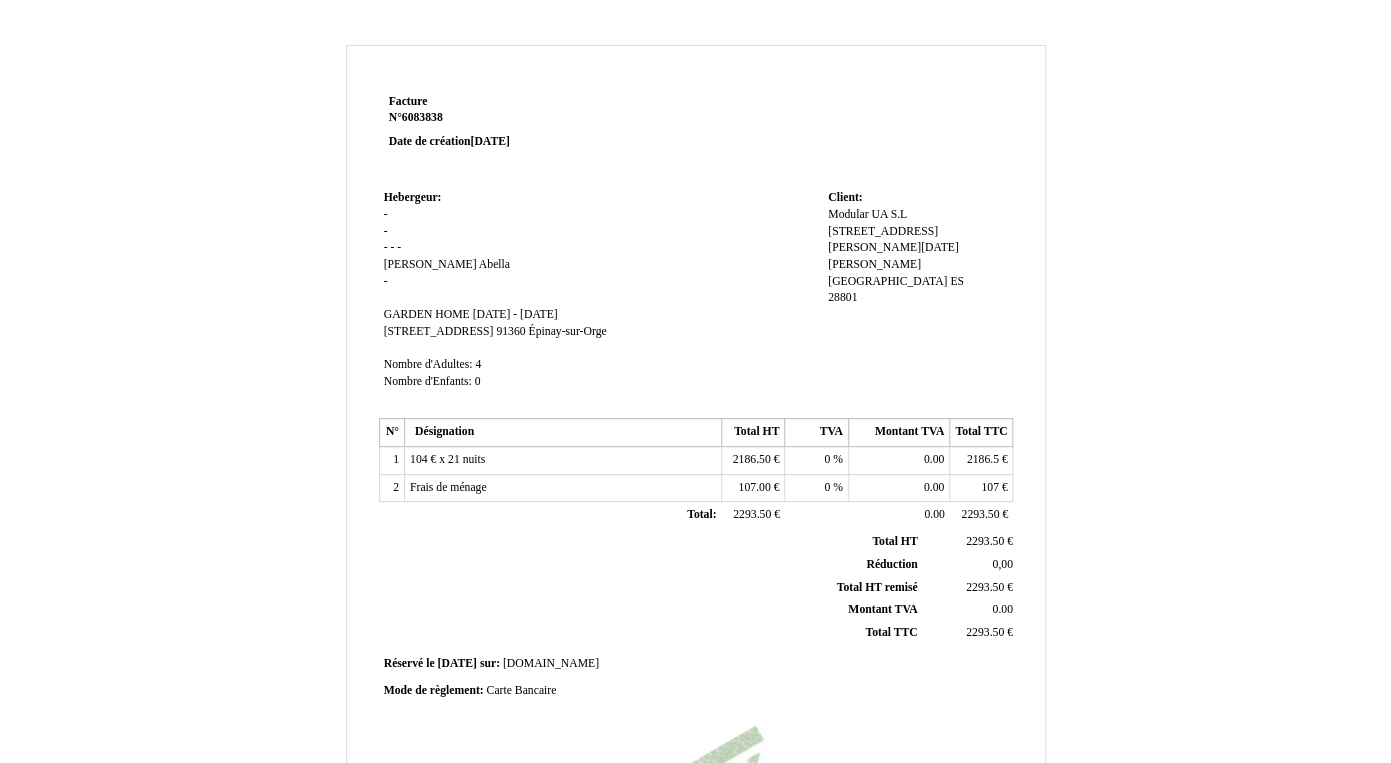 click on "Hebergeur:    Hebergeur:       -          -          -        -        -          Jessica    Jessica     Abella    Abella
-
SIRET
GARDEN HOME    GARDEN HOME
lu 30 juin 2025 - lu 21 juillet 2025    lu 30 juin 2025 - lu 21 juillet 2025      85 Rue de Petit Vaux    85 Rue de Petit Vaux
91360
91360
Épinay-sur-Orge
Épinay-sur-Orge
Nombre d'Adultes:     Nombre d'Adultes:     4    4       Nombre d'Enfants:     Nombre d'Enfants:     0    0" at bounding box center (601, 299) 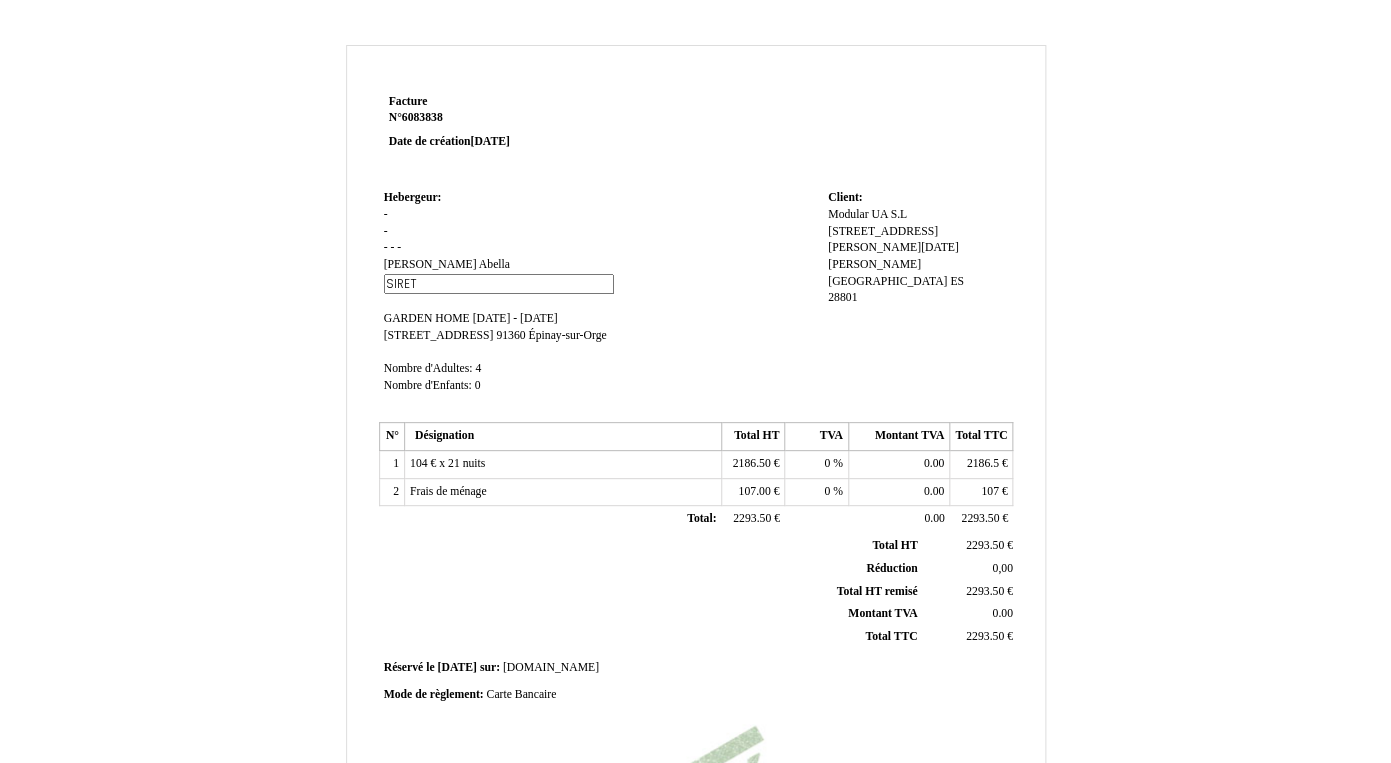 click on "SIRET" at bounding box center [499, 284] 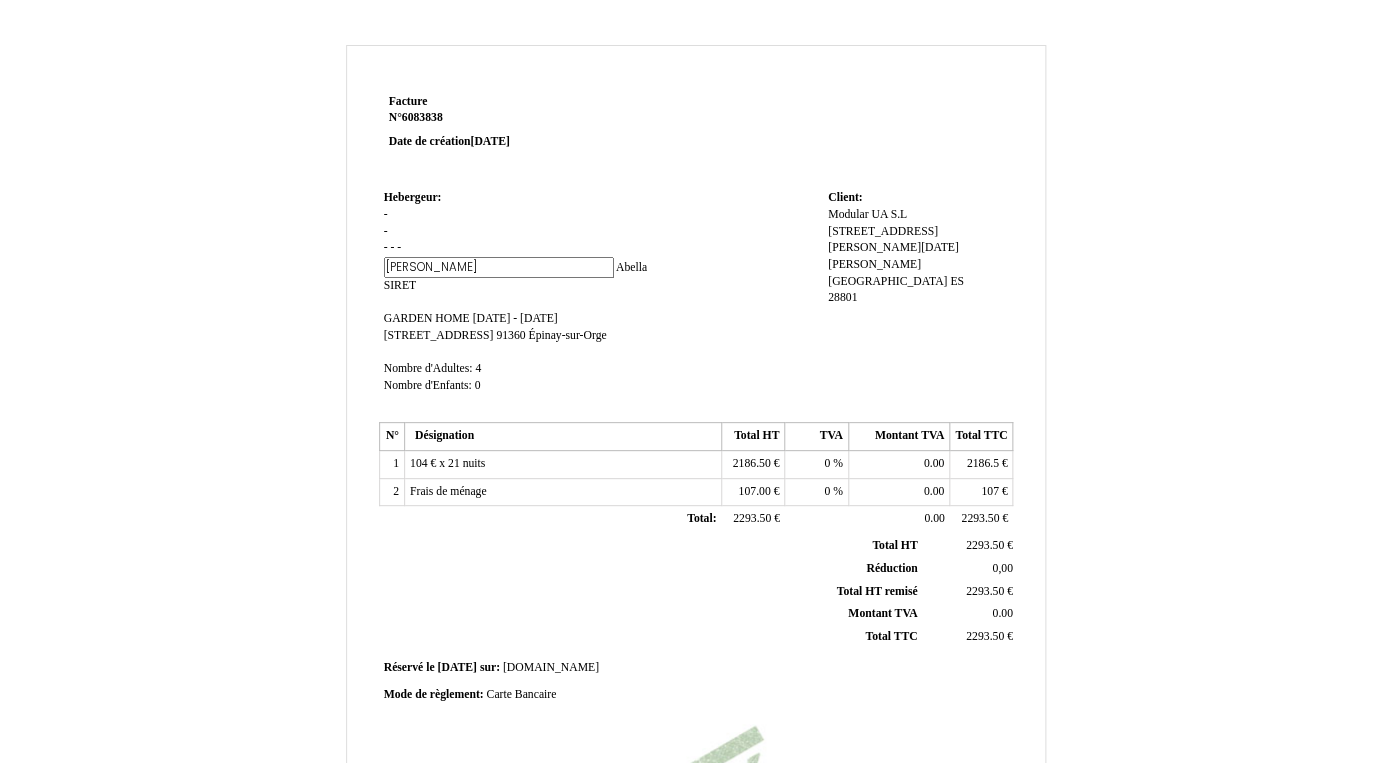 drag, startPoint x: 401, startPoint y: 269, endPoint x: 367, endPoint y: 266, distance: 34.132095 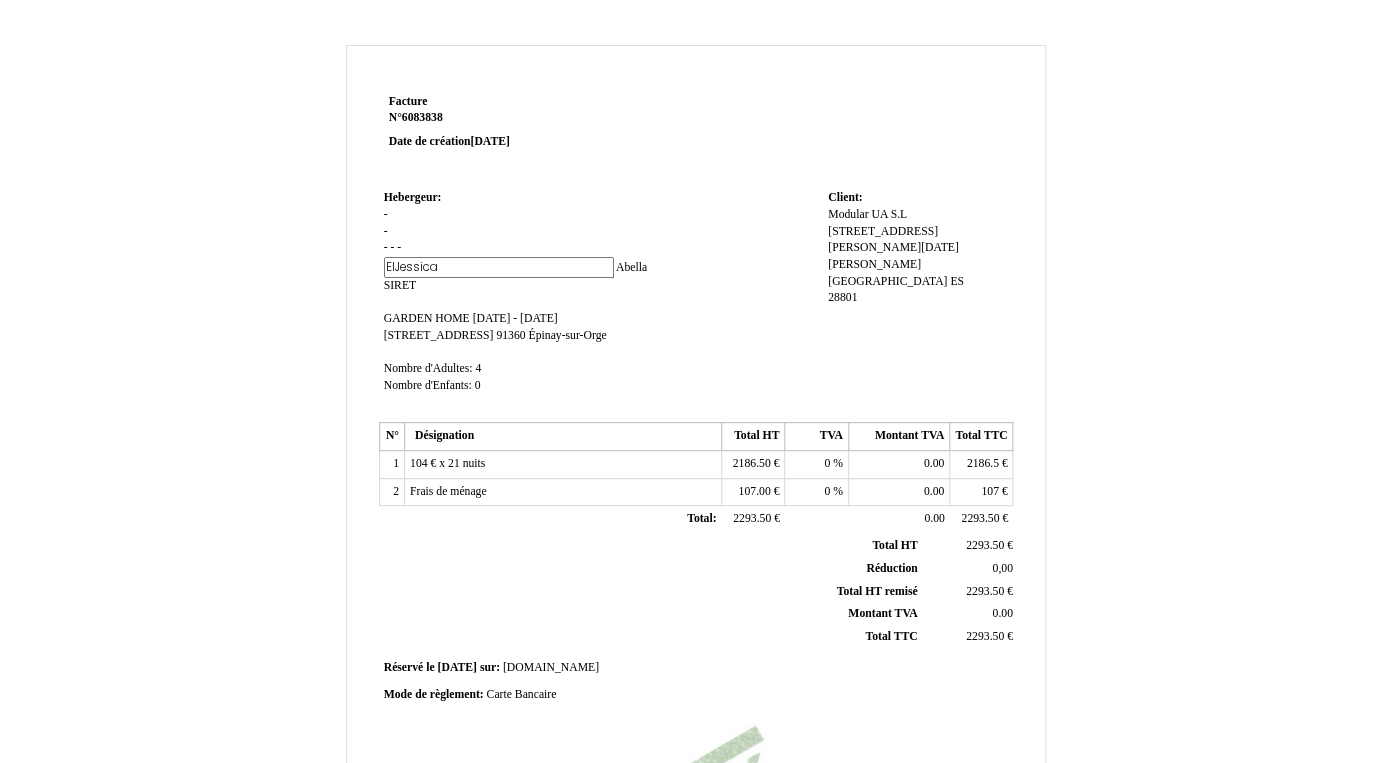 type on "EI [PERSON_NAME]" 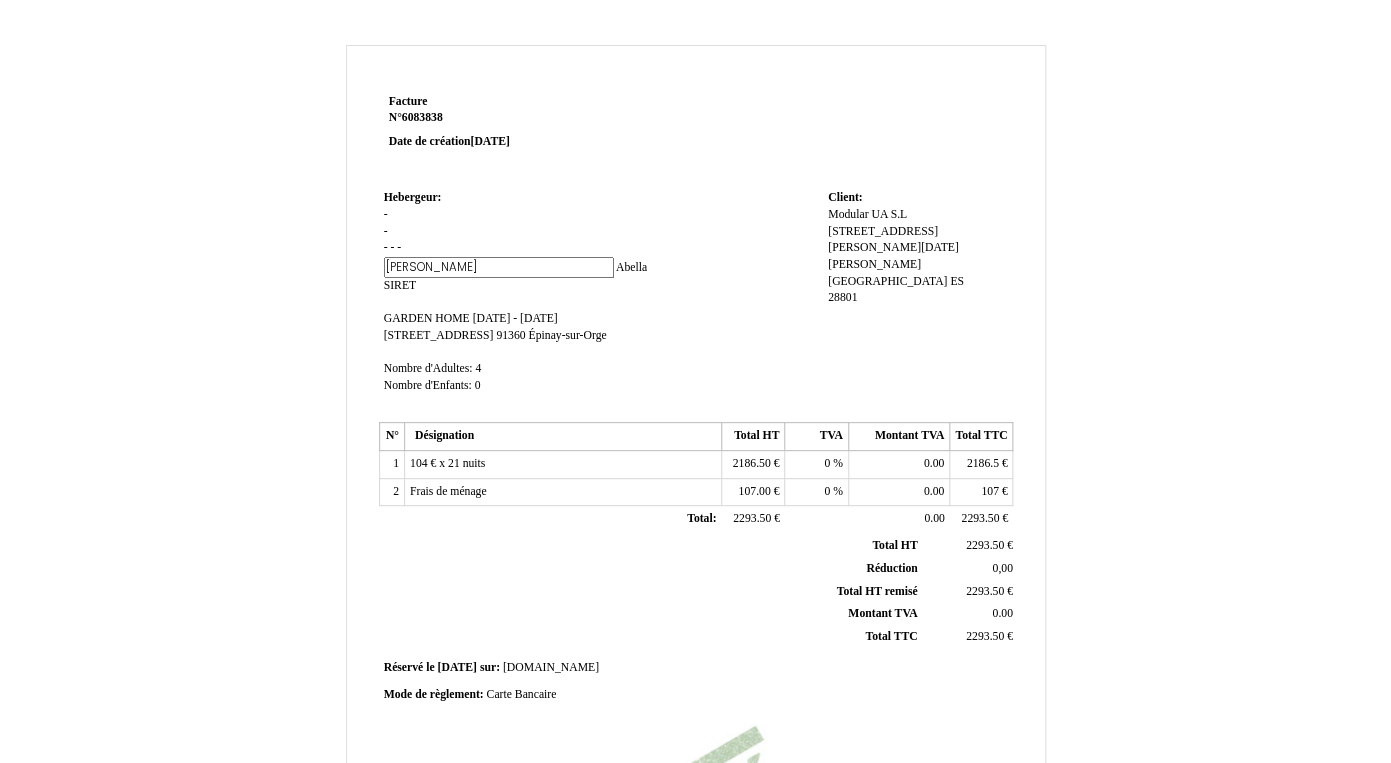 click on "Hebergeur:    Hebergeur:       -          -          -        -        -          Jessica    Jessica     Abella    Abella
SIRET
SIRET
GARDEN HOME    GARDEN HOME
lu 30 juin 2025 - lu 21 juillet 2025    lu 30 juin 2025 - lu 21 juillet 2025      85 Rue de Petit Vaux    85 Rue de Petit Vaux
91360
91360
Épinay-sur-Orge
Épinay-sur-Orge
Nombre d'Adultes:     Nombre d'Adultes:     4    4       Nombre d'Enfants:     Nombre d'Enfants:     0    0" at bounding box center [601, 301] 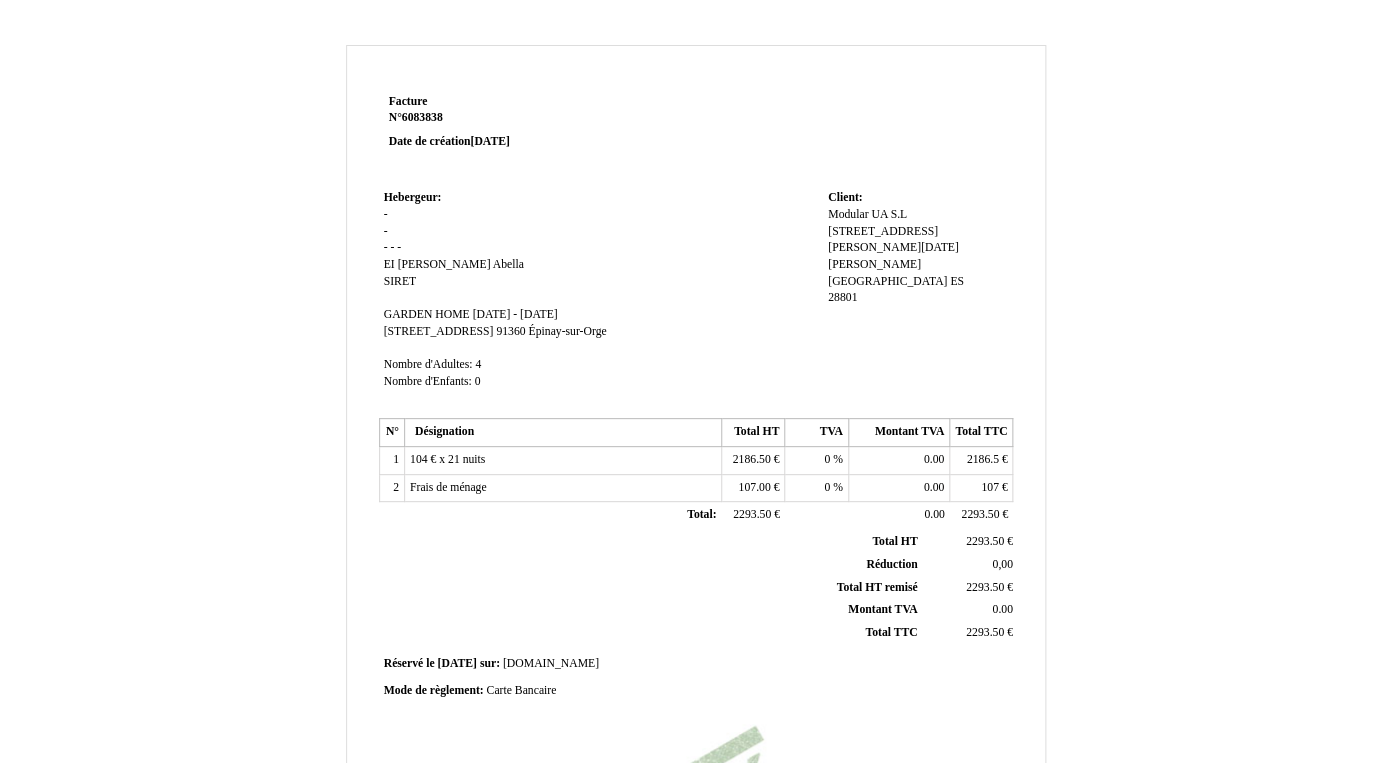 click on "-" at bounding box center (399, 247) 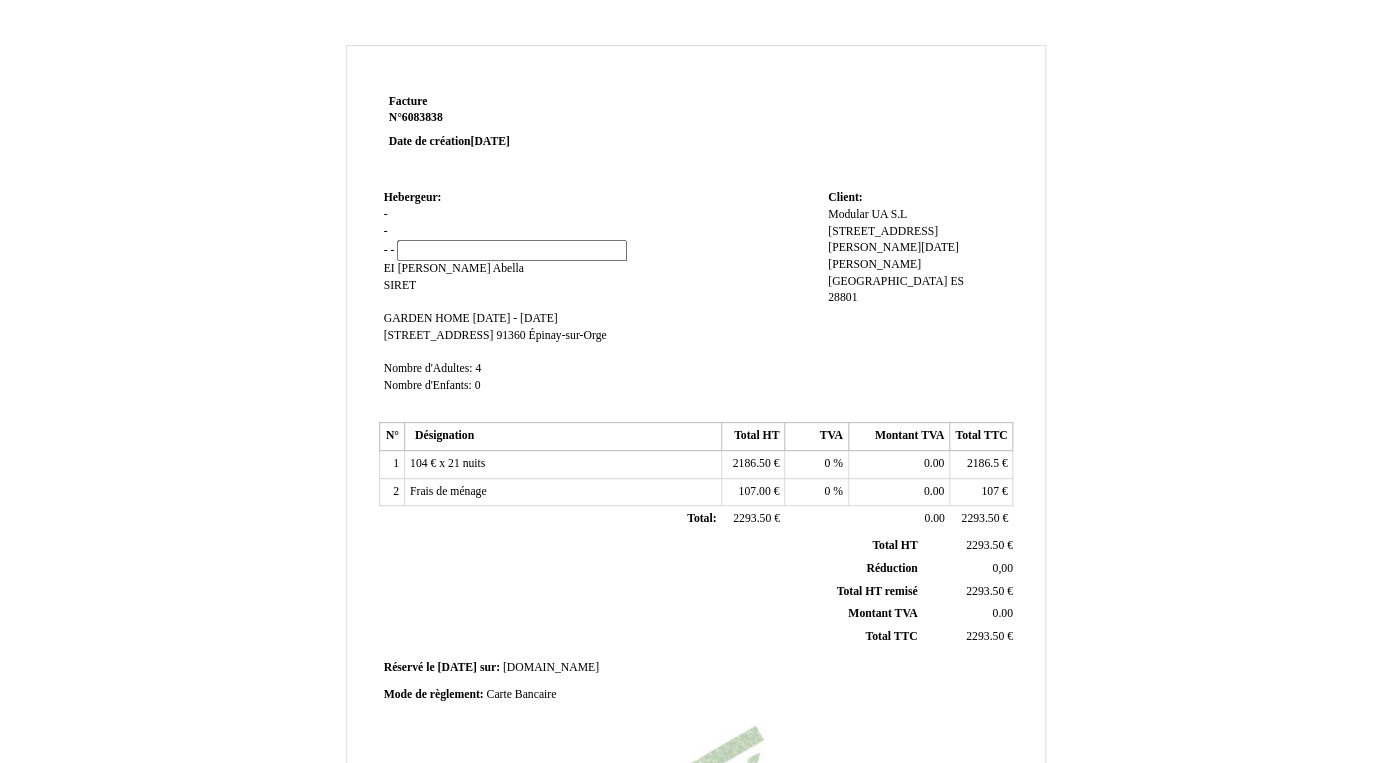 click on "Hebergeur:    Hebergeur:       -          -          -        -        -          EI Jessica    EI Jessica     Abella    Abella
SIRET
SIRET
GARDEN HOME    GARDEN HOME
lu 30 juin 2025 - lu 21 juillet 2025    lu 30 juin 2025 - lu 21 juillet 2025      85 Rue de Petit Vaux    85 Rue de Petit Vaux
91360
91360
Épinay-sur-Orge
Épinay-sur-Orge
Nombre d'Adultes:     Nombre d'Adultes:     4    4       Nombre d'Enfants:     Nombre d'Enfants:     0    0" at bounding box center [601, 301] 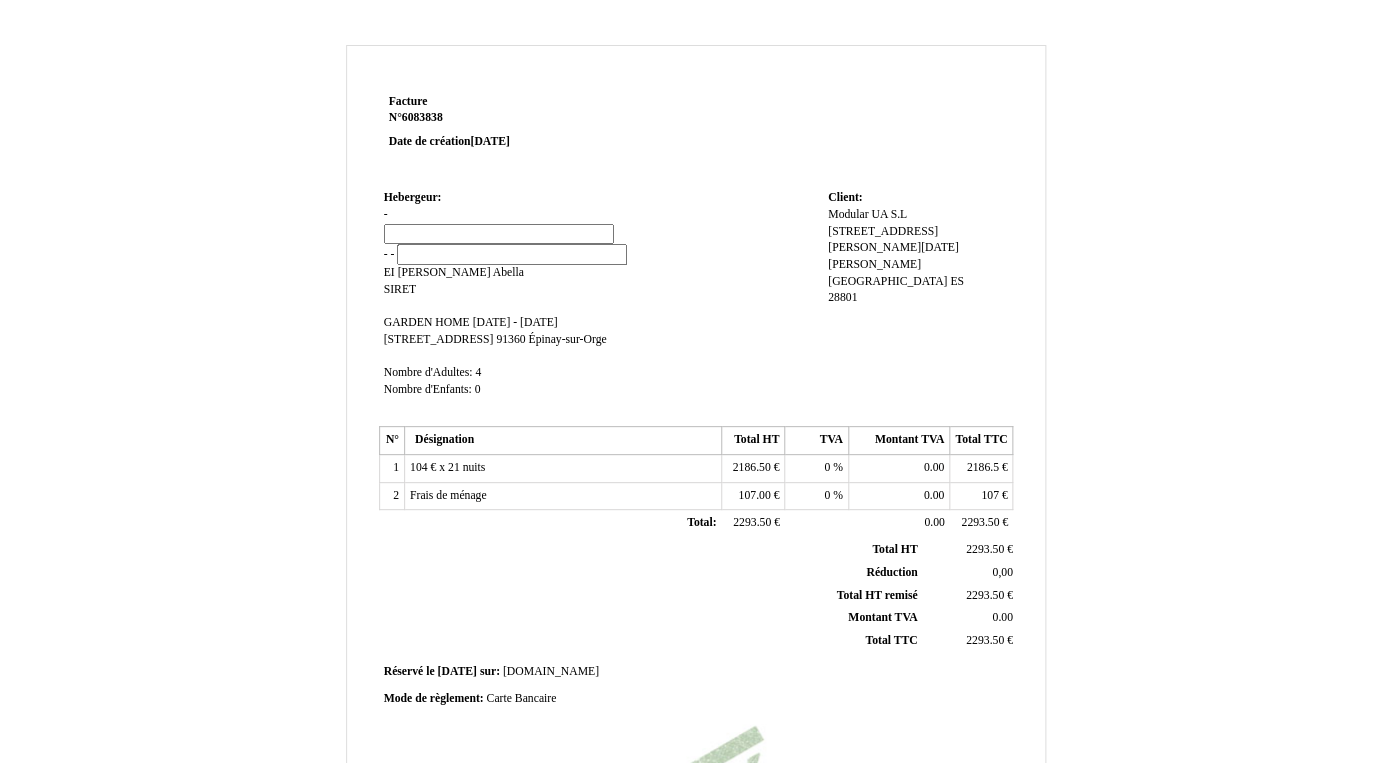 click on "Hebergeur:    Hebergeur:       -          -          -        -        -          EI Jessica    EI Jessica     Abella    Abella
SIRET
SIRET
GARDEN HOME    GARDEN HOME
lu 30 juin 2025 - lu 21 juillet 2025    lu 30 juin 2025 - lu 21 juillet 2025      85 Rue de Petit Vaux    85 Rue de Petit Vaux
91360
91360
Épinay-sur-Orge
Épinay-sur-Orge
Nombre d'Adultes:     Nombre d'Adultes:     4    4       Nombre d'Enfants:     Nombre d'Enfants:     0    0" at bounding box center [601, 303] 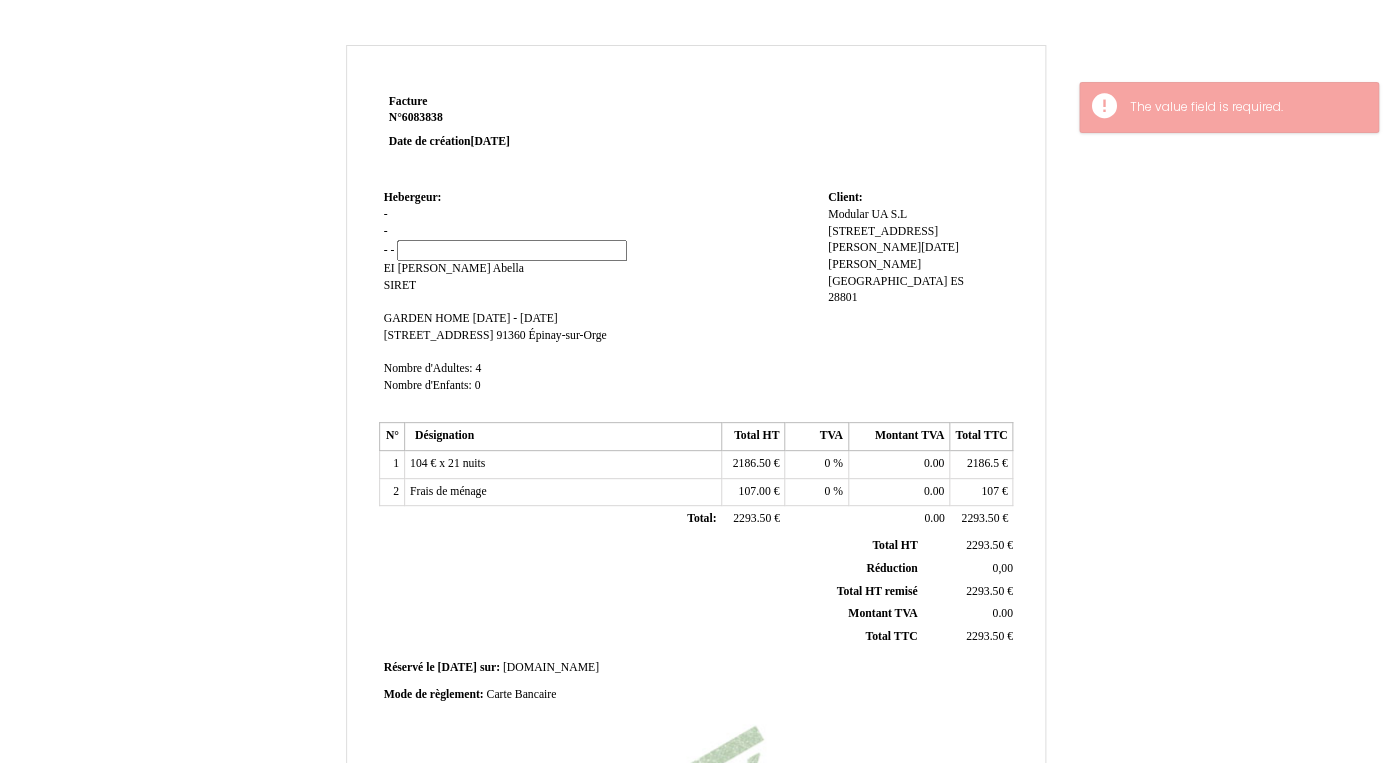 click on "Hebergeur:    Hebergeur:       -          -          -        -        -          EI Jessica    EI Jessica     Abella    Abella
SIRET
SIRET
GARDEN HOME    GARDEN HOME
lu 30 juin 2025 - lu 21 juillet 2025    lu 30 juin 2025 - lu 21 juillet 2025      85 Rue de Petit Vaux    85 Rue de Petit Vaux
91360
91360
Épinay-sur-Orge
Épinay-sur-Orge
Nombre d'Adultes:     Nombre d'Adultes:     4    4       Nombre d'Enfants:     Nombre d'Enfants:     0    0" at bounding box center [601, 301] 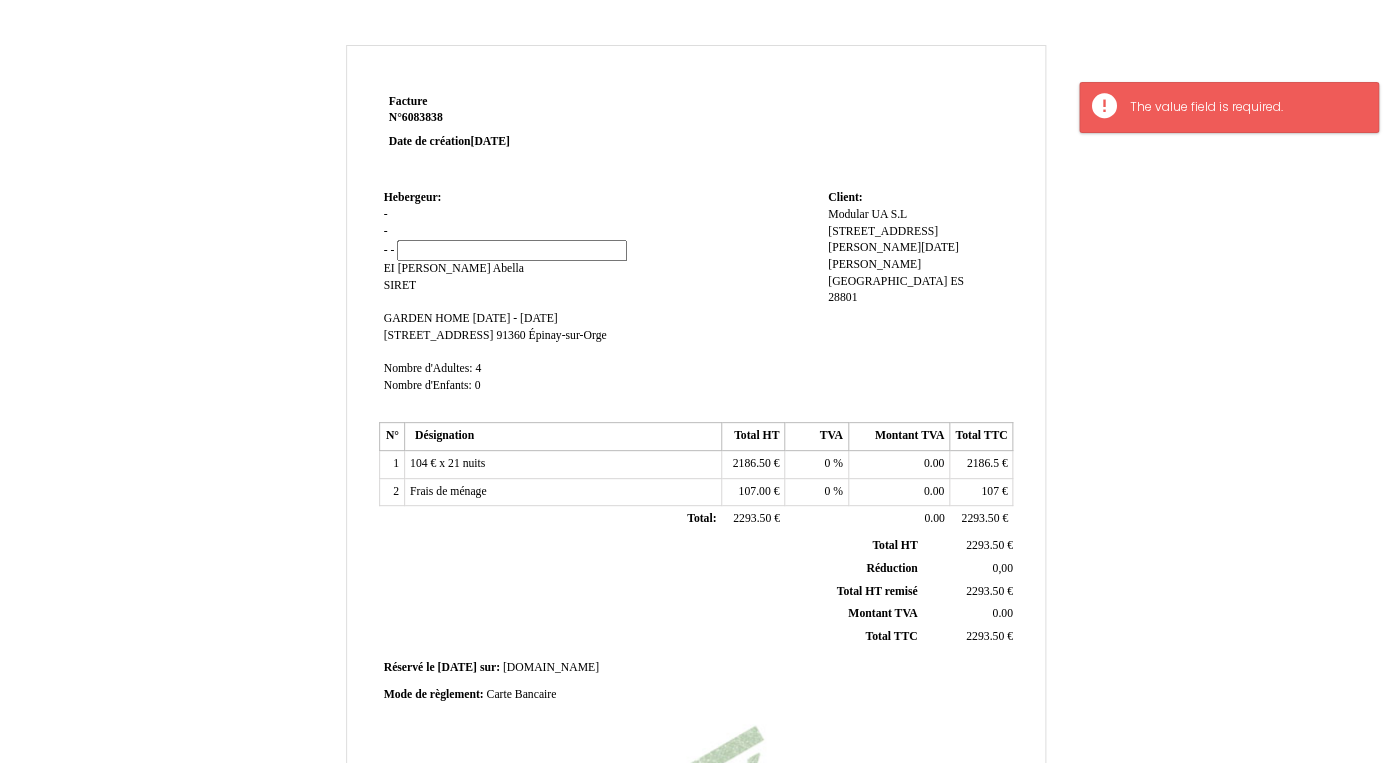 click on "EI [PERSON_NAME]" at bounding box center (437, 268) 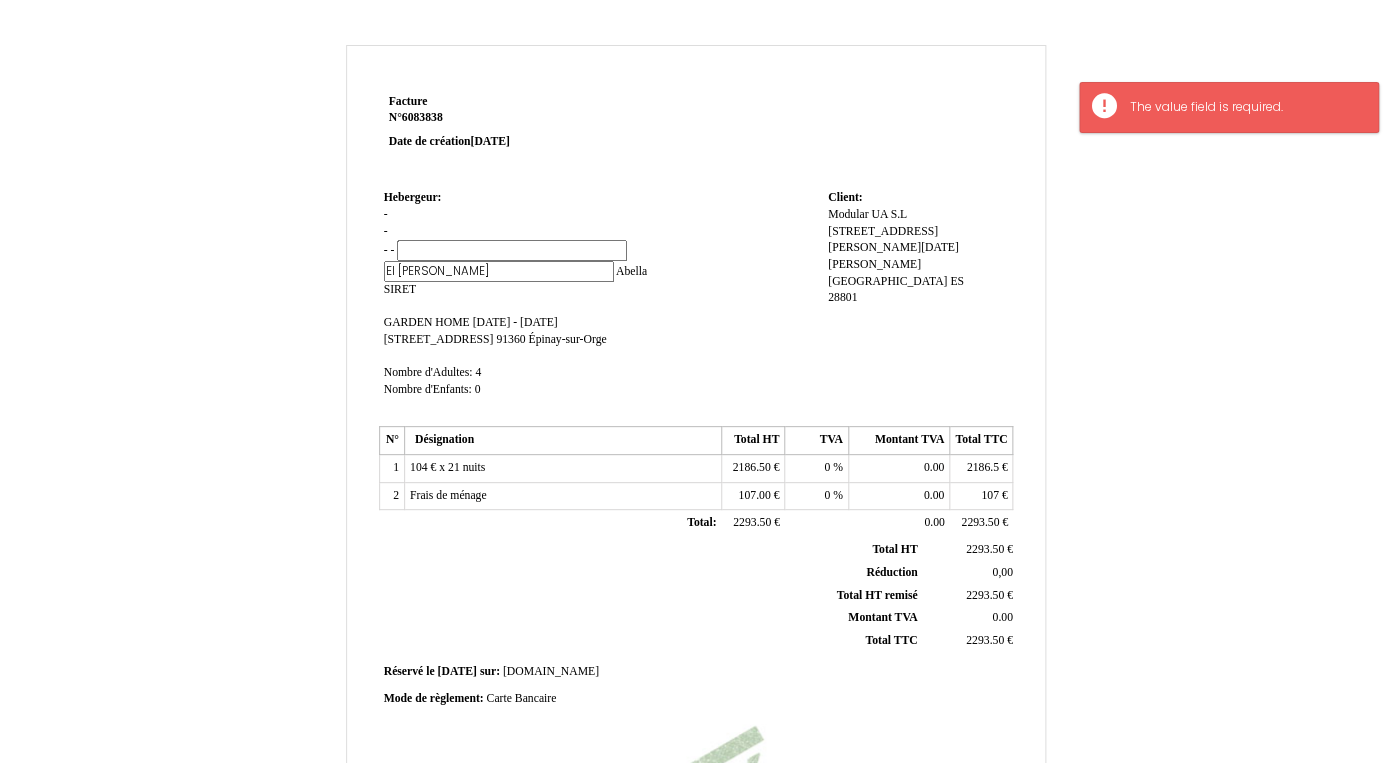 drag, startPoint x: 445, startPoint y: 296, endPoint x: 424, endPoint y: 298, distance: 21.095022 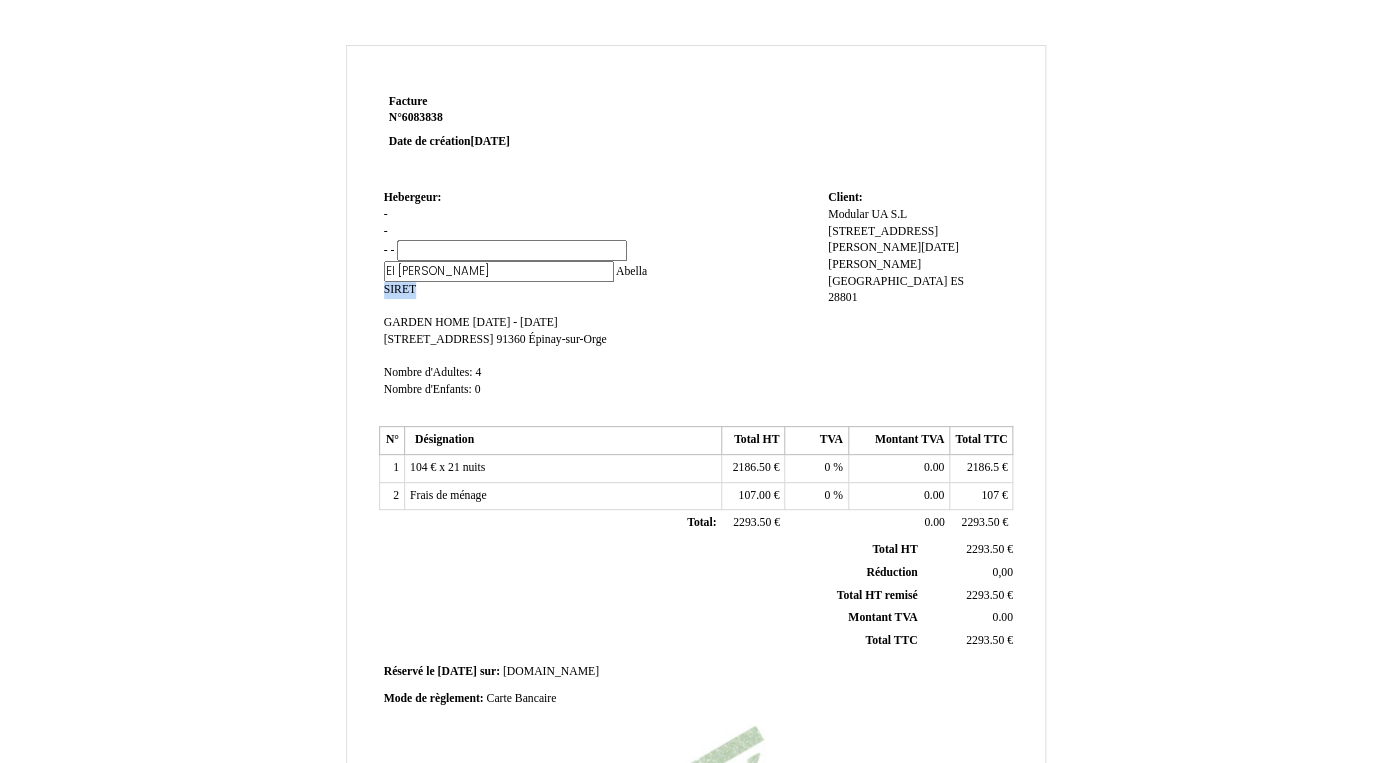 drag, startPoint x: 415, startPoint y: 293, endPoint x: 389, endPoint y: 298, distance: 26.476404 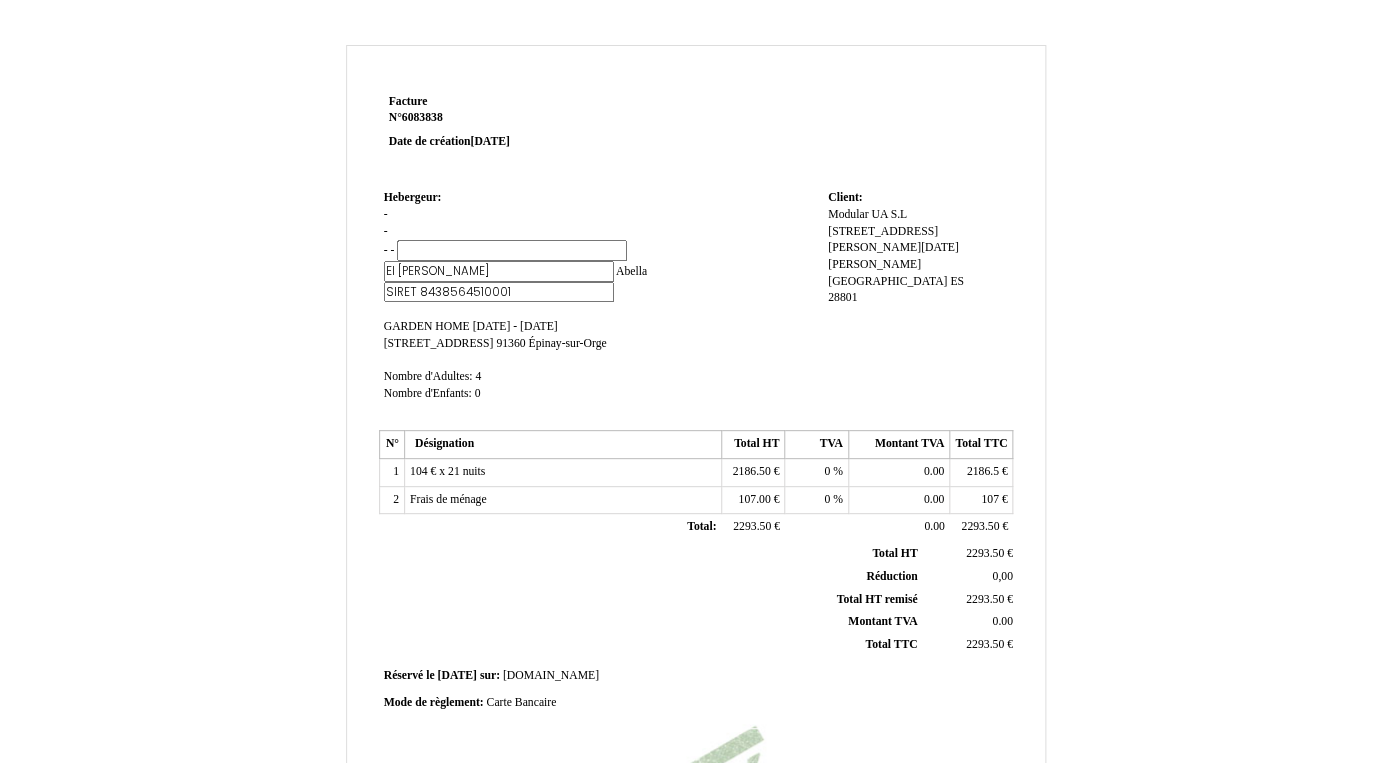 type on "SIRET 84385645100011" 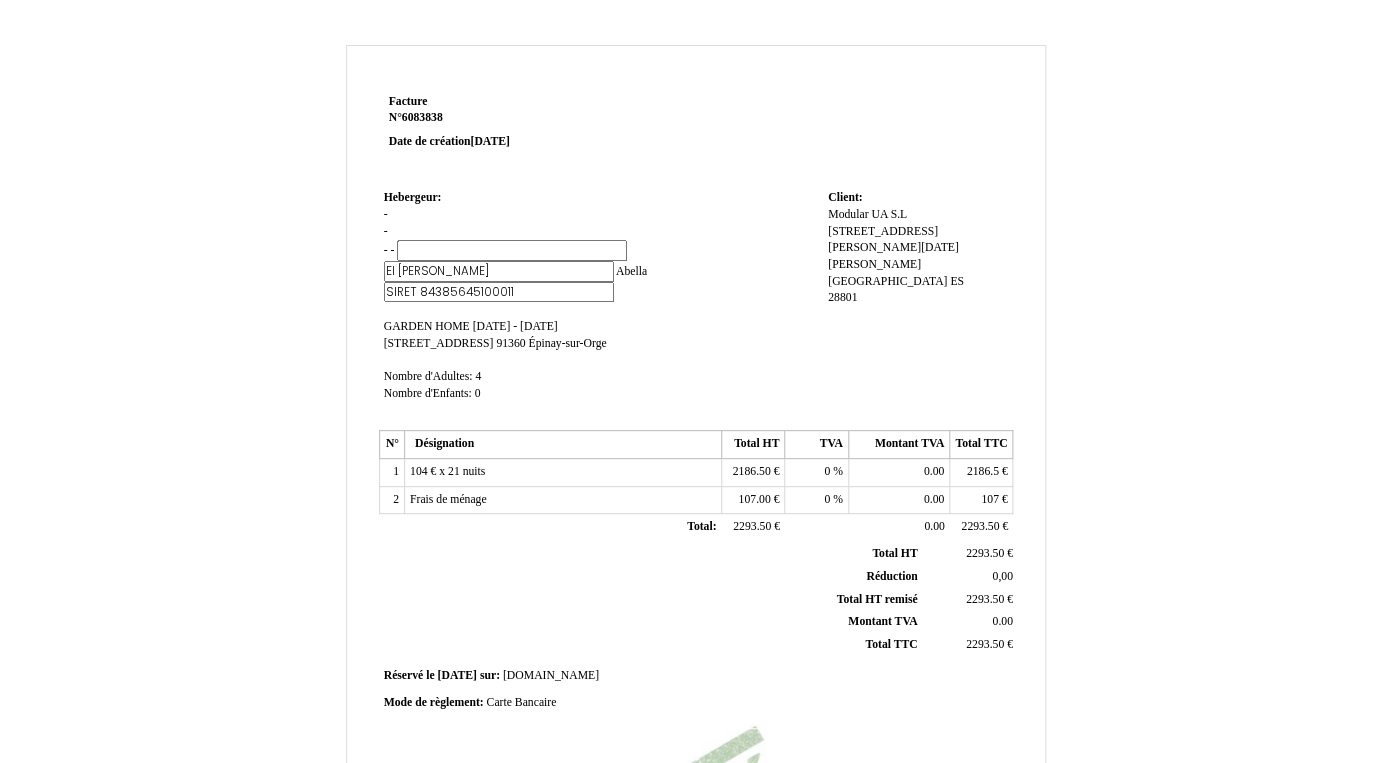 drag, startPoint x: 522, startPoint y: 299, endPoint x: 371, endPoint y: 291, distance: 151.21178 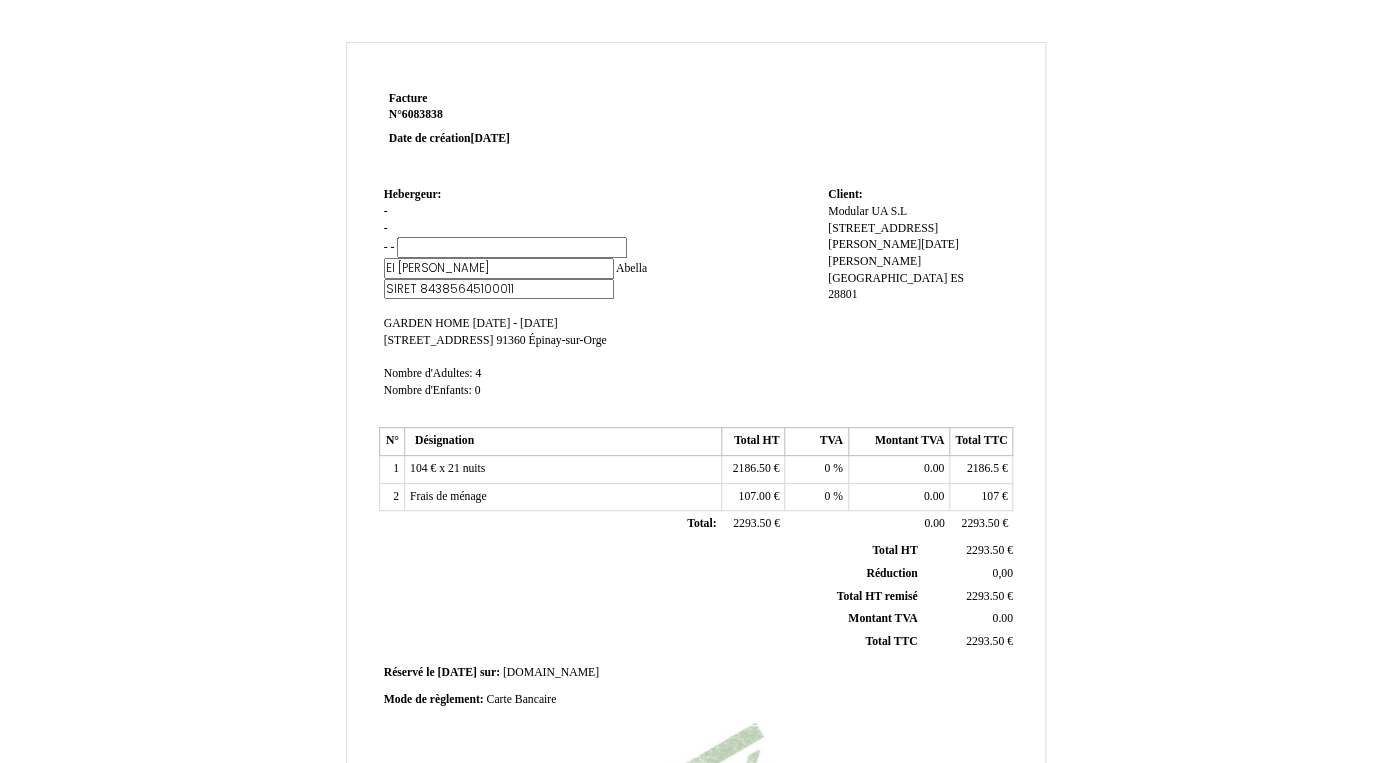 scroll, scrollTop: 7, scrollLeft: 0, axis: vertical 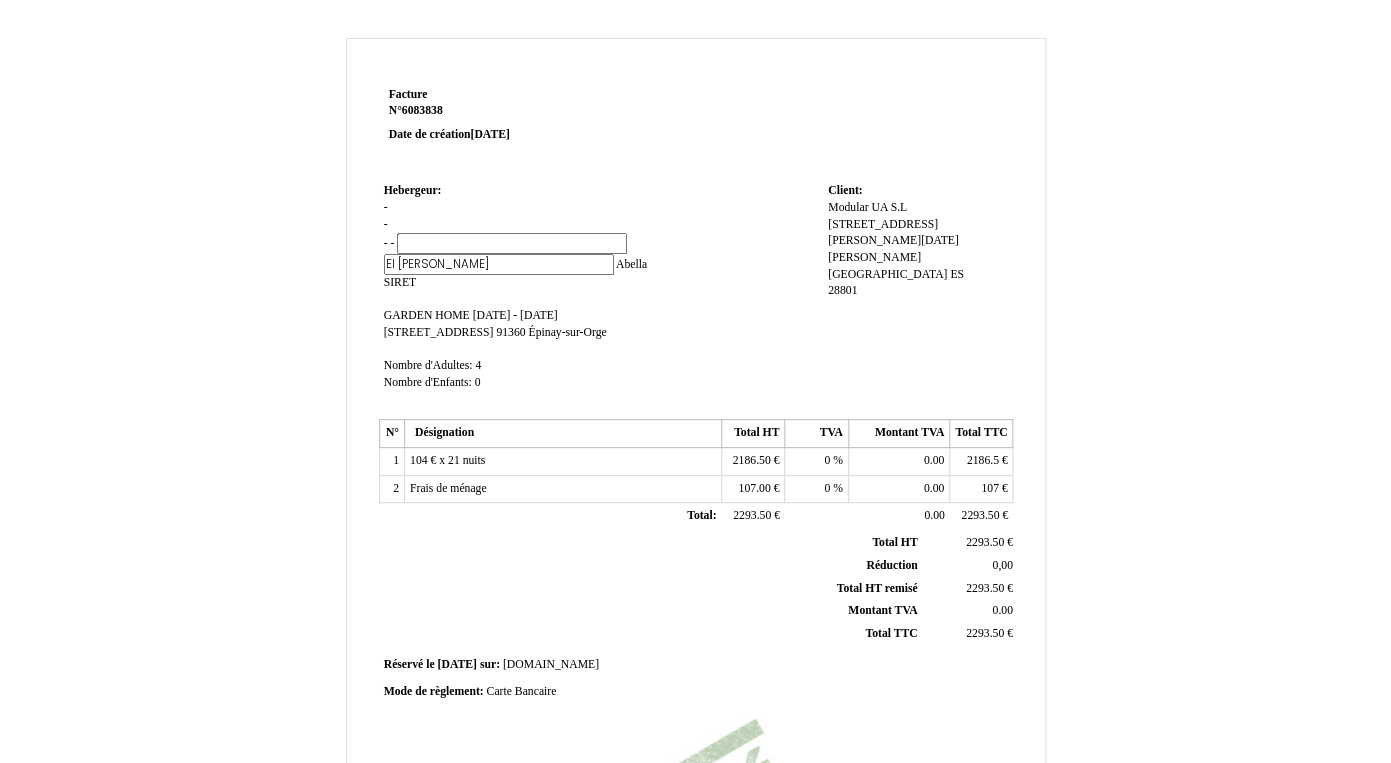 click on "Hebergeur:    Hebergeur:       -          -          -        -        -          EI Jessica    EI Jessica     Abella    Abella
SIRET
SIRET
GARDEN HOME    GARDEN HOME
lu 30 juin 2025 - lu 21 juillet 2025    lu 30 juin 2025 - lu 21 juillet 2025      85 Rue de Petit Vaux    85 Rue de Petit Vaux
91360
91360
Épinay-sur-Orge
Épinay-sur-Orge
Nombre d'Adultes:     Nombre d'Adultes:     4    4       Nombre d'Enfants:     Nombre d'Enfants:     0    0" at bounding box center [601, 296] 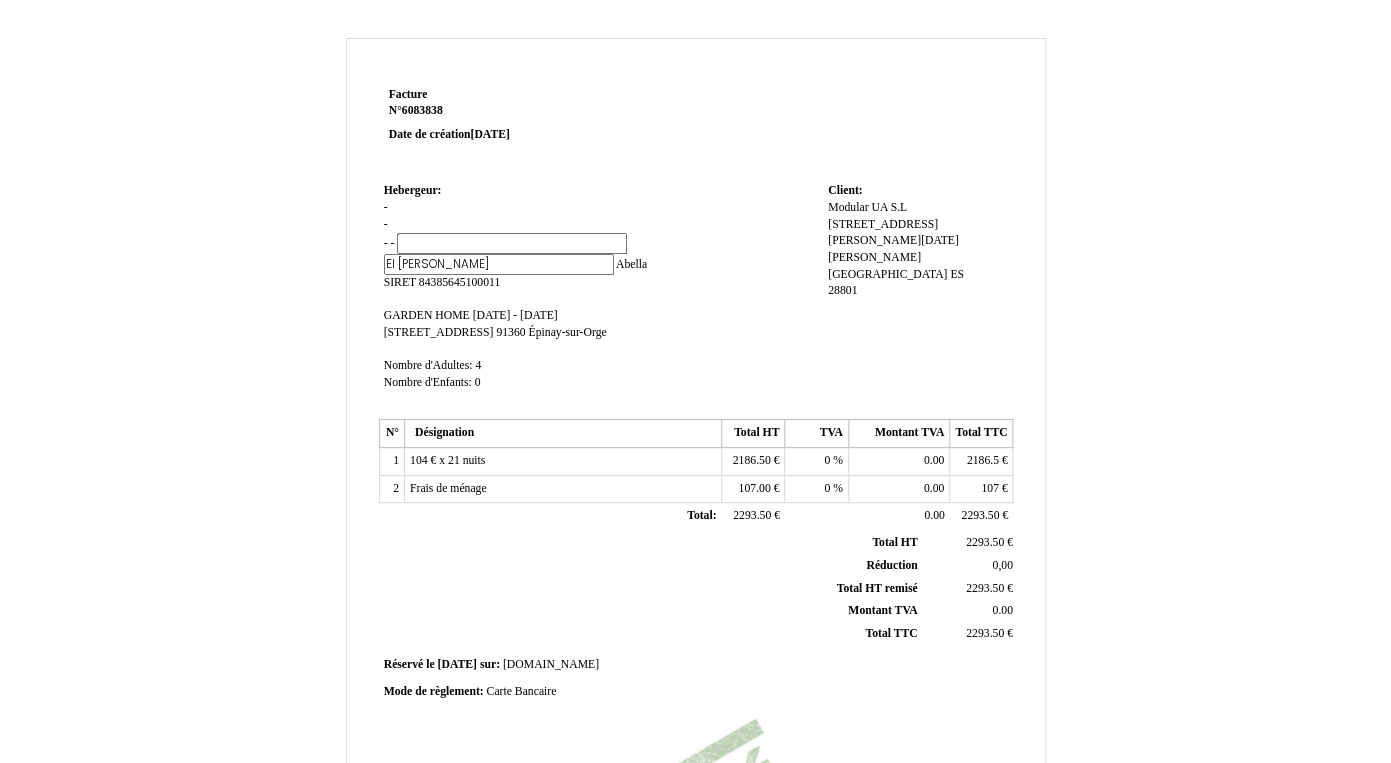 click on "Hebergeur:    Hebergeur:       -          -          -        -        -          EI Jessica    EI Jessica     Abella    Abella
SIRET 84385645100011
SIRET 84385645100011
GARDEN HOME    GARDEN HOME
lu 30 juin 2025 - lu 21 juillet 2025    lu 30 juin 2025 - lu 21 juillet 2025      85 Rue de Petit Vaux    85 Rue de Petit Vaux
91360
91360
Épinay-sur-Orge
Épinay-sur-Orge
Nombre d'Adultes:     Nombre d'Adultes:     4    4       Nombre d'Enfants:     Nombre d'Enfants:     0    0" at bounding box center [601, 296] 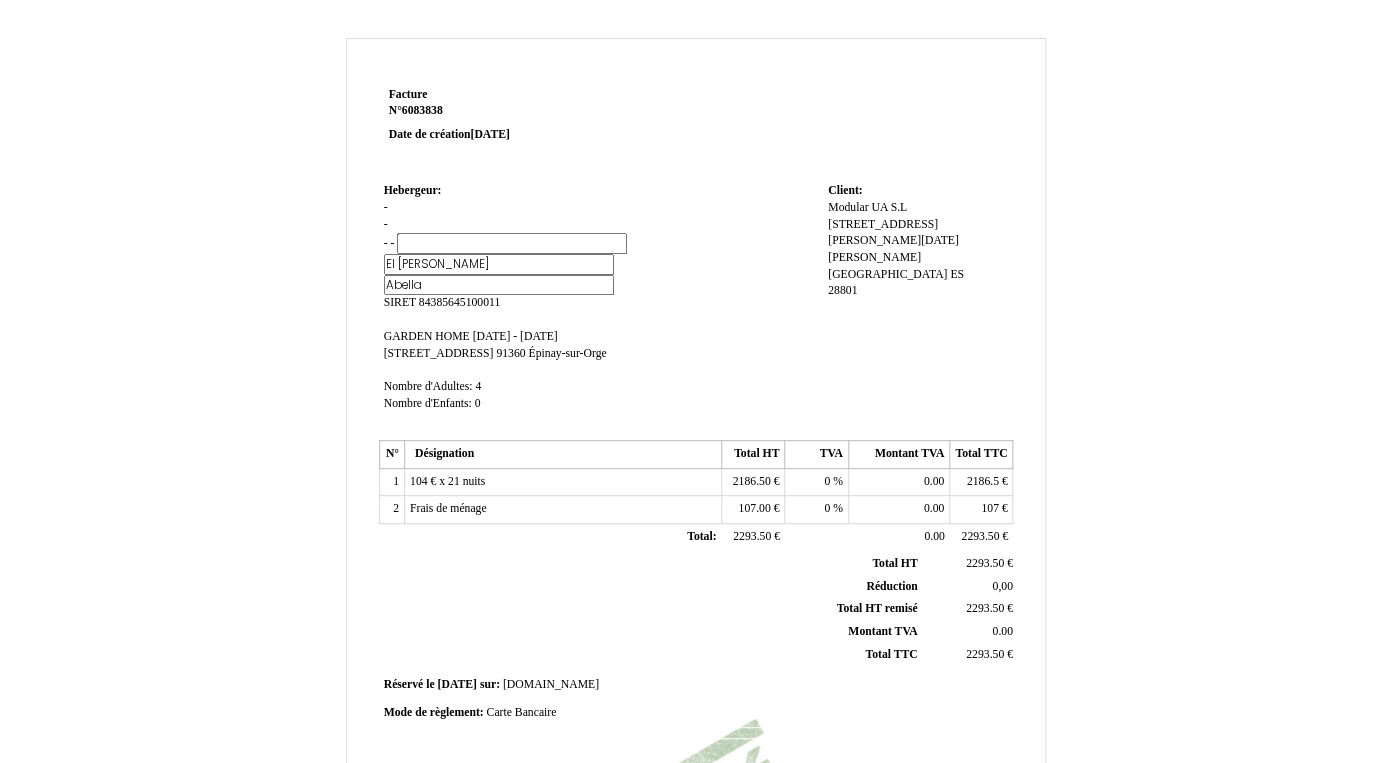 click on "Hebergeur:    Hebergeur:       -          -          -        -        -          EI Jessica    EI Jessica     Abella    Abella
SIRET 84385645100011
SIRET 84385645100011
GARDEN HOME    GARDEN HOME
lu 30 juin 2025 - lu 21 juillet 2025    lu 30 juin 2025 - lu 21 juillet 2025      85 Rue de Petit Vaux    85 Rue de Petit Vaux
91360
91360
Épinay-sur-Orge
Épinay-sur-Orge
Nombre d'Adultes:     Nombre d'Adultes:     4    4       Nombre d'Enfants:     Nombre d'Enfants:     0    0" at bounding box center (601, 306) 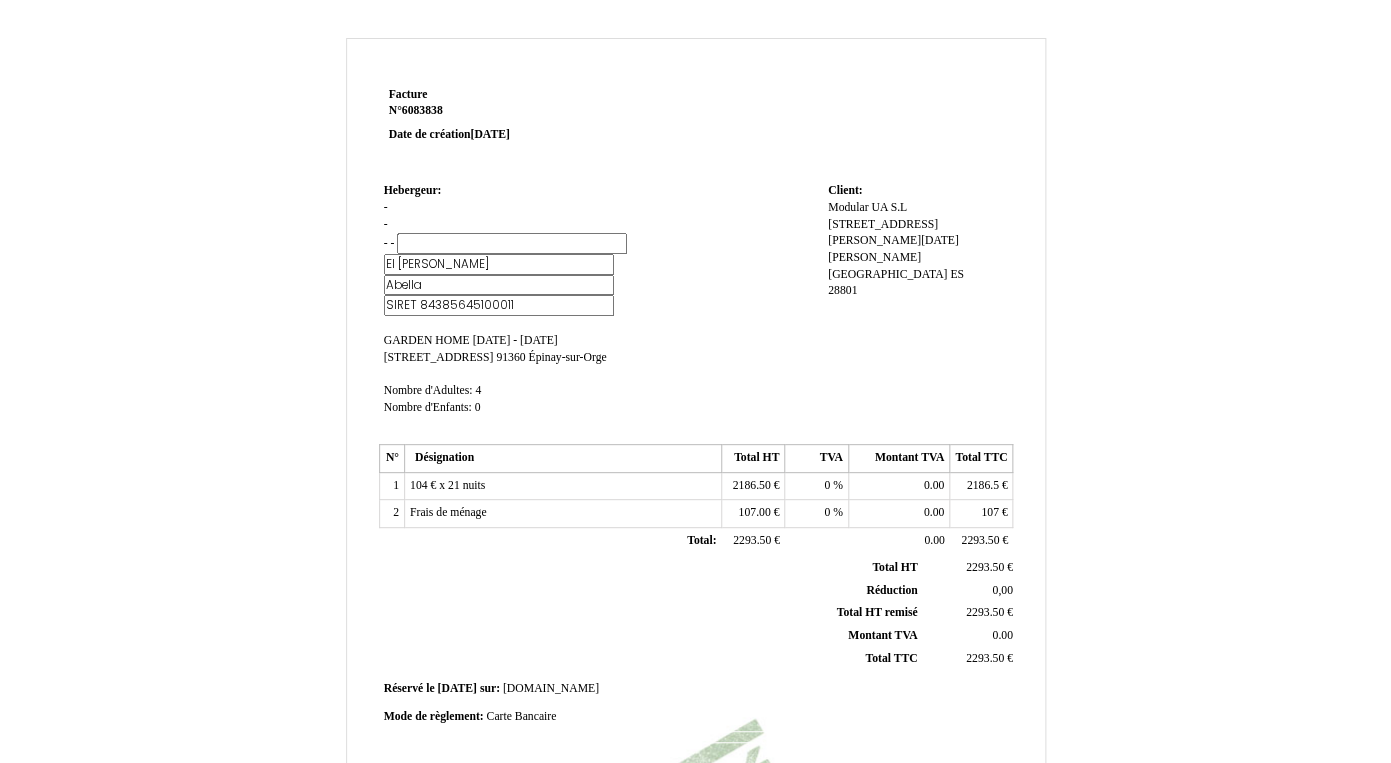 click on "Hebergeur:    Hebergeur:       -          -          -        -        -          EI Jessica    EI Jessica     Abella    Abella
SIRET 84385645100011
SIRET 84385645100011
GARDEN HOME    GARDEN HOME
lu 30 juin 2025 - lu 21 juillet 2025    lu 30 juin 2025 - lu 21 juillet 2025      85 Rue de Petit Vaux    85 Rue de Petit Vaux
91360
91360
Épinay-sur-Orge
Épinay-sur-Orge
Nombre d'Adultes:     Nombre d'Adultes:     4    4       Nombre d'Enfants:     Nombre d'Enfants:     0    0" at bounding box center (601, 308) 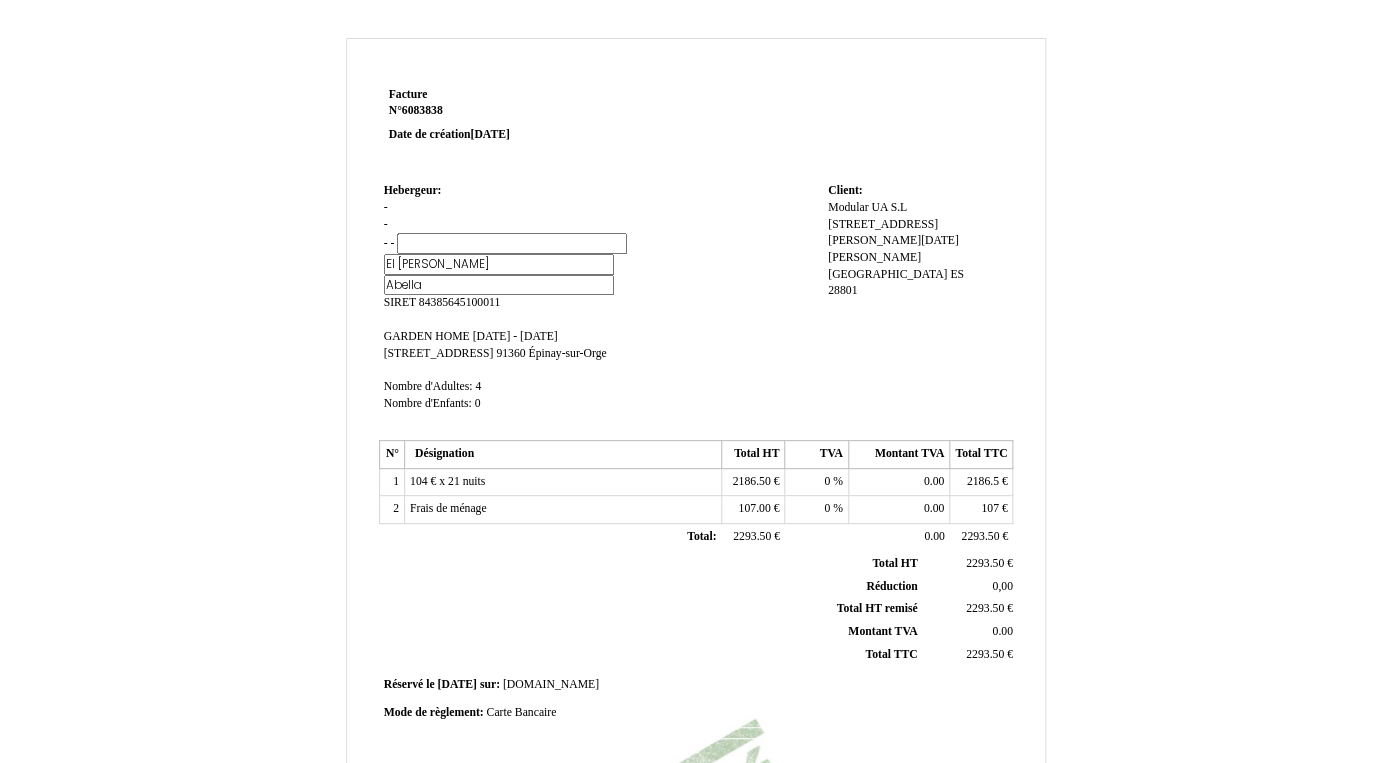 click on "Hebergeur:    Hebergeur:       -          -          -        -        -          EI Jessica    EI Jessica     Abella    Abella
SIRET 84385645100011
SIRET 84385645100011
GARDEN HOME    GARDEN HOME
lu 30 juin 2025 - lu 21 juillet 2025    lu 30 juin 2025 - lu 21 juillet 2025      85 Rue de Petit Vaux    85 Rue de Petit Vaux
91360
91360
Épinay-sur-Orge
Épinay-sur-Orge
Nombre d'Adultes:     Nombre d'Adultes:     4    4       Nombre d'Enfants:     Nombre d'Enfants:     0    0" at bounding box center [601, 306] 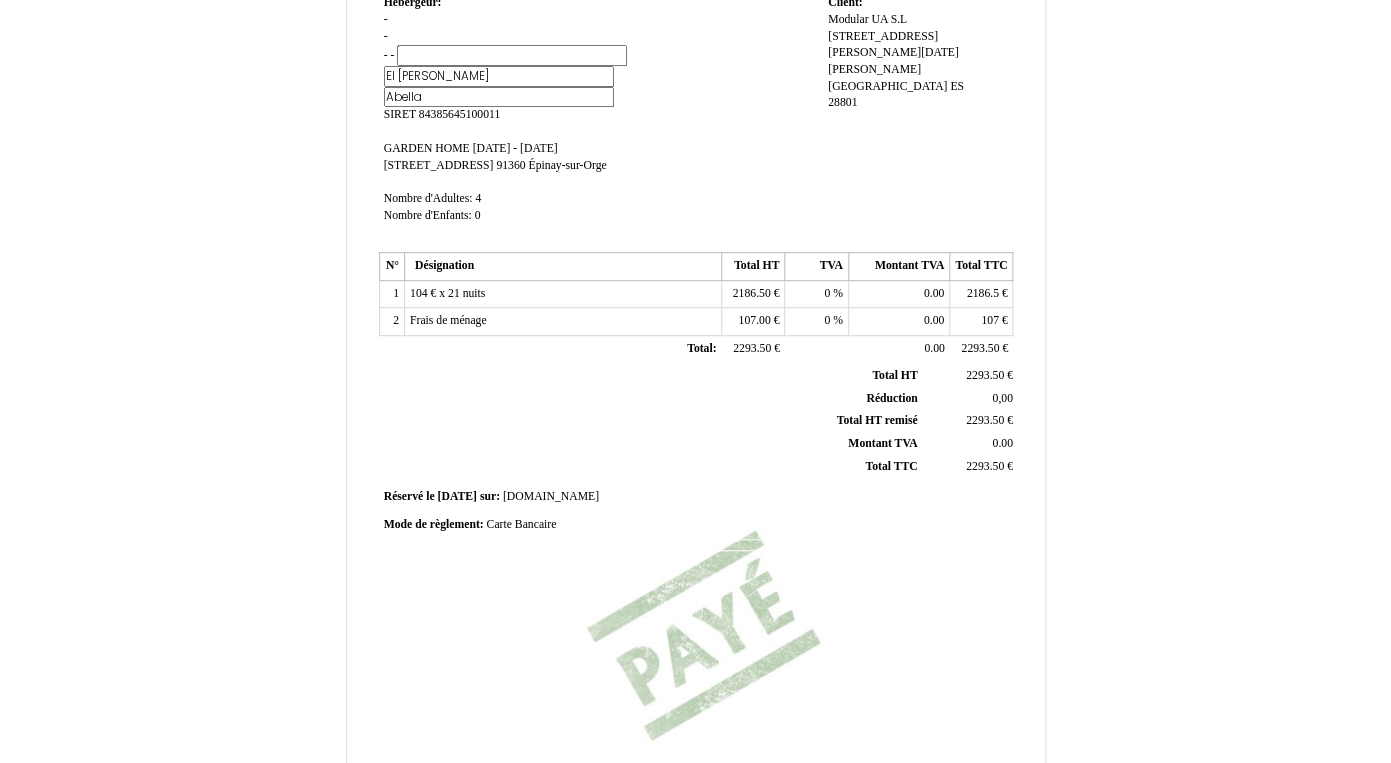 scroll, scrollTop: 445, scrollLeft: 0, axis: vertical 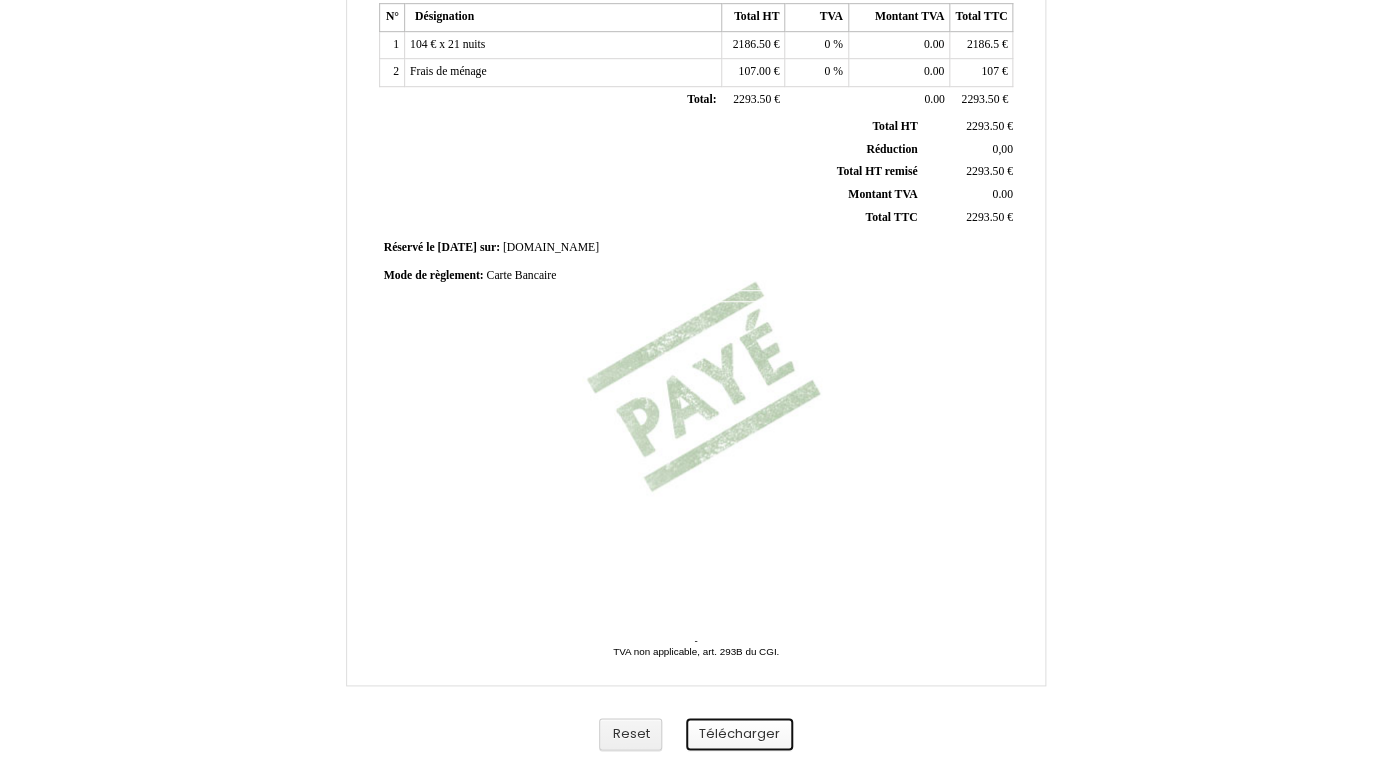 click on "Télécharger" at bounding box center [739, 734] 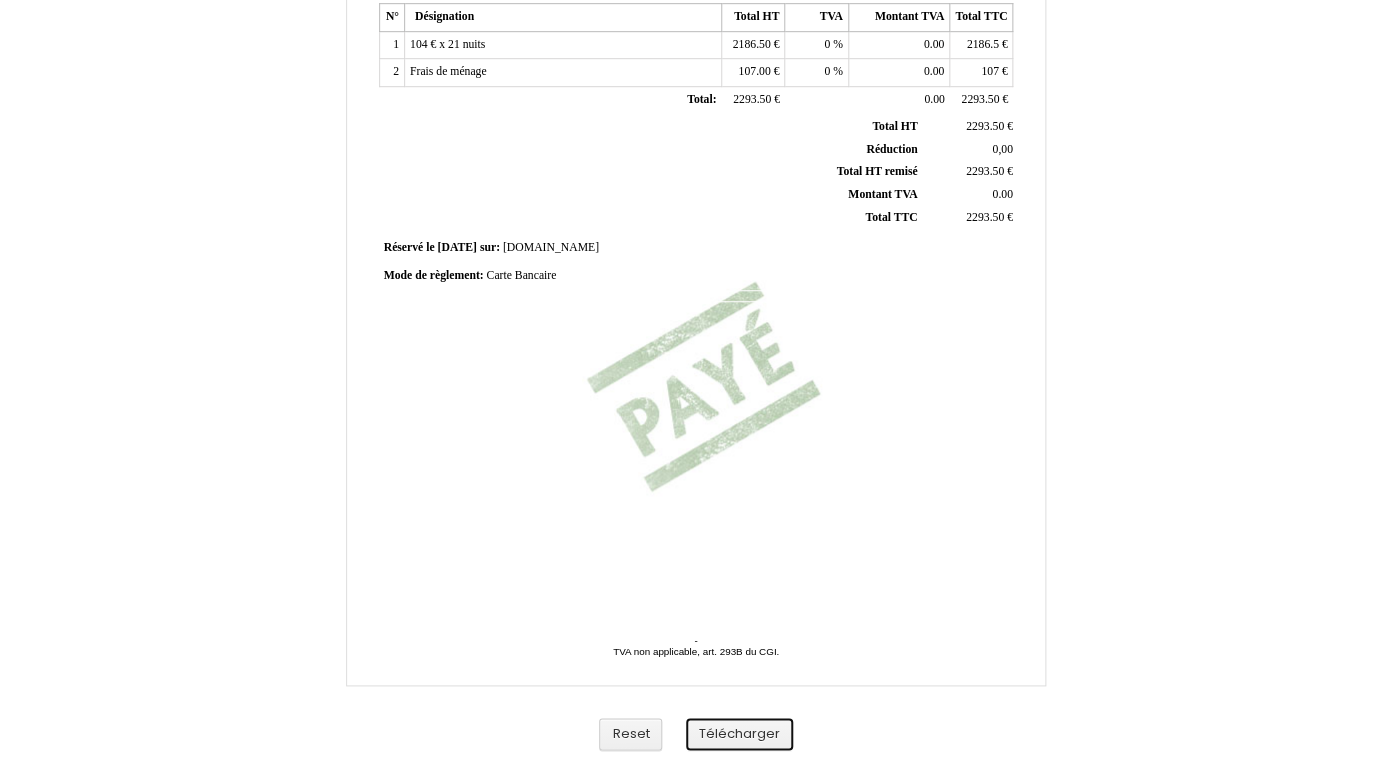 scroll, scrollTop: 0, scrollLeft: 0, axis: both 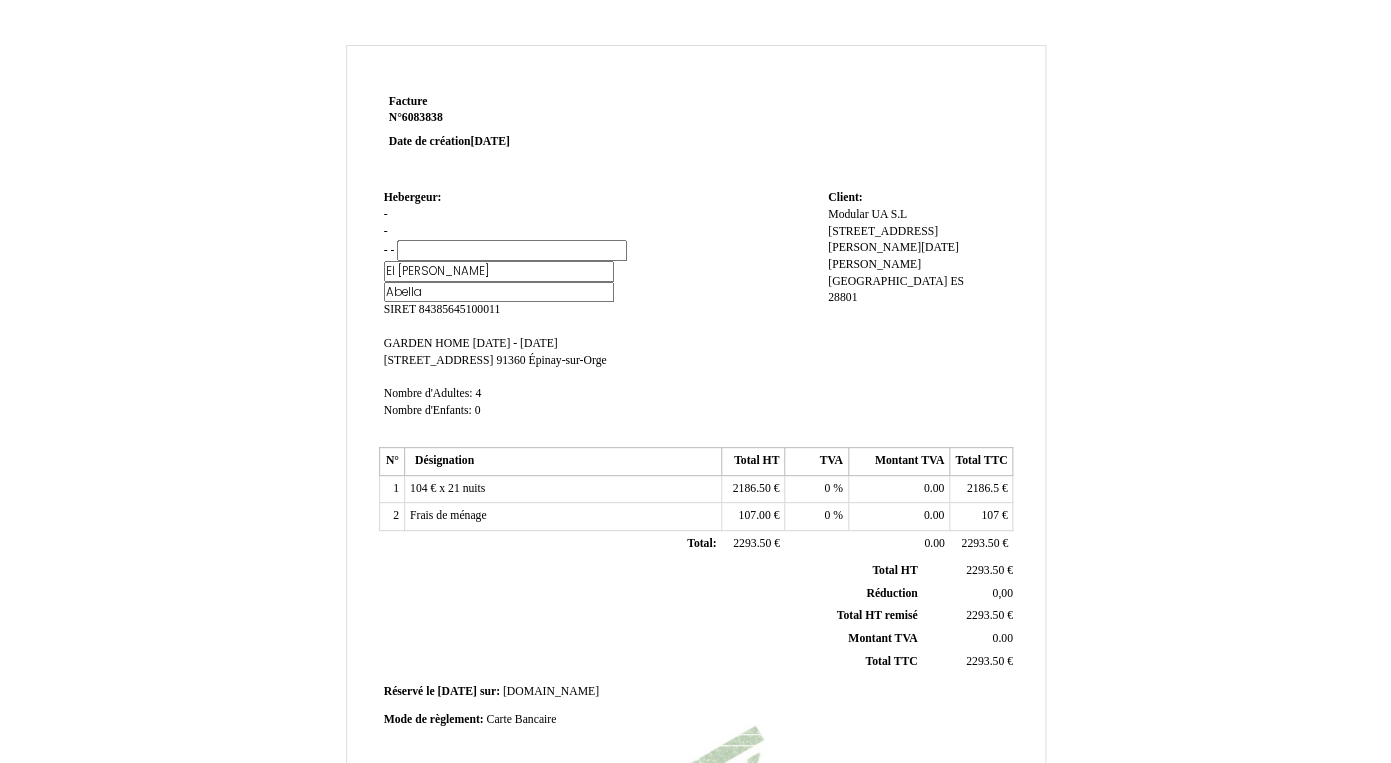 click on "Facture    Facture
N°
6083838    6083838
Date de création
27 June 2025           Hebergeur:    Hebergeur:       -          -          -        -        -          EI Jessica    EI Jessica     Abella    Abella
SIRET 84385645100011
SIRET 84385645100011
GARDEN HOME    GARDEN HOME
lu 30 juin 2025 - lu 21 juillet 2025    lu 30 juin 2025 - lu 21 juillet 2025      85 Rue de Petit Vaux    85 Rue de Petit Vaux
91360
91360     Épinay-sur-Orge             Nombre d'Adultes:     Nombre d'Adultes:     4" at bounding box center (696, 625) 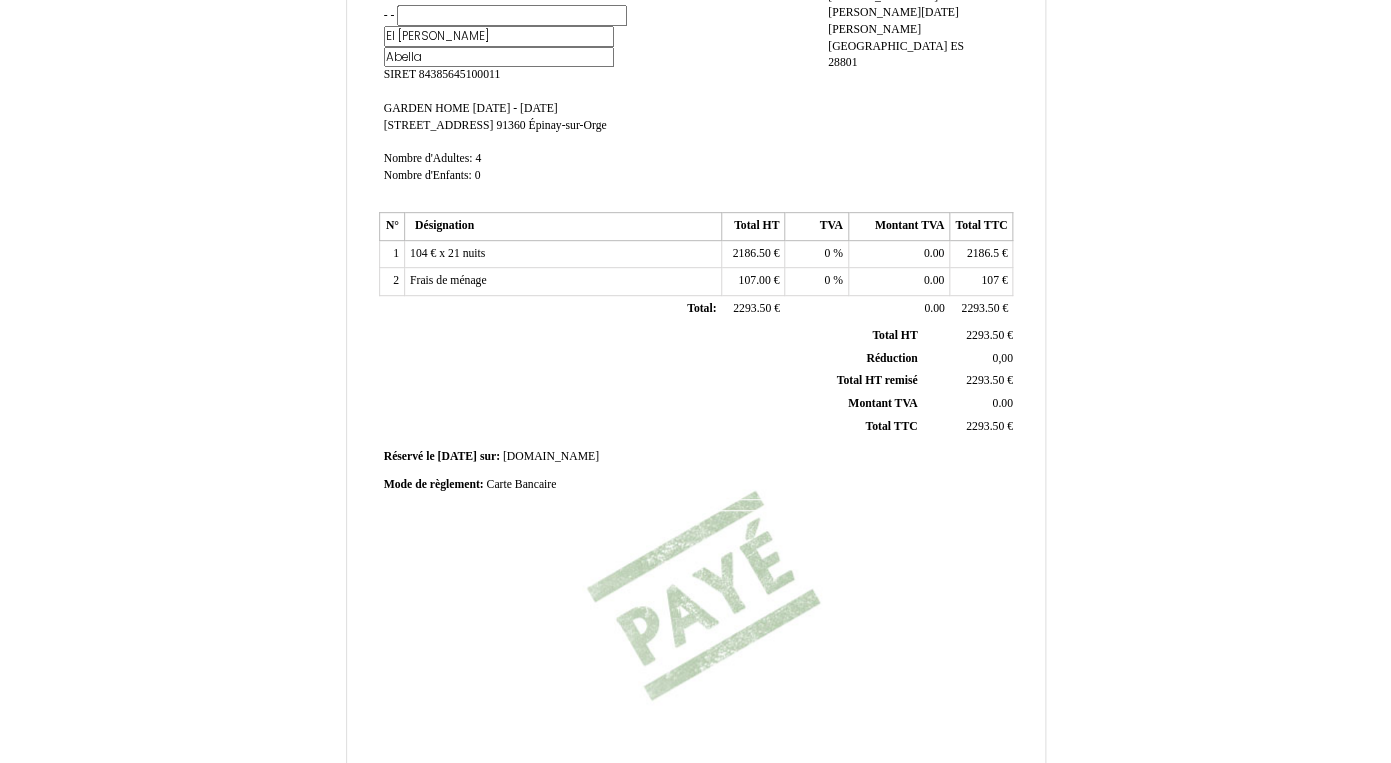 scroll, scrollTop: 445, scrollLeft: 0, axis: vertical 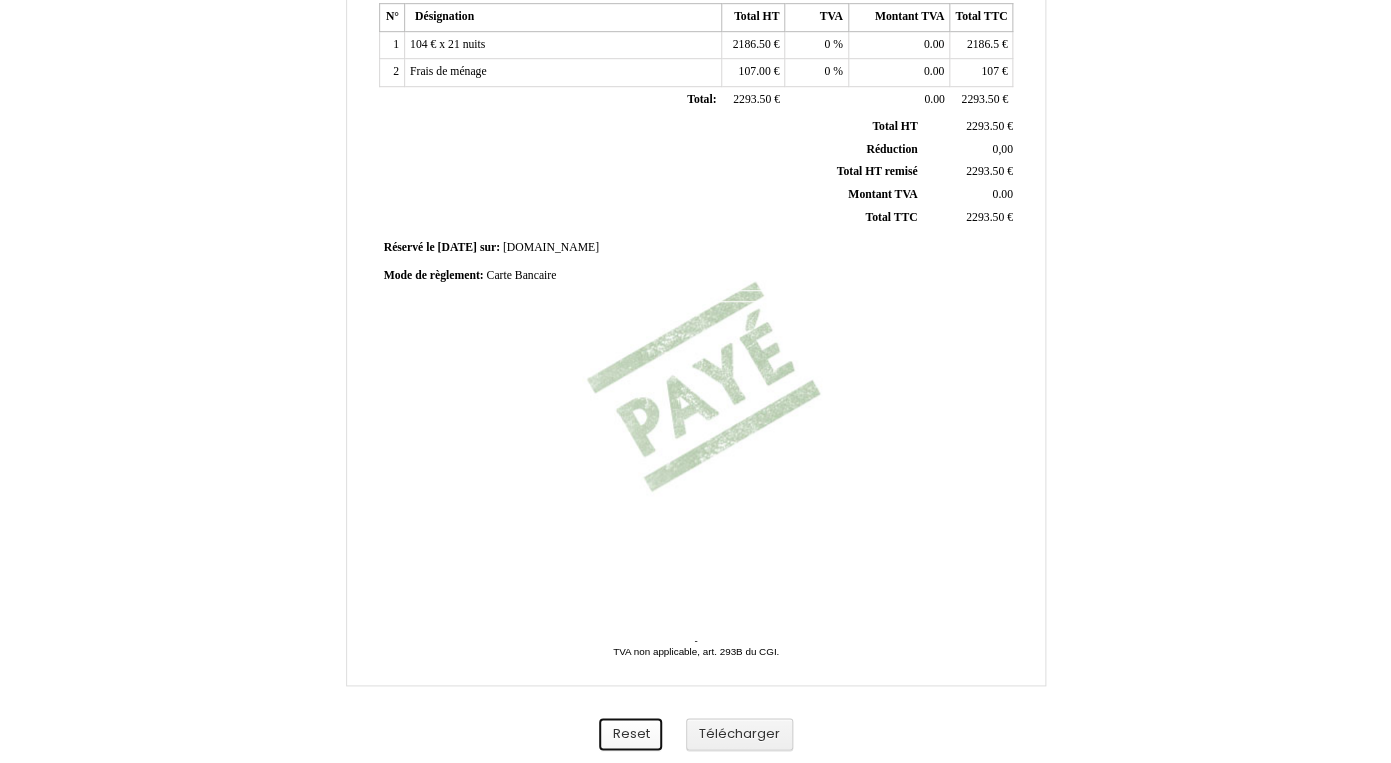 click on "Reset" at bounding box center [630, 734] 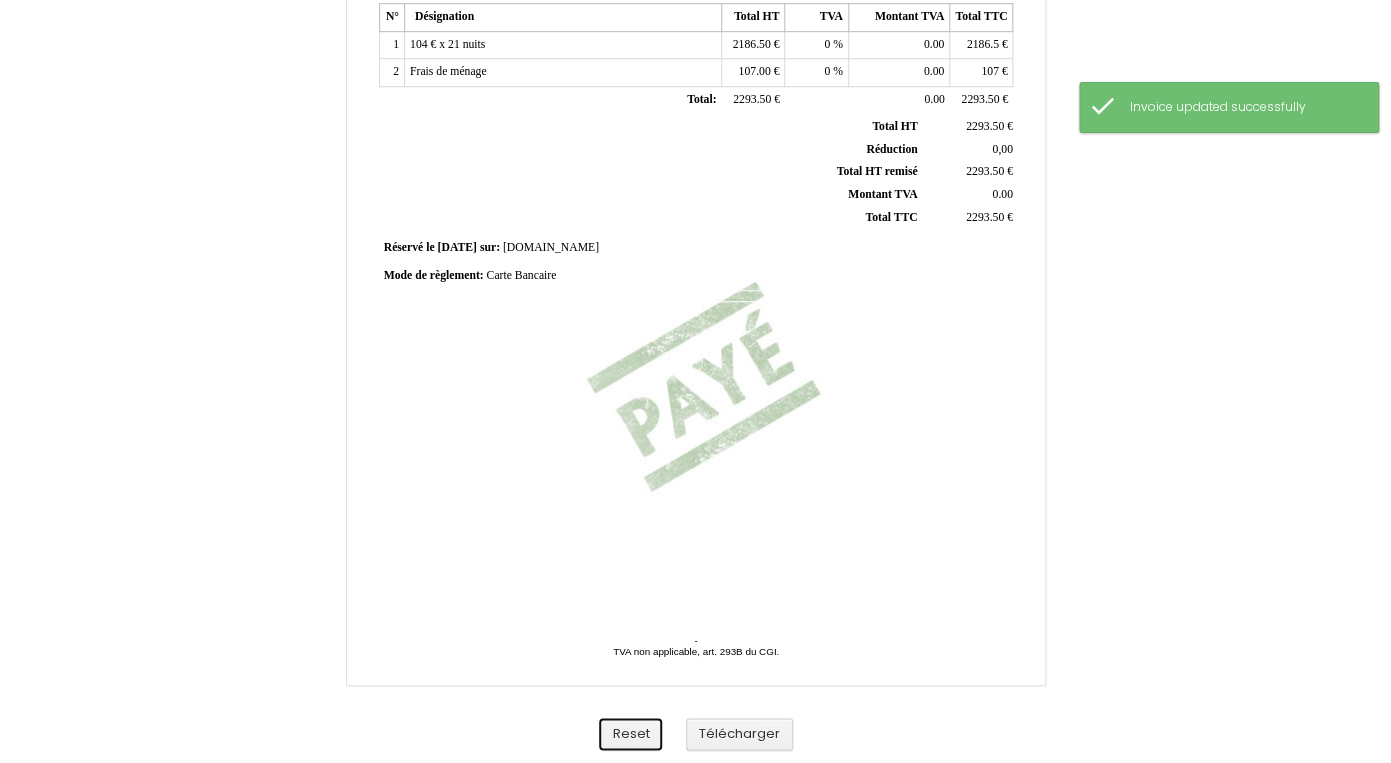 type on "Jessica" 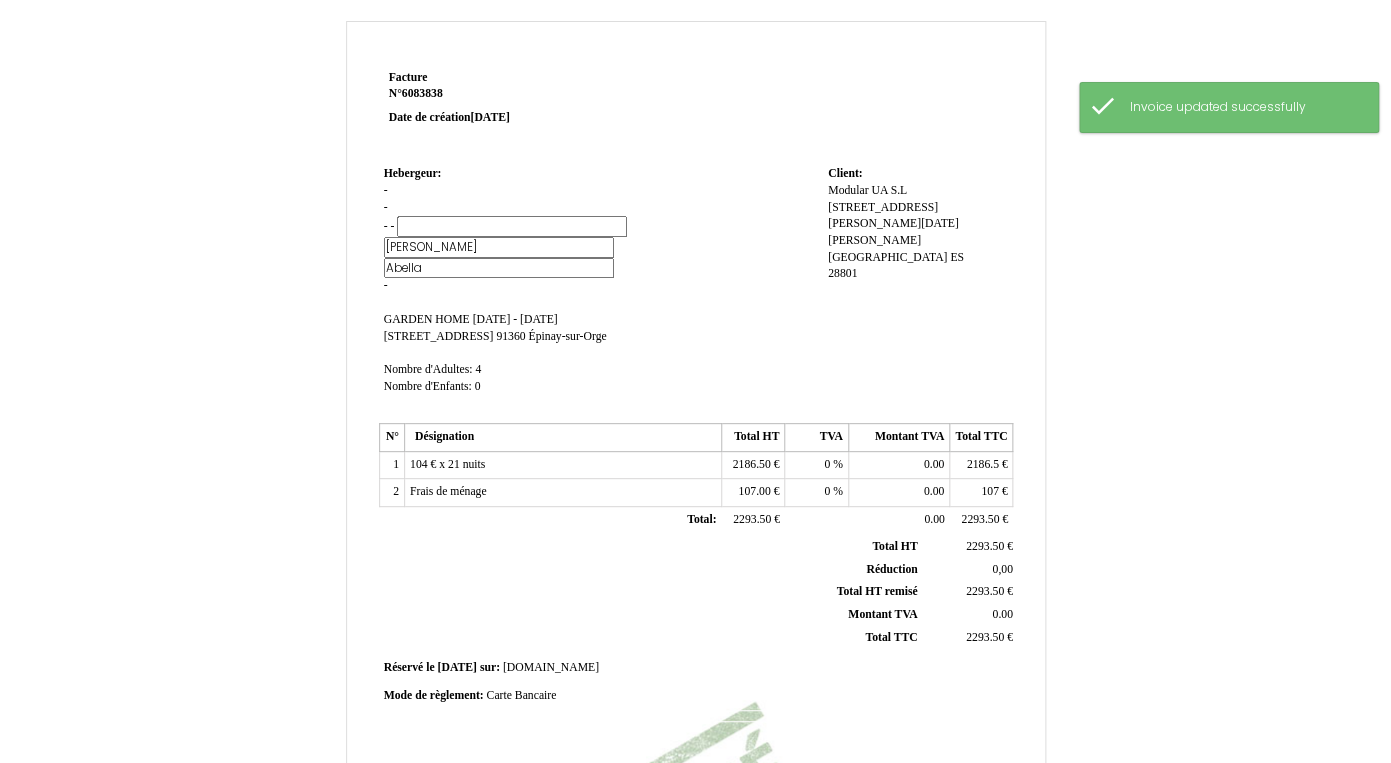 scroll, scrollTop: 0, scrollLeft: 0, axis: both 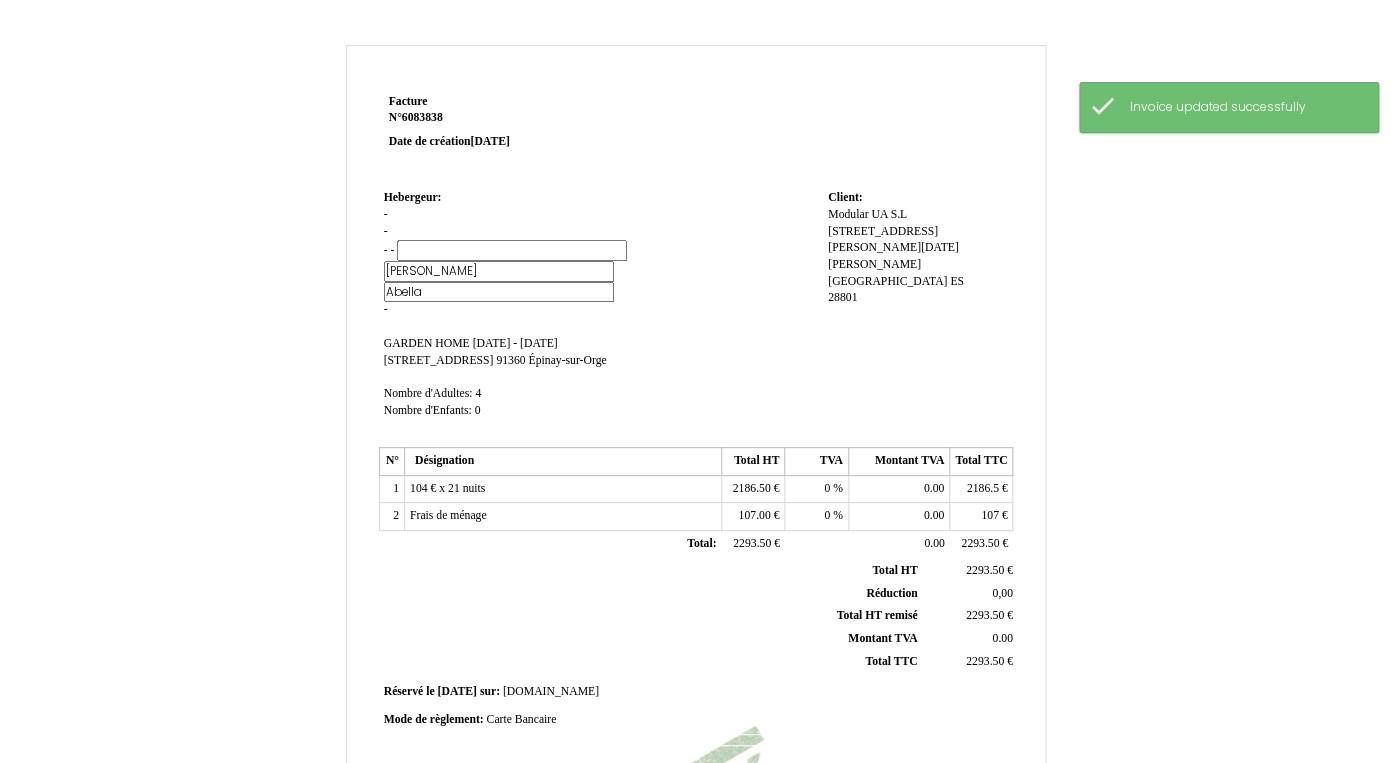click on "Hebergeur:    Hebergeur:       -          -          -        -        -          Jessica    Jessica     Abella    Abella
-
SIRET
GARDEN HOME    GARDEN HOME
lu 30 juin 2025 - lu 21 juillet 2025    lu 30 juin 2025 - lu 21 juillet 2025      85 Rue de Petit Vaux    85 Rue de Petit Vaux
91360
91360
Épinay-sur-Orge
Épinay-sur-Orge
Nombre d'Adultes:     Nombre d'Adultes:     4    4       Nombre d'Enfants:     Nombre d'Enfants:     0    0" at bounding box center [601, 313] 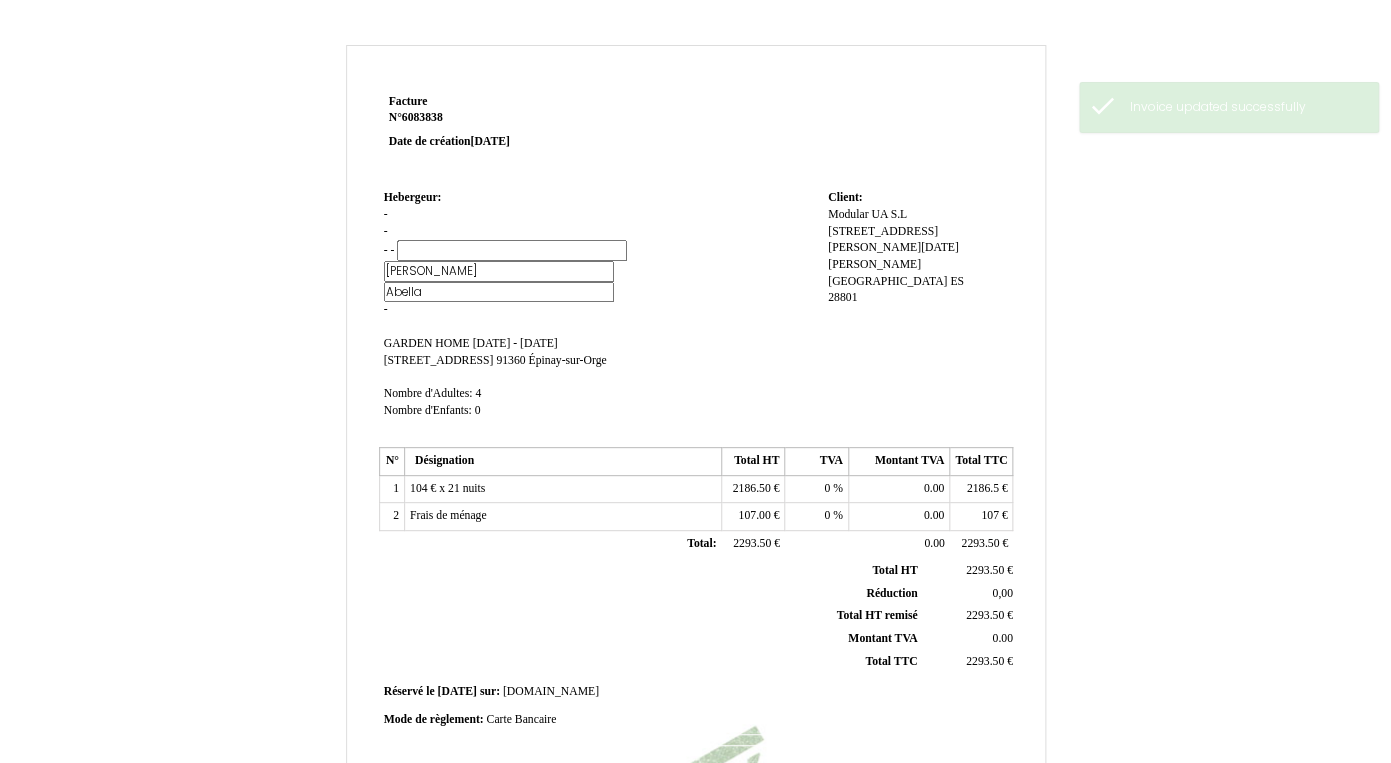 click on "Hebergeur:    Hebergeur:       -          -          -        -        -          Jessica    Jessica     Abella    Abella
-
SIRET
GARDEN HOME    GARDEN HOME
lu 30 juin 2025 - lu 21 juillet 2025    lu 30 juin 2025 - lu 21 juillet 2025      85 Rue de Petit Vaux    85 Rue de Petit Vaux
91360
91360
Épinay-sur-Orge
Épinay-sur-Orge
Nombre d'Adultes:     Nombre d'Adultes:     4    4       Nombre d'Enfants:     Nombre d'Enfants:     0    0" at bounding box center [601, 313] 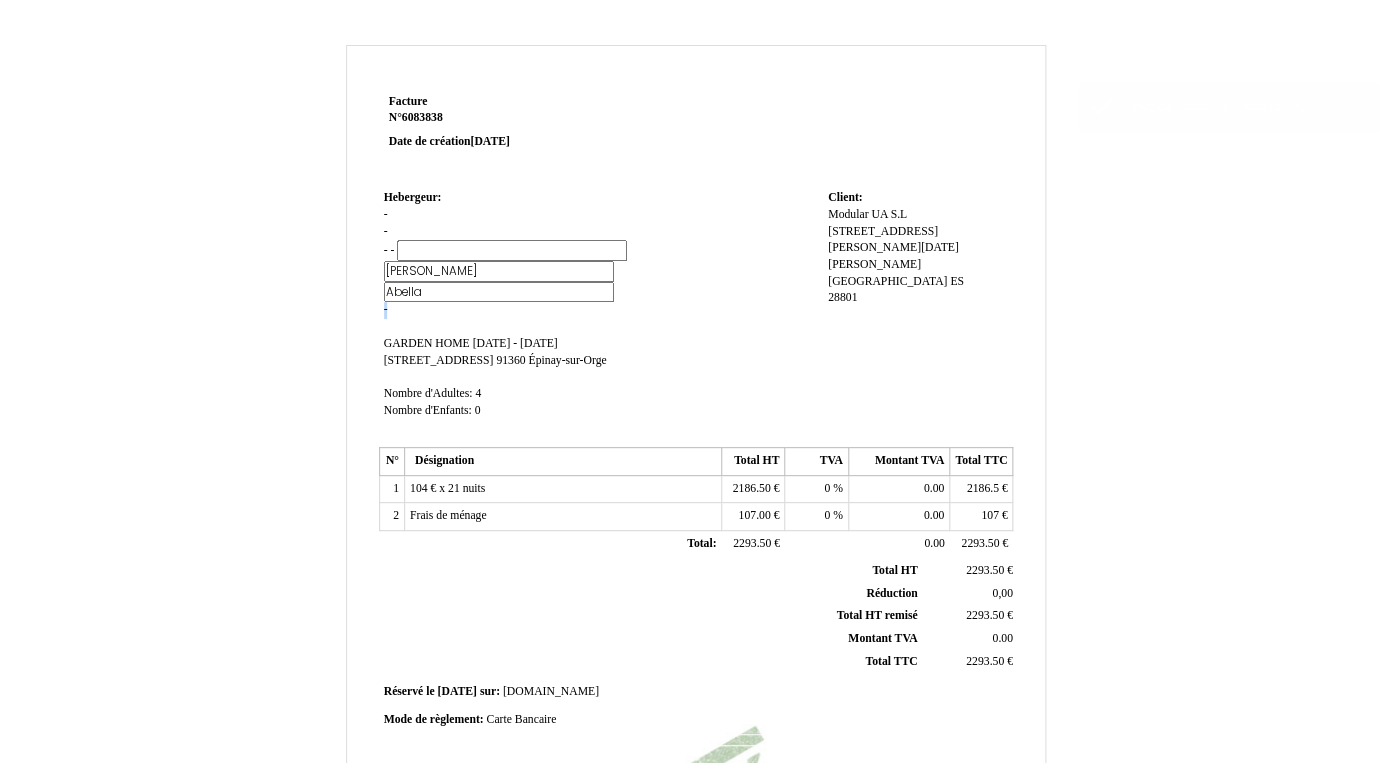click on "Hebergeur:    Hebergeur:       -          -          -        -        -          Jessica    Jessica     Abella    Abella
-
SIRET
GARDEN HOME    GARDEN HOME
lu 30 juin 2025 - lu 21 juillet 2025    lu 30 juin 2025 - lu 21 juillet 2025      85 Rue de Petit Vaux    85 Rue de Petit Vaux
91360
91360
Épinay-sur-Orge
Épinay-sur-Orge
Nombre d'Adultes:     Nombre d'Adultes:     4    4       Nombre d'Enfants:     Nombre d'Enfants:     0    0" at bounding box center (601, 313) 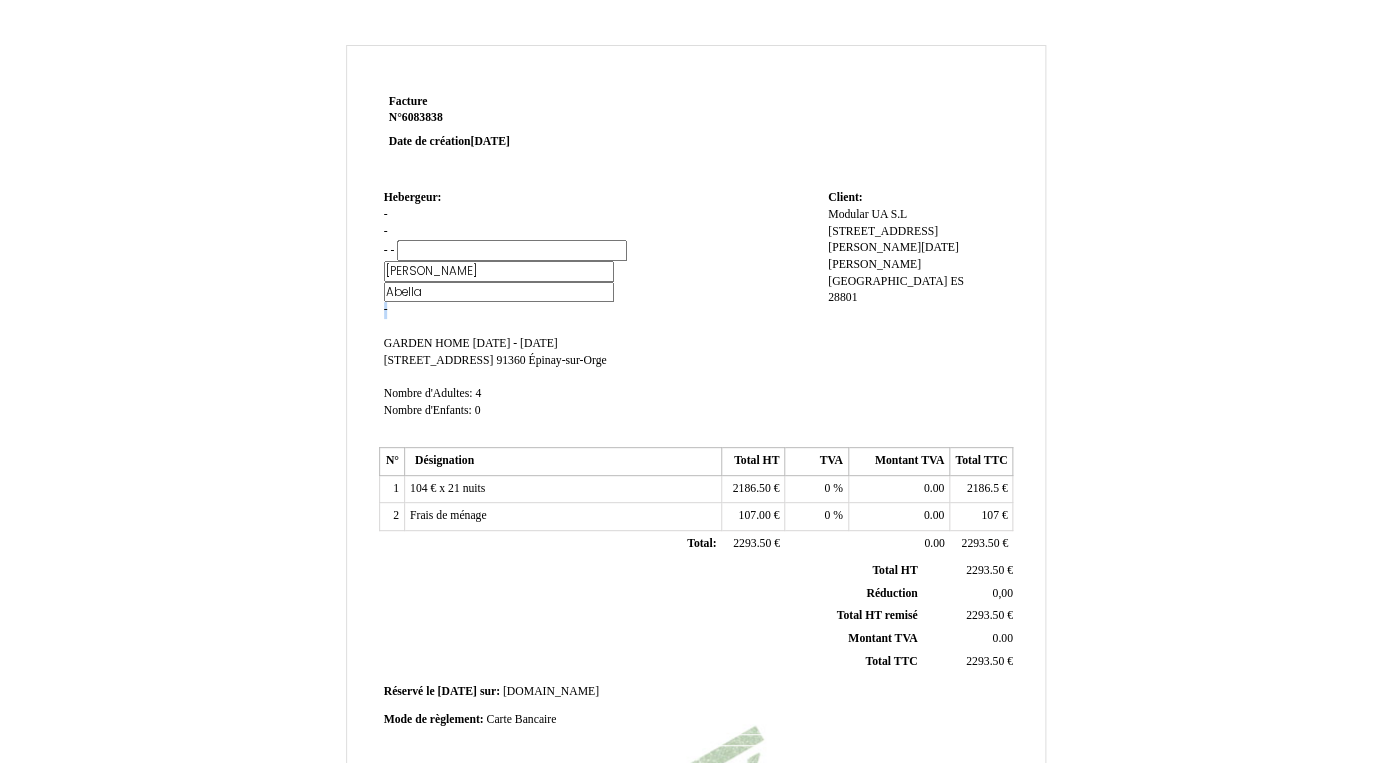 click on "-" at bounding box center (386, 309) 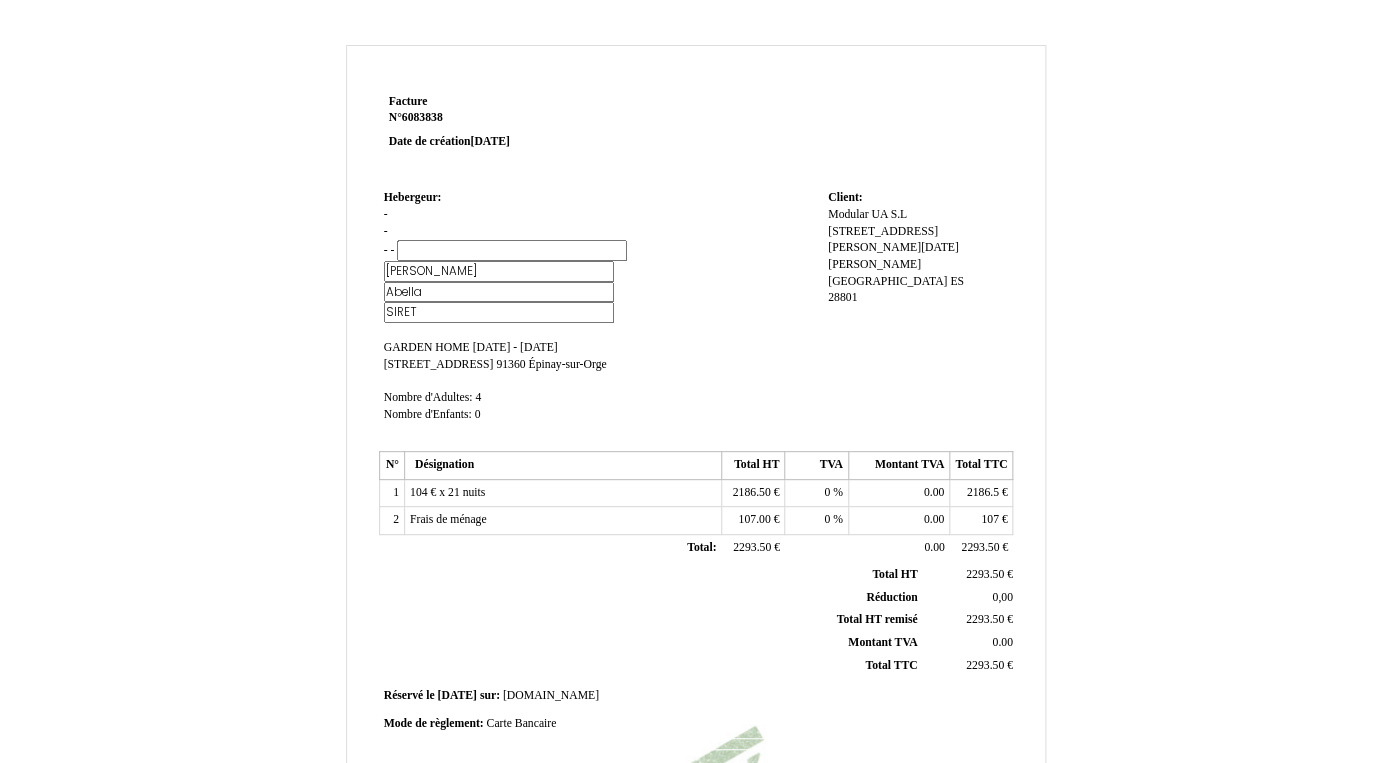 click on "SIRET" at bounding box center (499, 312) 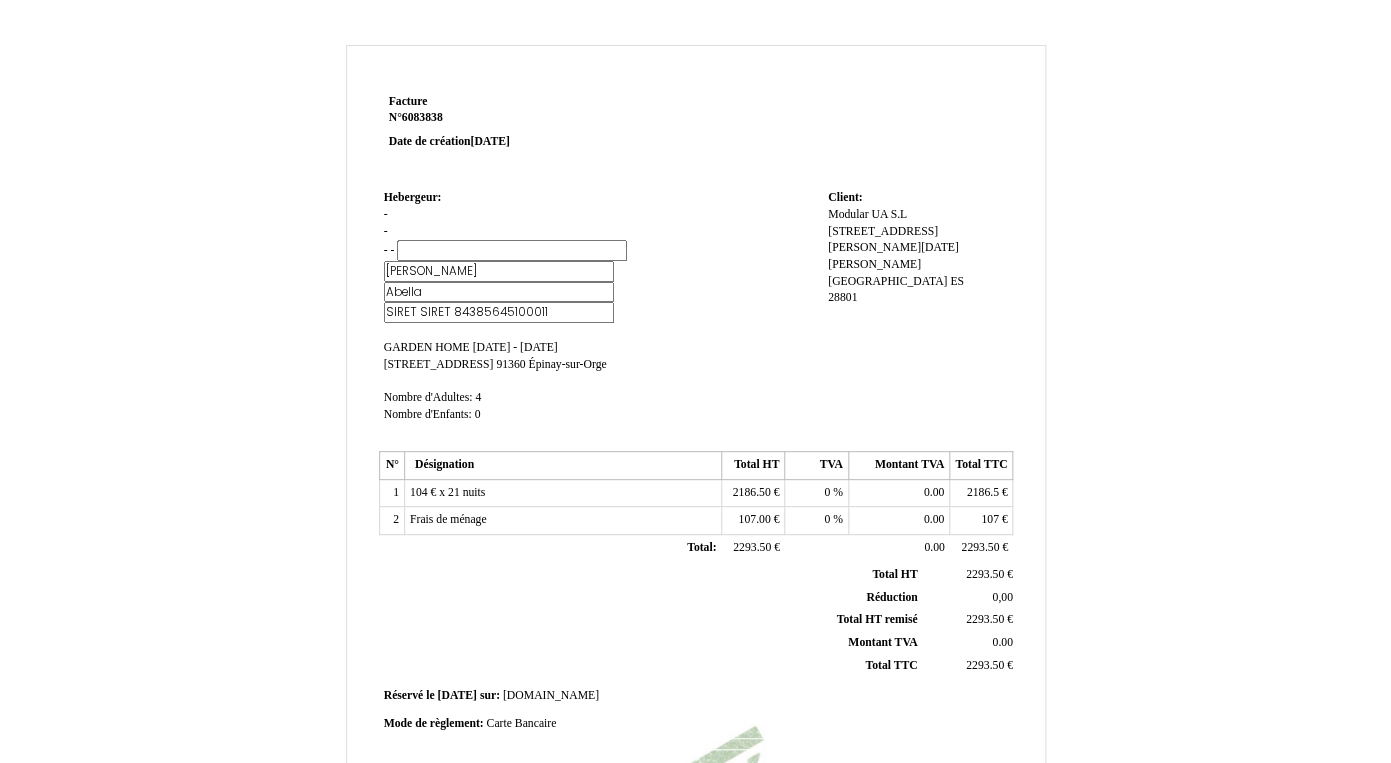click on "SIRET SIRET 84385645100011" at bounding box center [499, 312] 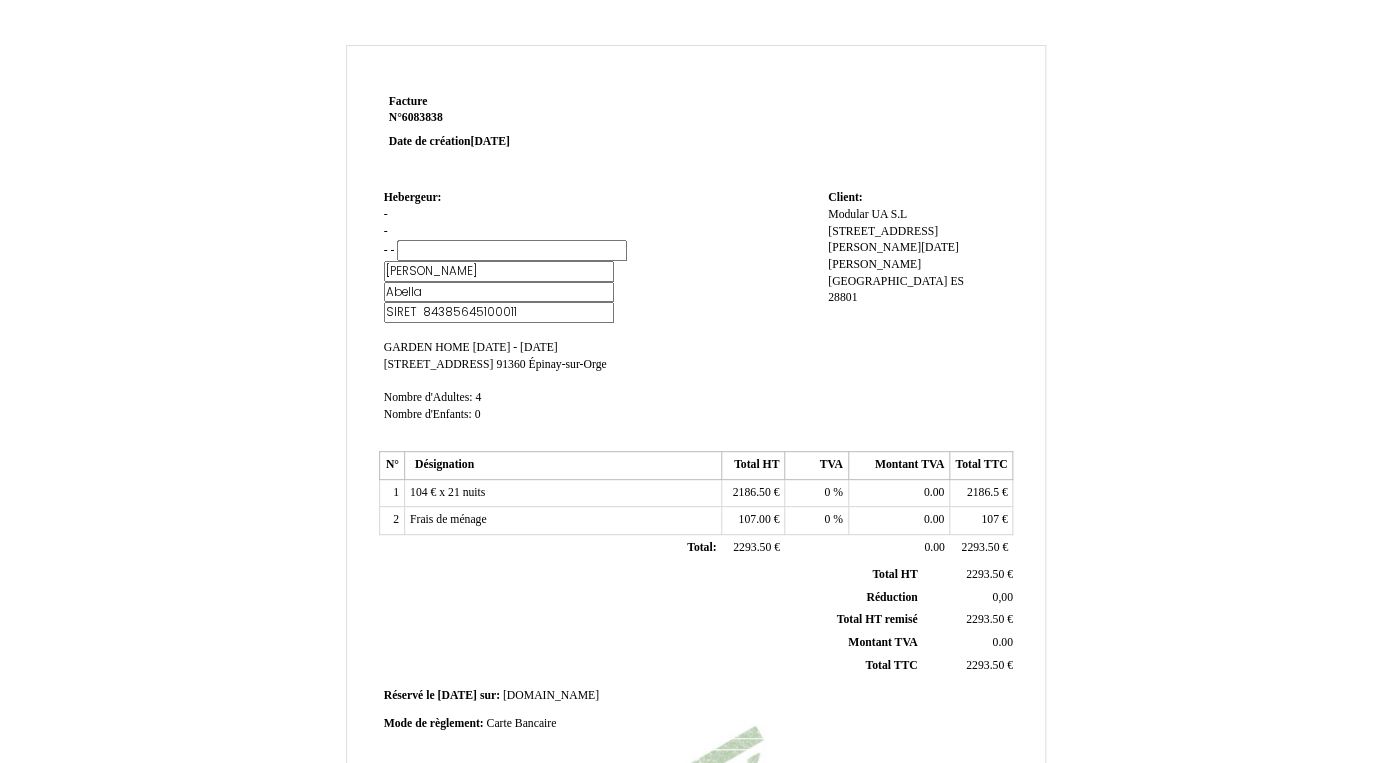 type on "SIRET 84385645100011" 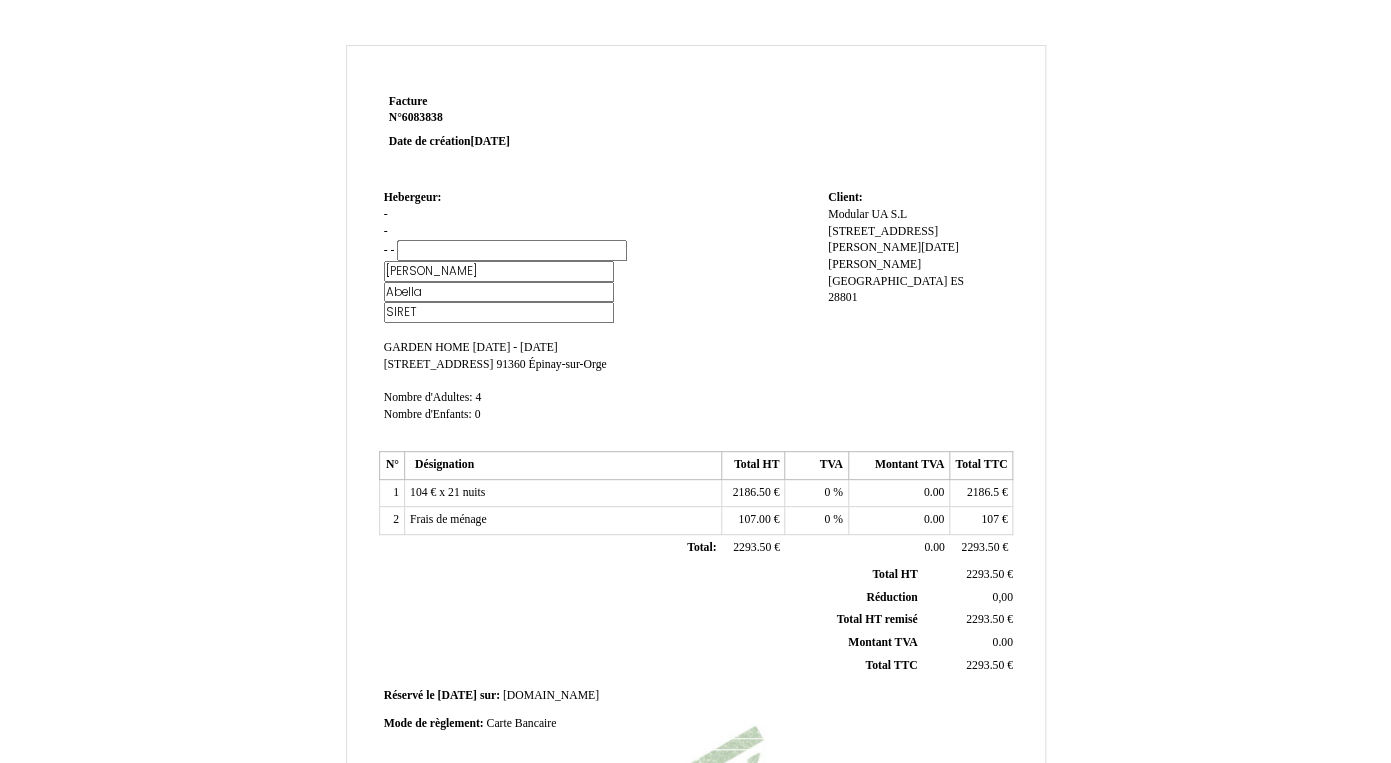 click on "Jessica" at bounding box center (499, 271) 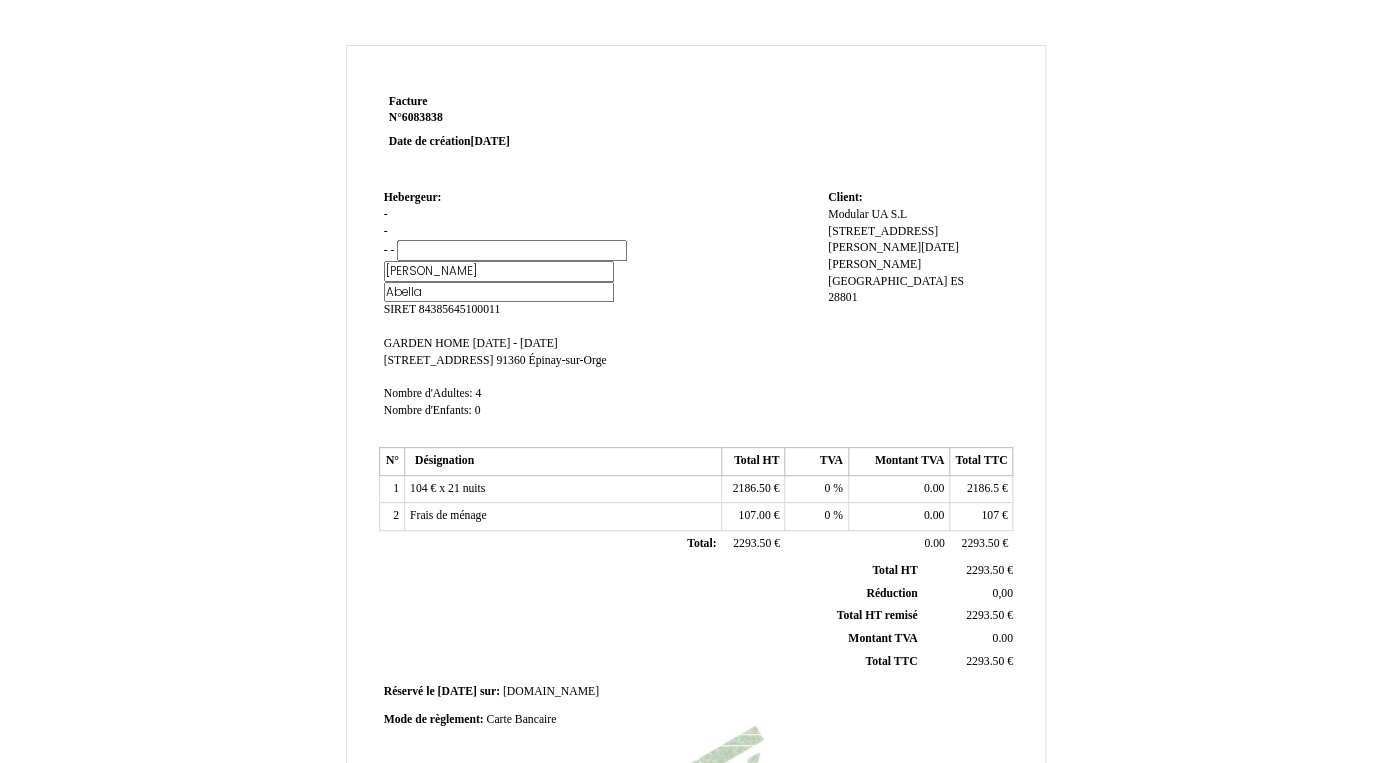 click on "Jessica" at bounding box center (499, 271) 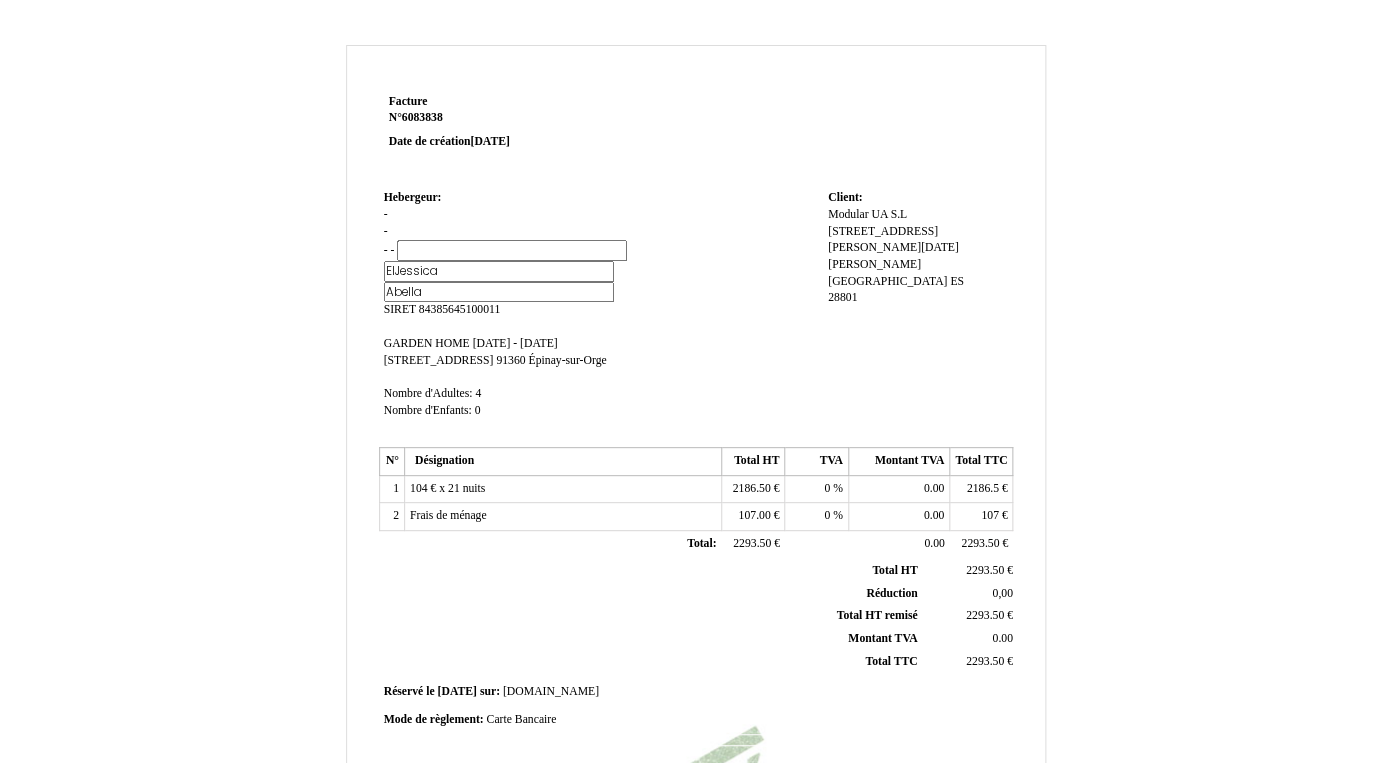 type on "EI [PERSON_NAME]" 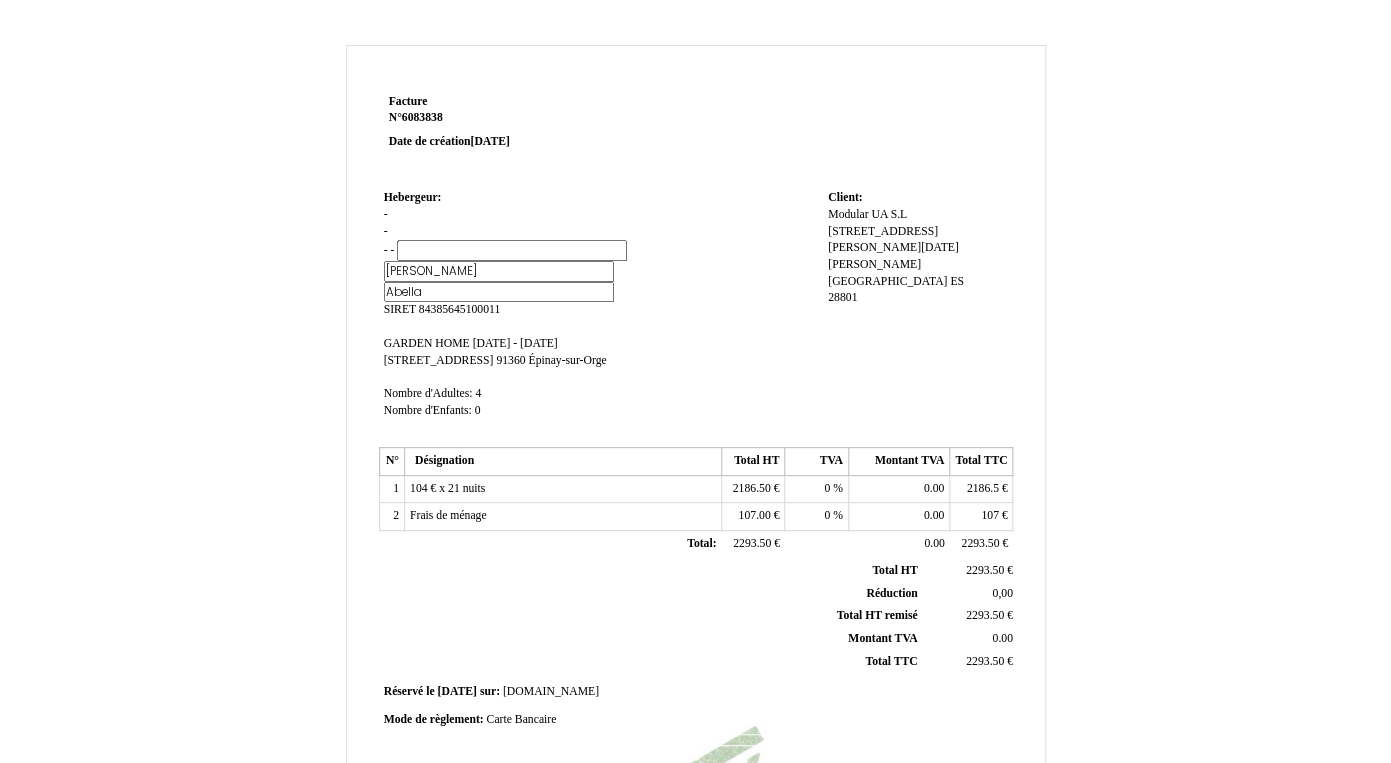 click on "Hebergeur:    Hebergeur:       -          -          -        -        -          Jessica    Jessica     Abella    Abella
SIRET 84385645100011
SIRET 84385645100011
GARDEN HOME    GARDEN HOME
lu 30 juin 2025 - lu 21 juillet 2025    lu 30 juin 2025 - lu 21 juillet 2025      85 Rue de Petit Vaux    85 Rue de Petit Vaux
91360
91360
Épinay-sur-Orge
Épinay-sur-Orge
Nombre d'Adultes:     Nombre d'Adultes:     4    4       Nombre d'Enfants:     Nombre d'Enfants:     0    0" at bounding box center [601, 313] 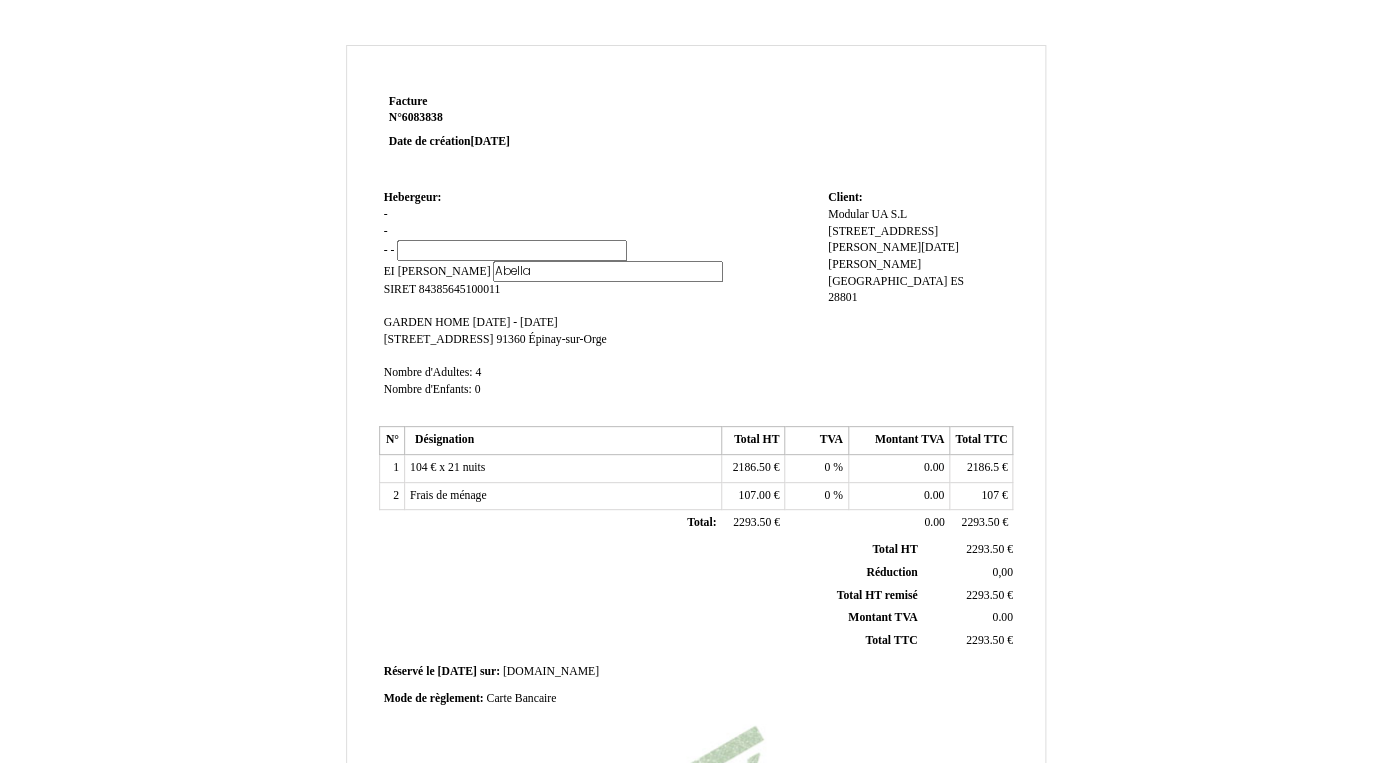 click on "Facture    Facture
N°
6083838    6083838
Date de création
27 June 2025           Hebergeur:    Hebergeur:       -          -          -        -        -          EI Jessica    EI Jessica     Abella    Abella
SIRET 84385645100011
SIRET 84385645100011
GARDEN HOME    GARDEN HOME
lu 30 juin 2025 - lu 21 juillet 2025    lu 30 juin 2025 - lu 21 juillet 2025      85 Rue de Petit Vaux    85 Rue de Petit Vaux
91360
91360     Épinay-sur-Orge             Nombre d'Adultes:     Nombre d'Adultes:     4" at bounding box center [696, 625] 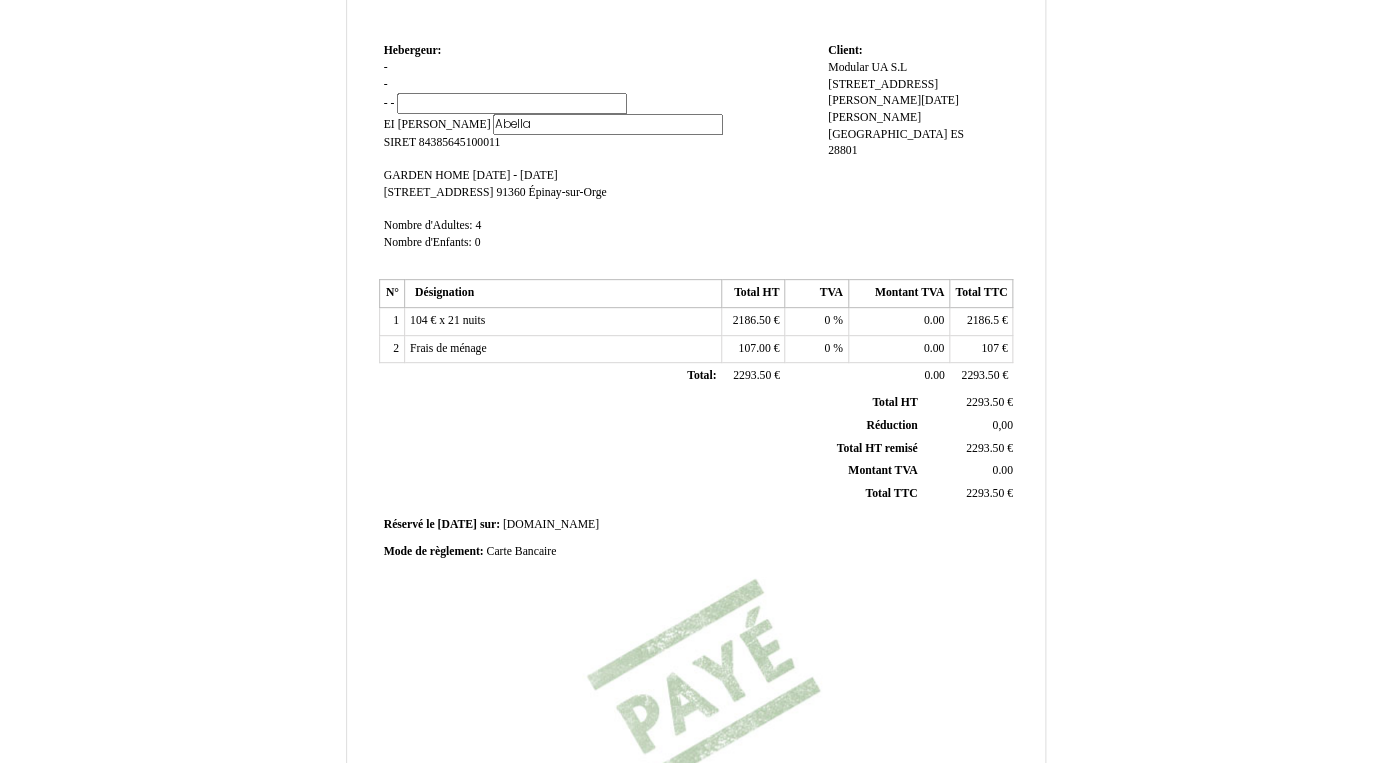 scroll, scrollTop: 0, scrollLeft: 0, axis: both 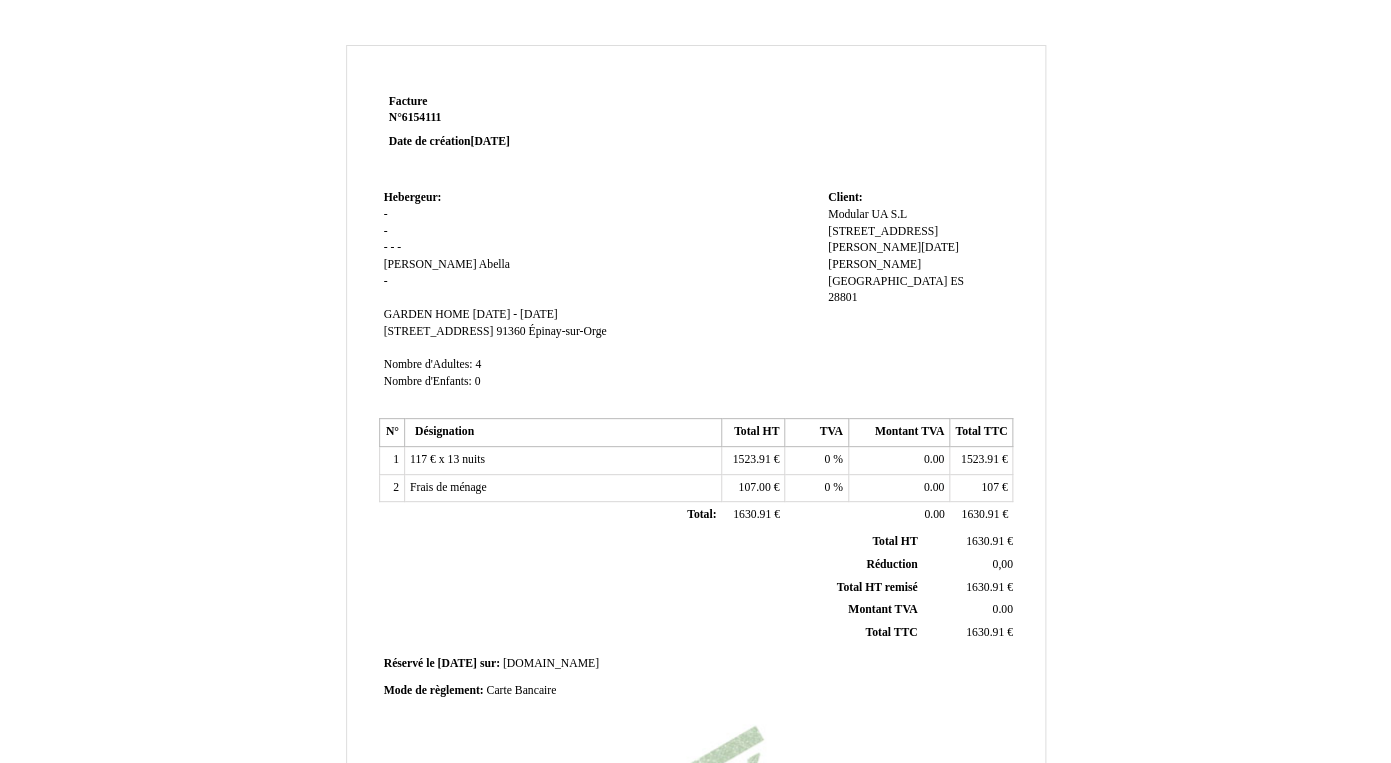 click on "Hebergeur:    Hebergeur:       -          -          -        -        -          Jessica    Jessica     Abella    Abella
-
SIRET
GARDEN HOME    GARDEN HOME
lu 21 juillet 2025 - di 03 août 2025    lu 21 juillet 2025 - di 03 août 2025      85 Rue de Petit Vaux    85 Rue de Petit Vaux
91360
91360
Épinay-sur-Orge
Épinay-sur-Orge
Nombre d'Adultes:     Nombre d'Adultes:     4    4       Nombre d'Enfants:     Nombre d'Enfants:     0    0" at bounding box center (601, 299) 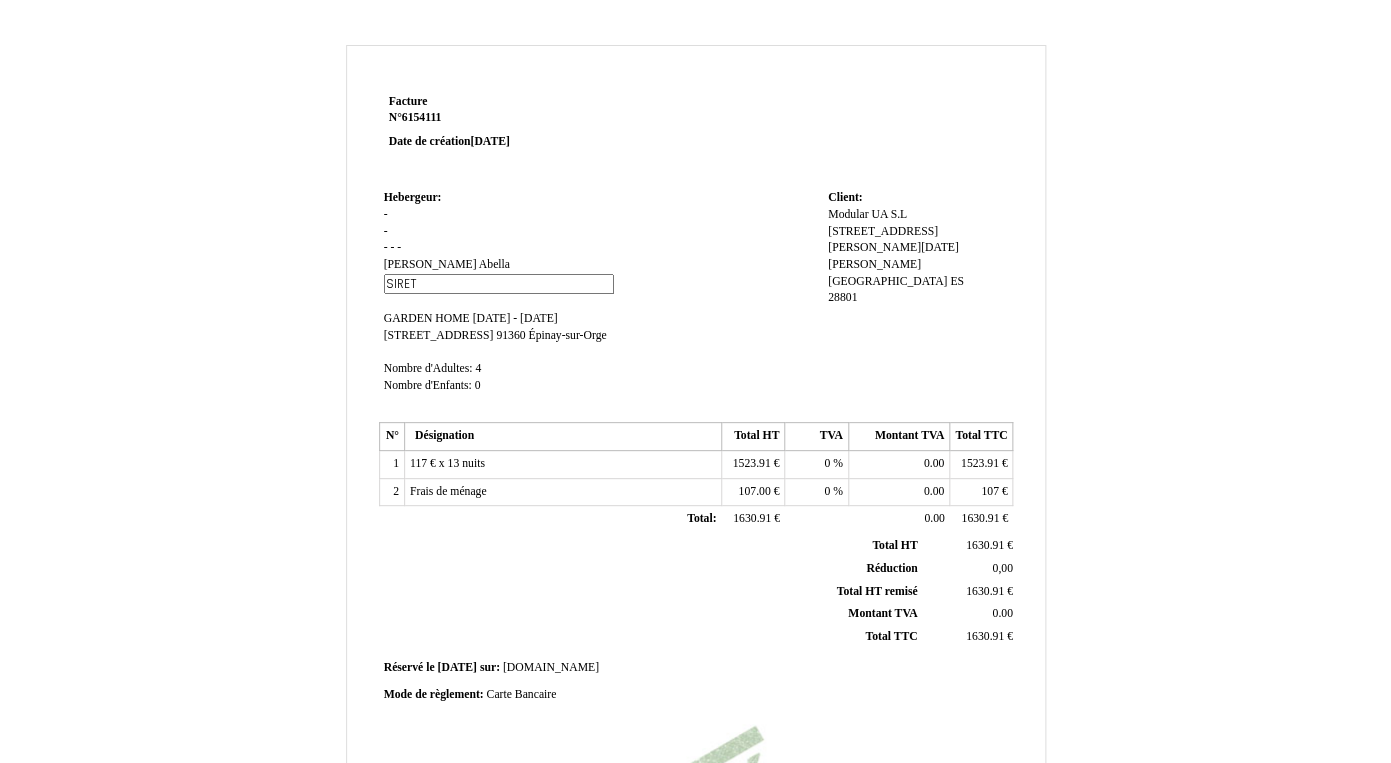 click on "SIRET" at bounding box center [499, 284] 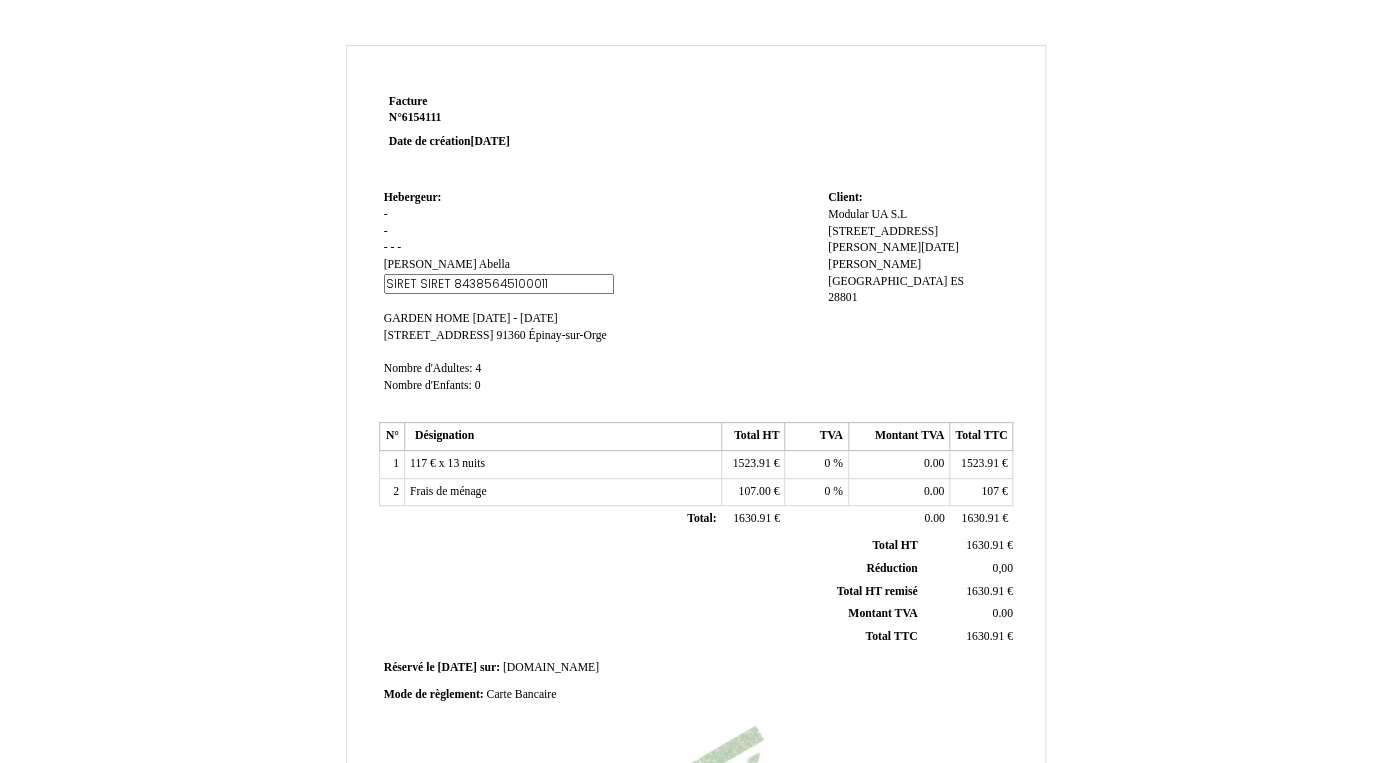 click on "SIRET SIRET 84385645100011" at bounding box center [499, 284] 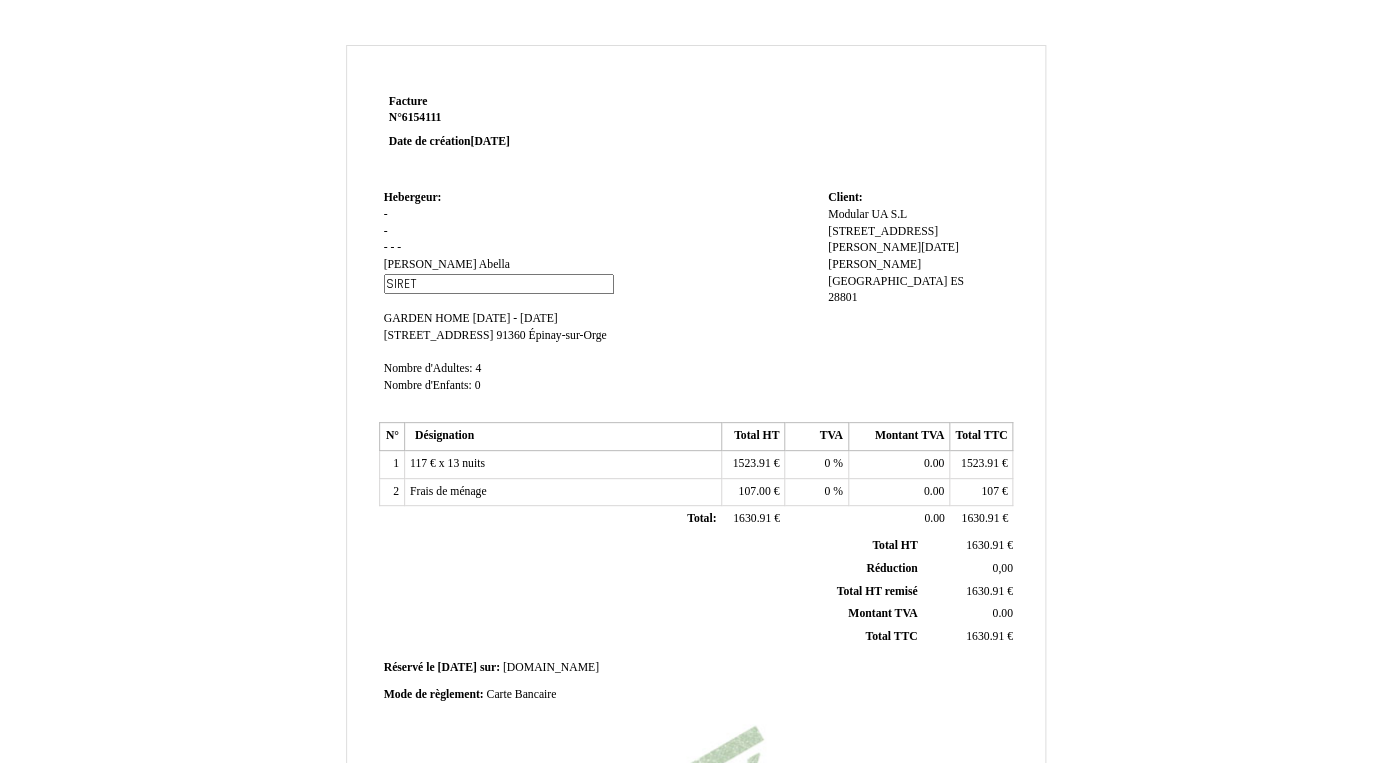click on "Jessica" at bounding box center (430, 264) 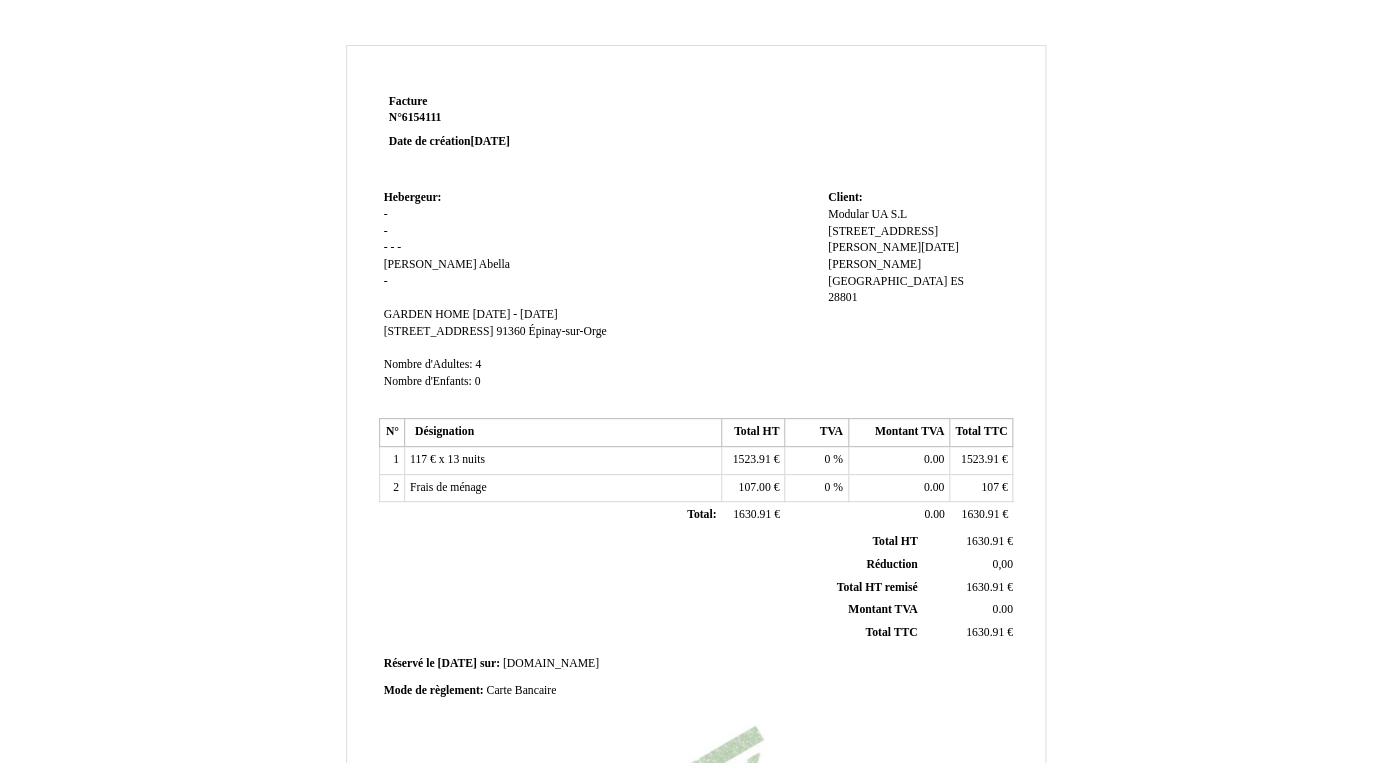 click on "Jessica" at bounding box center [0, 0] 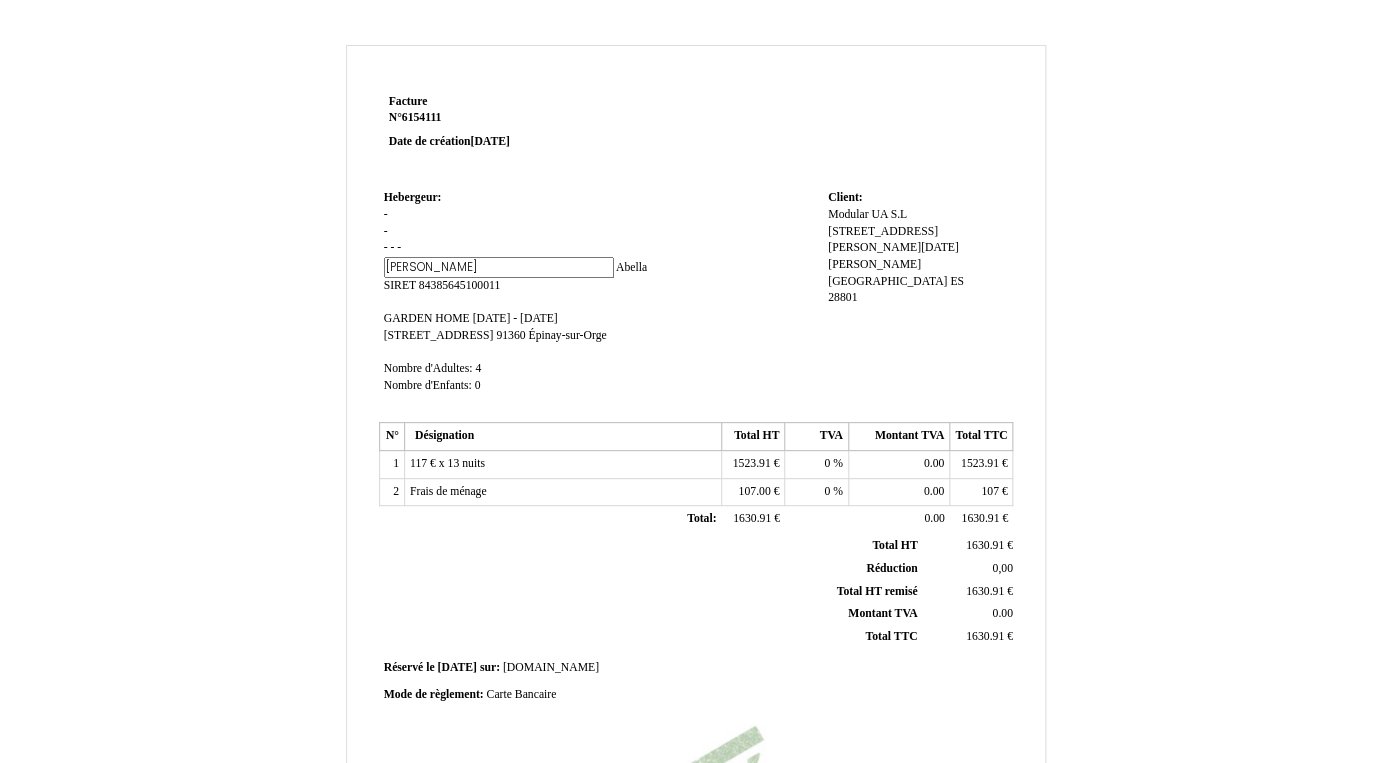 click on "Jessica" at bounding box center (499, 267) 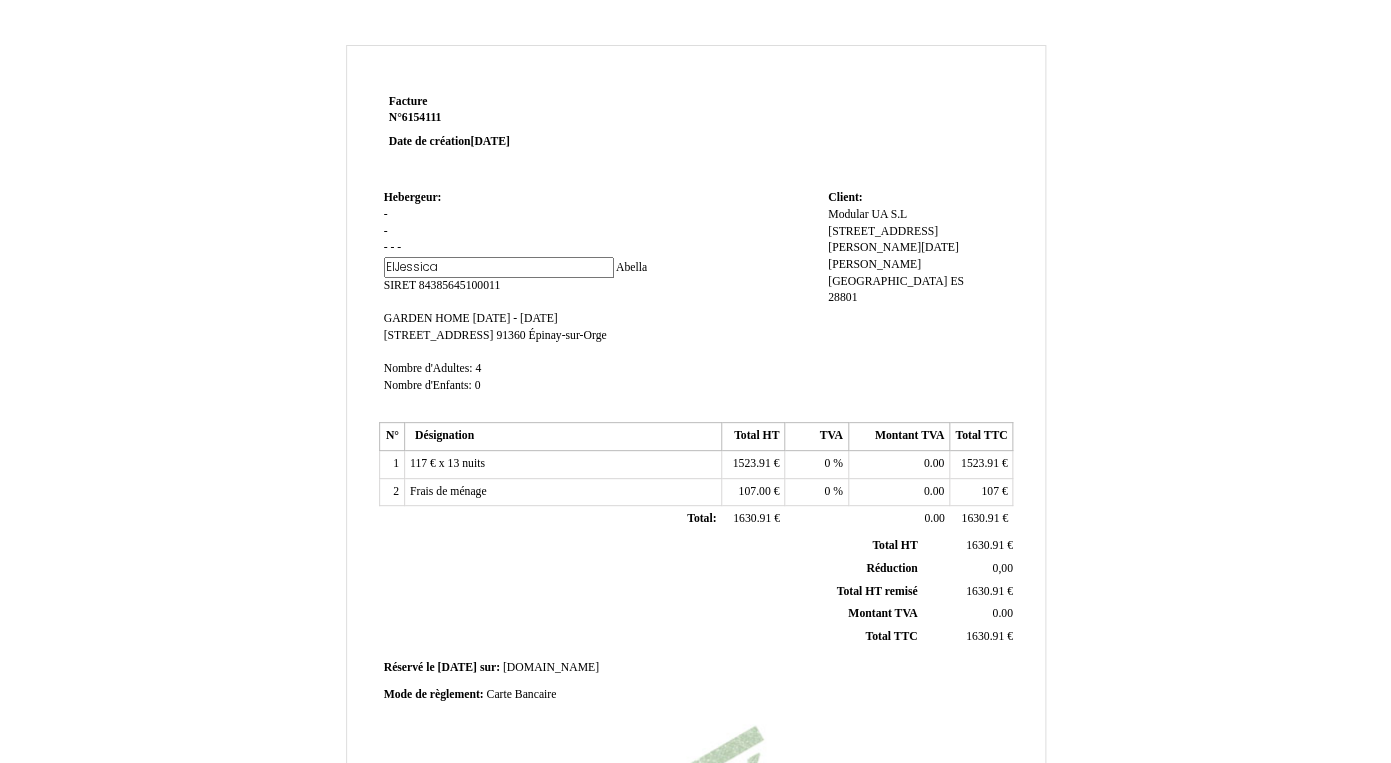 type on "EI [PERSON_NAME]" 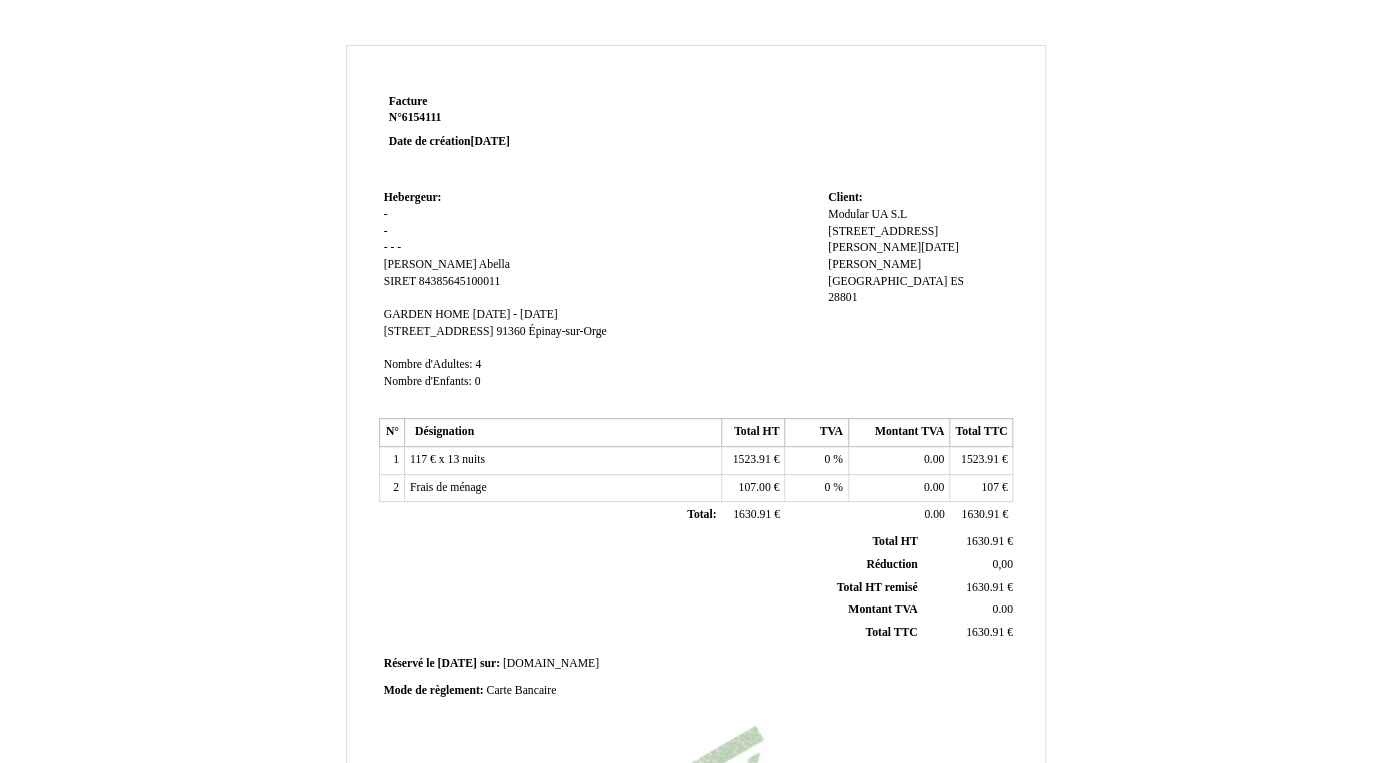 click on "Hebergeur:    Hebergeur:       -          -          -        -        -          Jessica    Jessica     Abella    Abella
SIRET 84385645100011
SIRET 84385645100011
GARDEN HOME    GARDEN HOME
lu 21 juillet 2025 - di 03 août 2025    lu 21 juillet 2025 - di 03 août 2025      85 Rue de Petit Vaux    85 Rue de Petit Vaux
91360
91360
Épinay-sur-Orge
Épinay-sur-Orge
Nombre d'Adultes:     Nombre d'Adultes:     4    4       Nombre d'Enfants:     Nombre d'Enfants:     0    0" at bounding box center [601, 299] 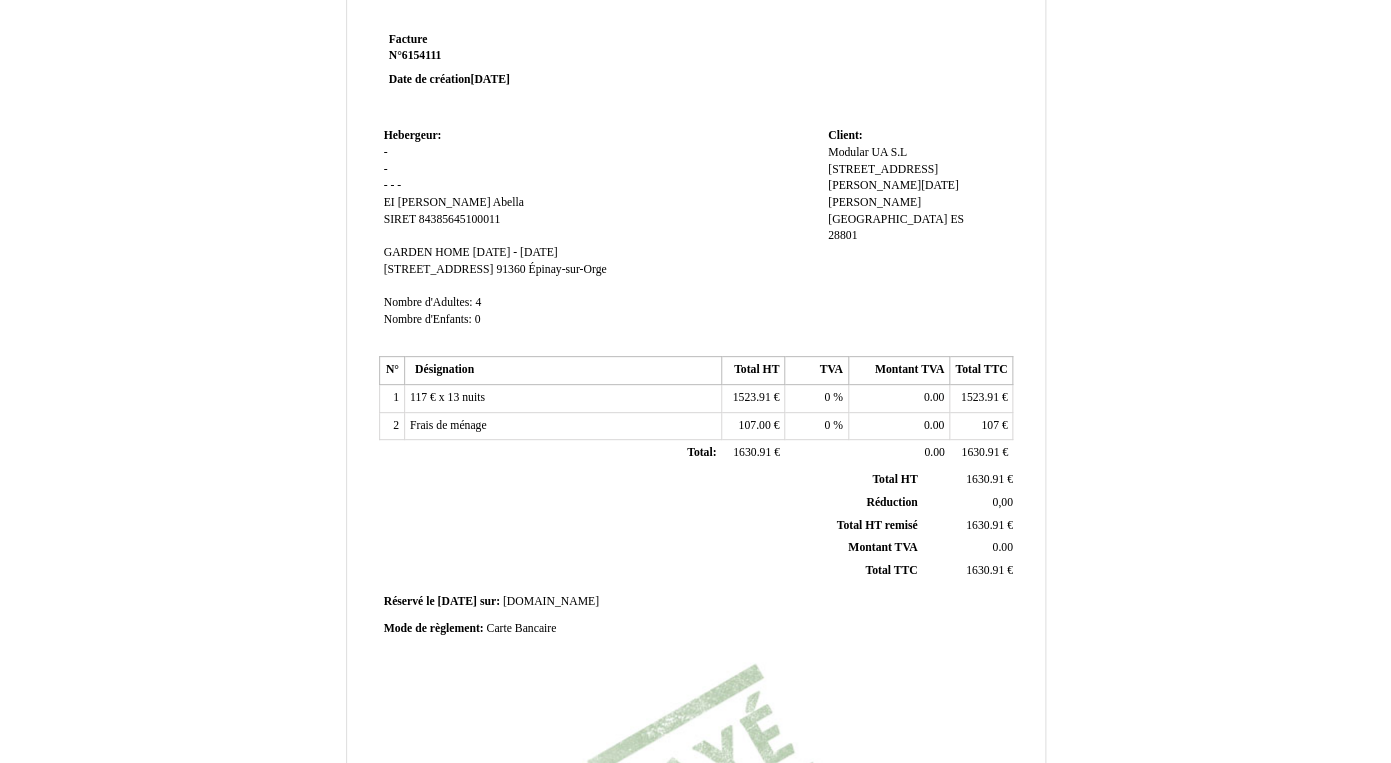 scroll, scrollTop: 0, scrollLeft: 0, axis: both 